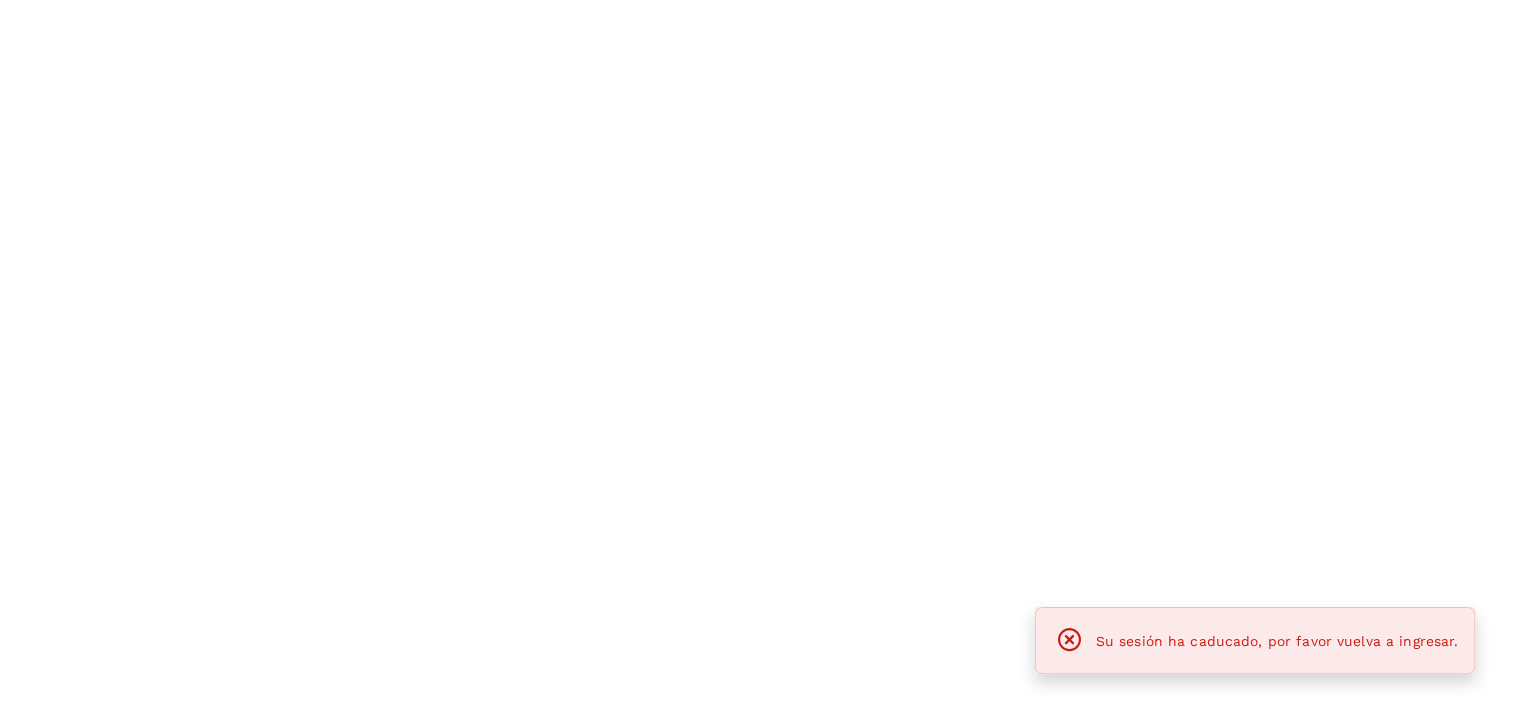 scroll, scrollTop: 0, scrollLeft: 0, axis: both 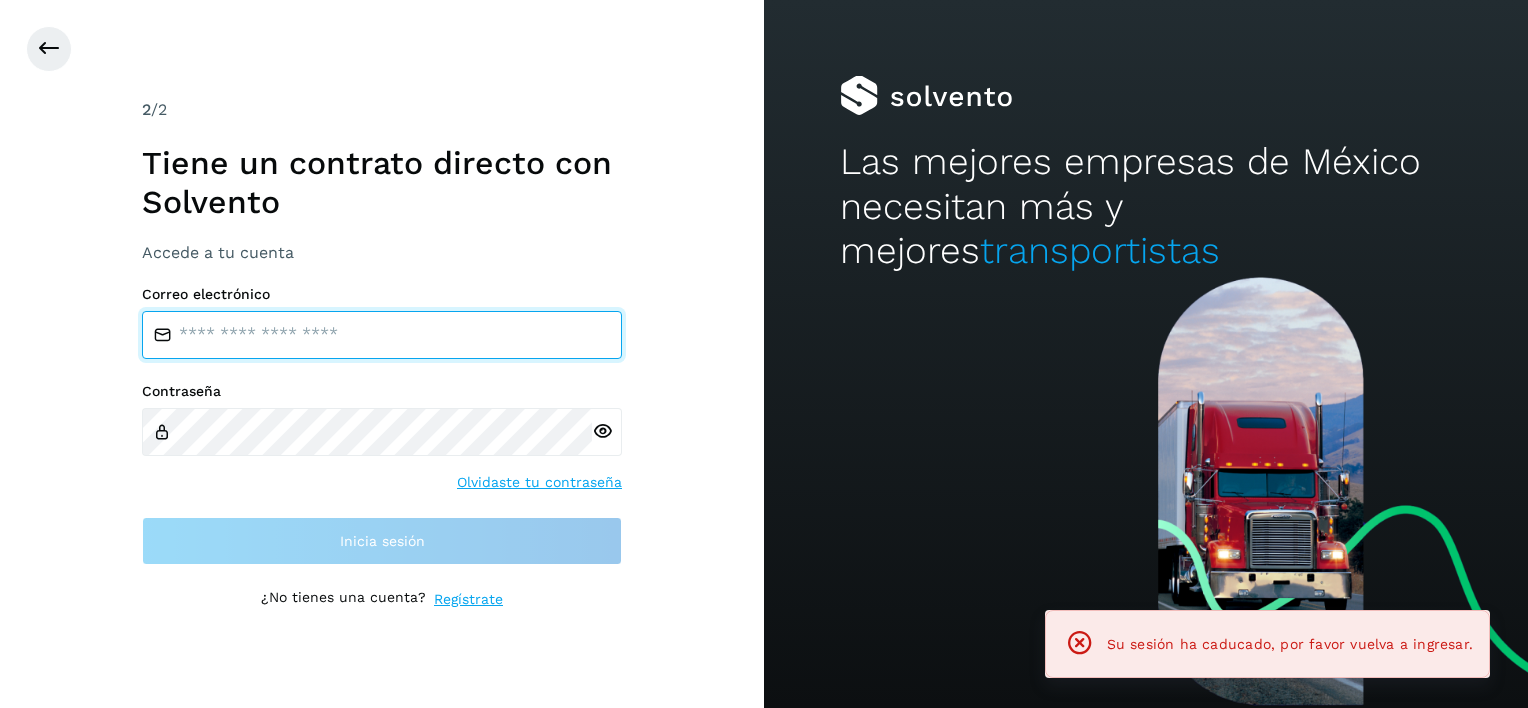 type on "**********" 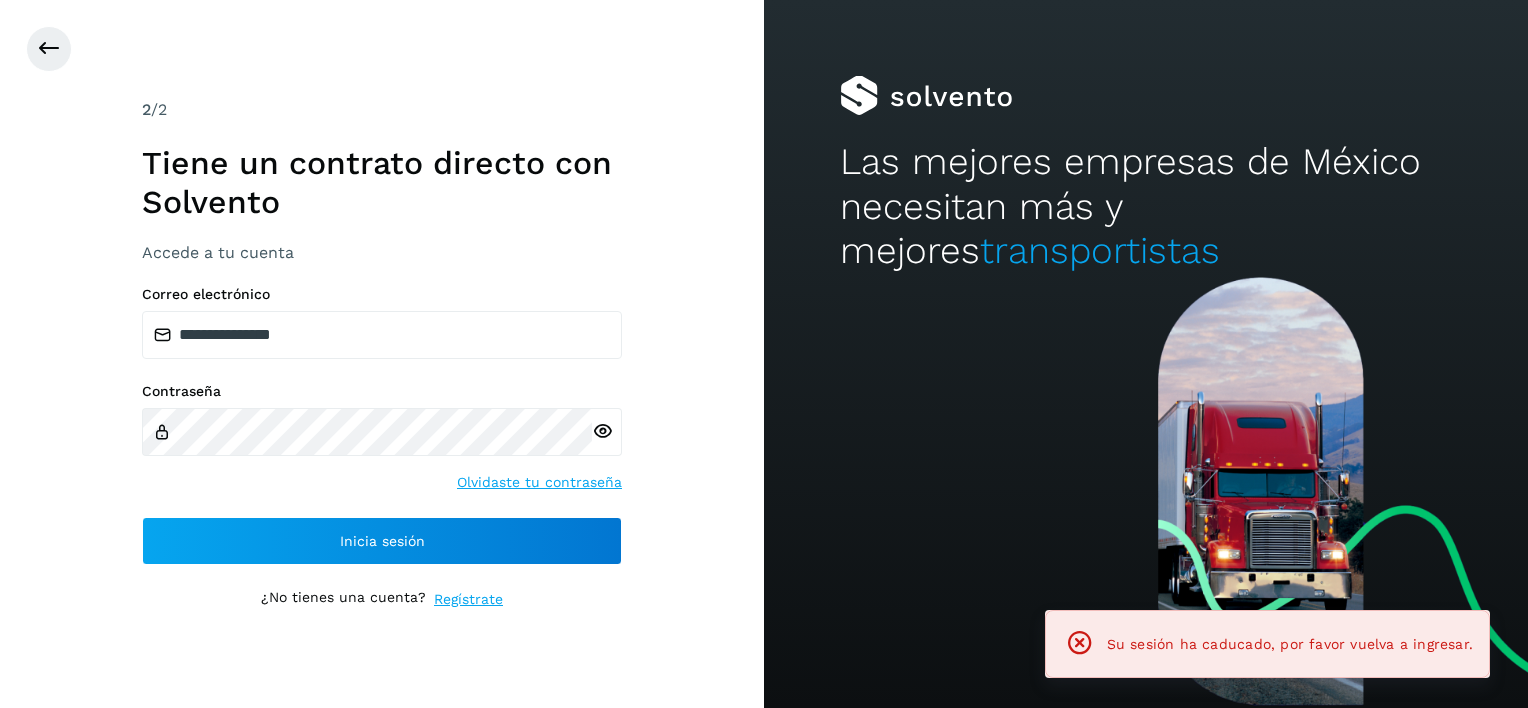 click on "**********" at bounding box center [382, 425] 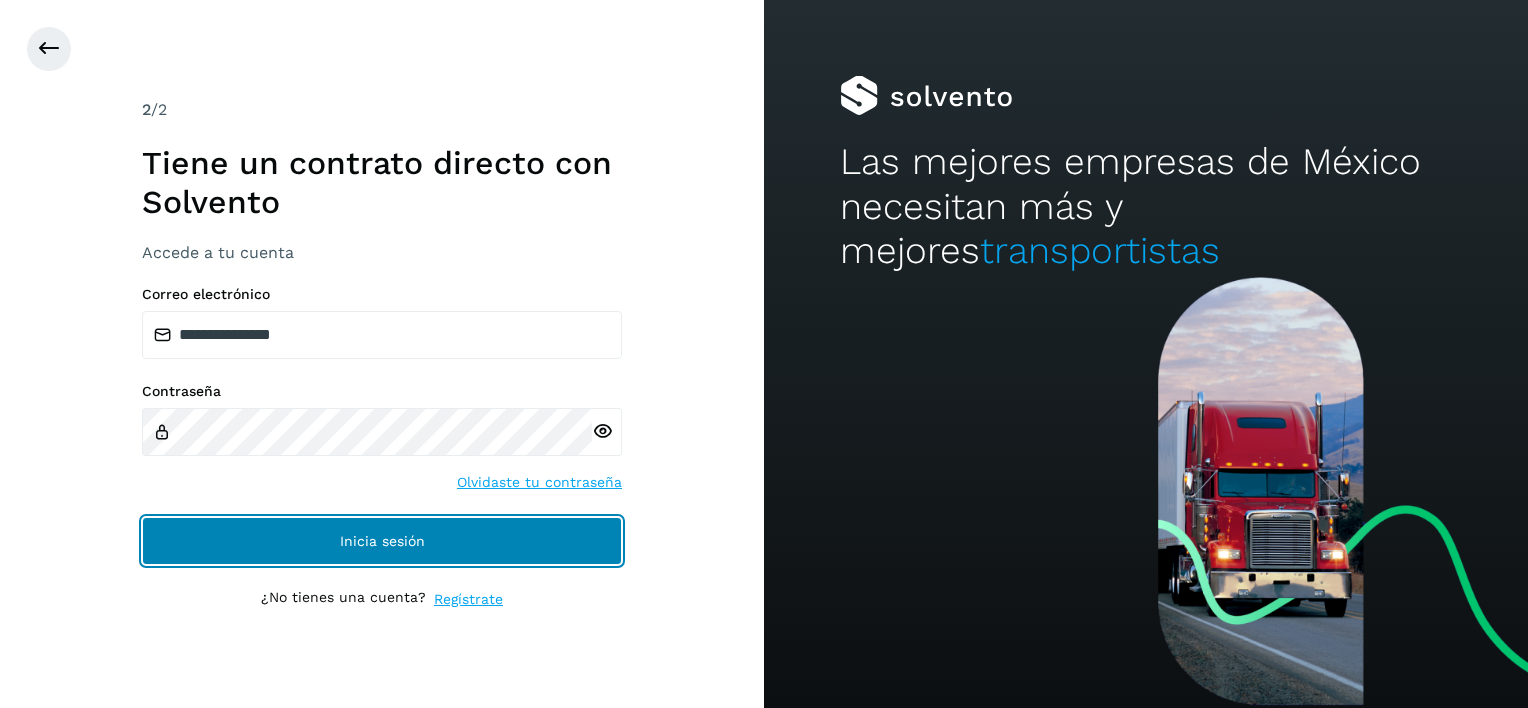 click on "Inicia sesión" 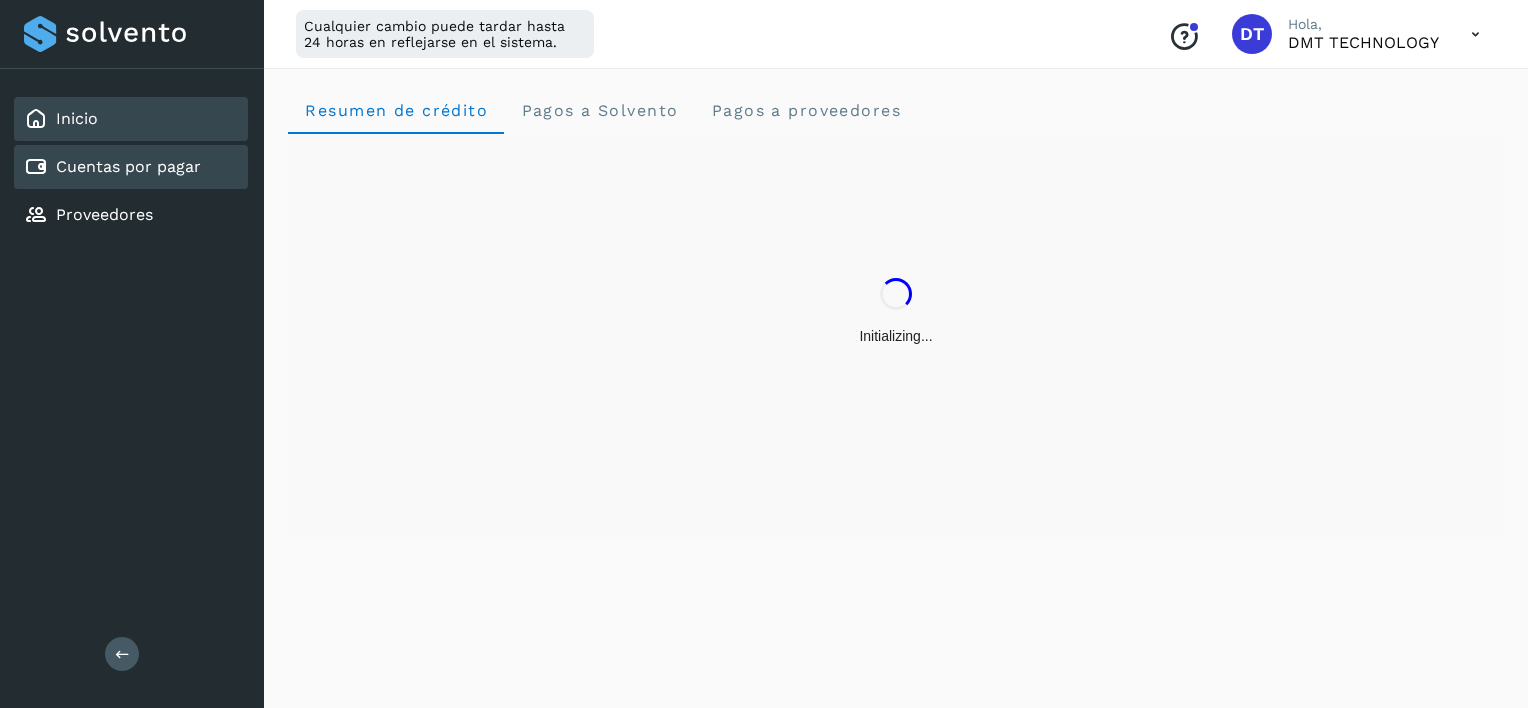 click on "Cuentas por pagar" at bounding box center [128, 166] 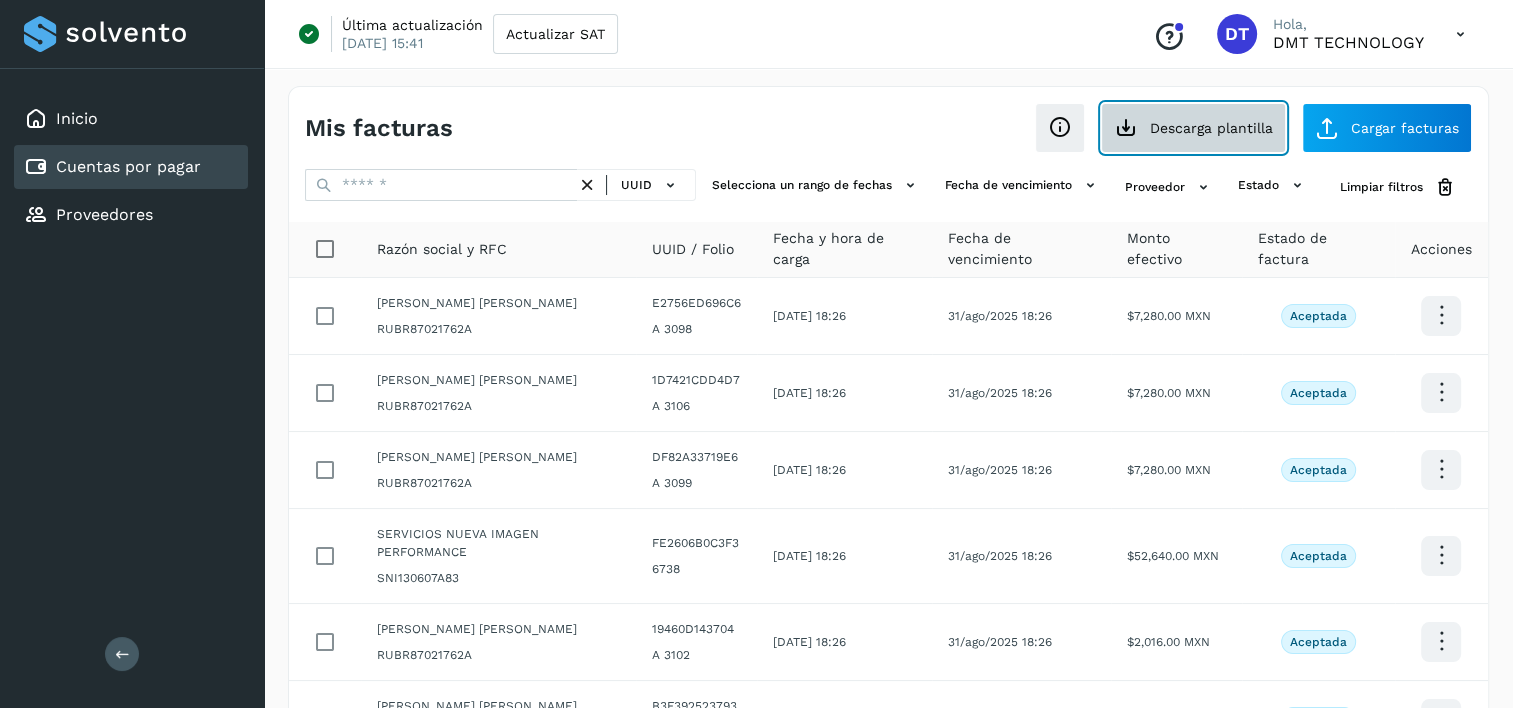 click on "Descarga plantilla" at bounding box center [1193, 128] 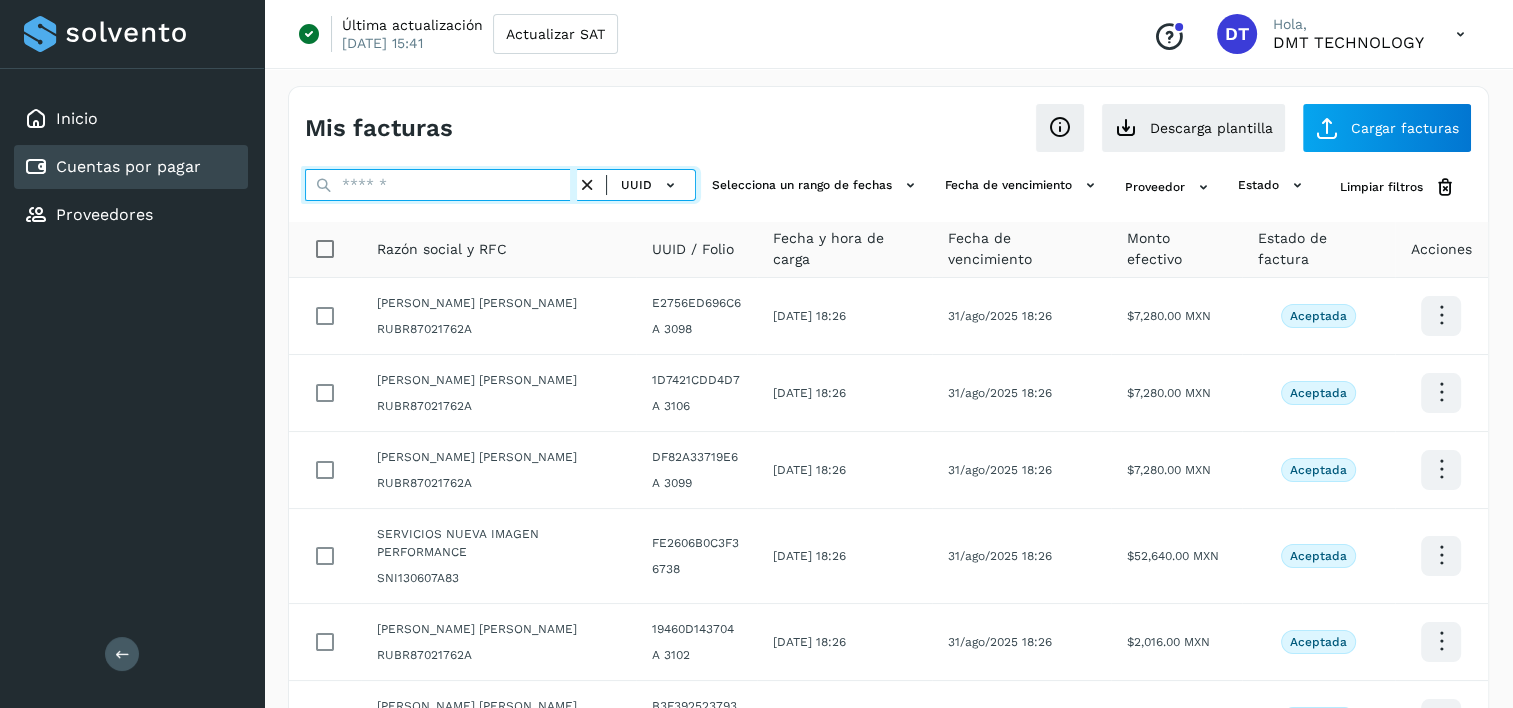 click at bounding box center (441, 185) 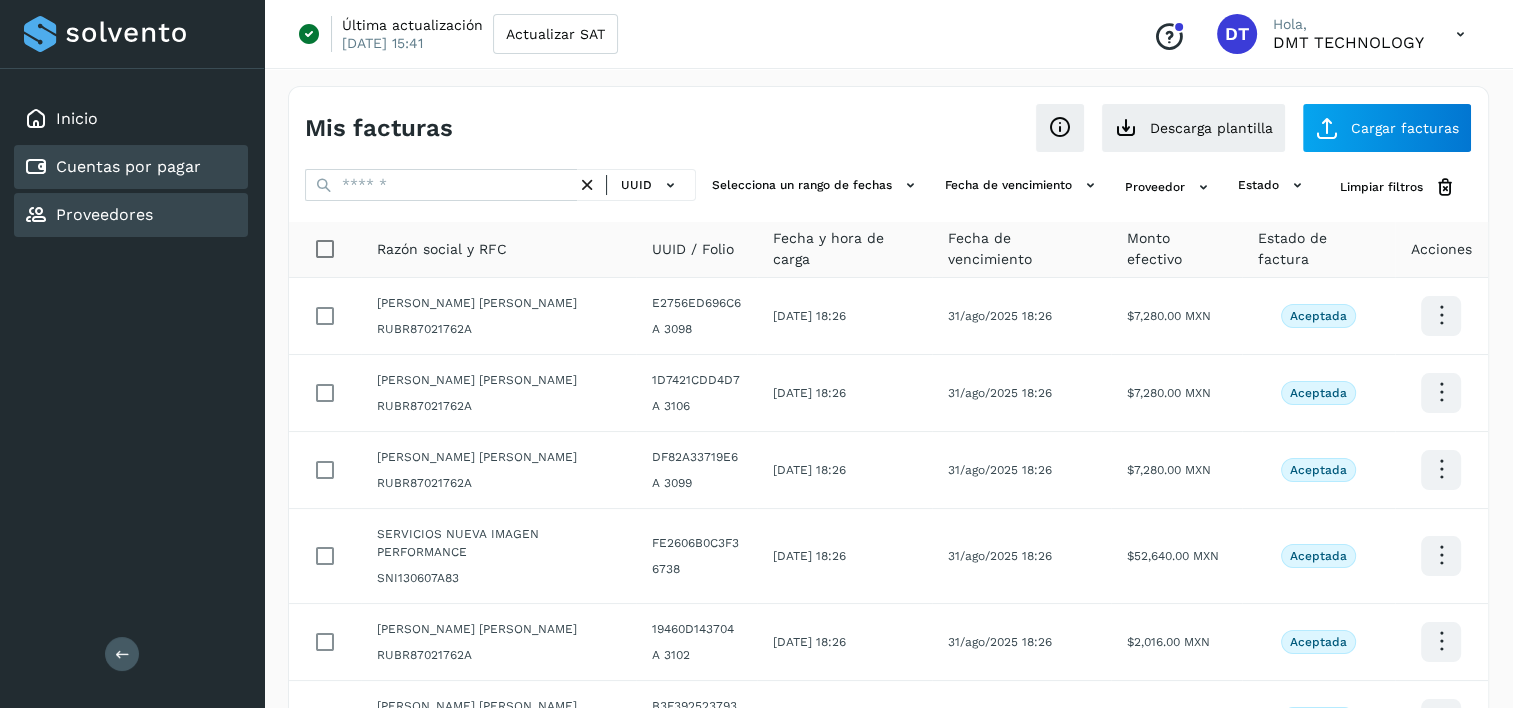 click on "Proveedores" at bounding box center (104, 214) 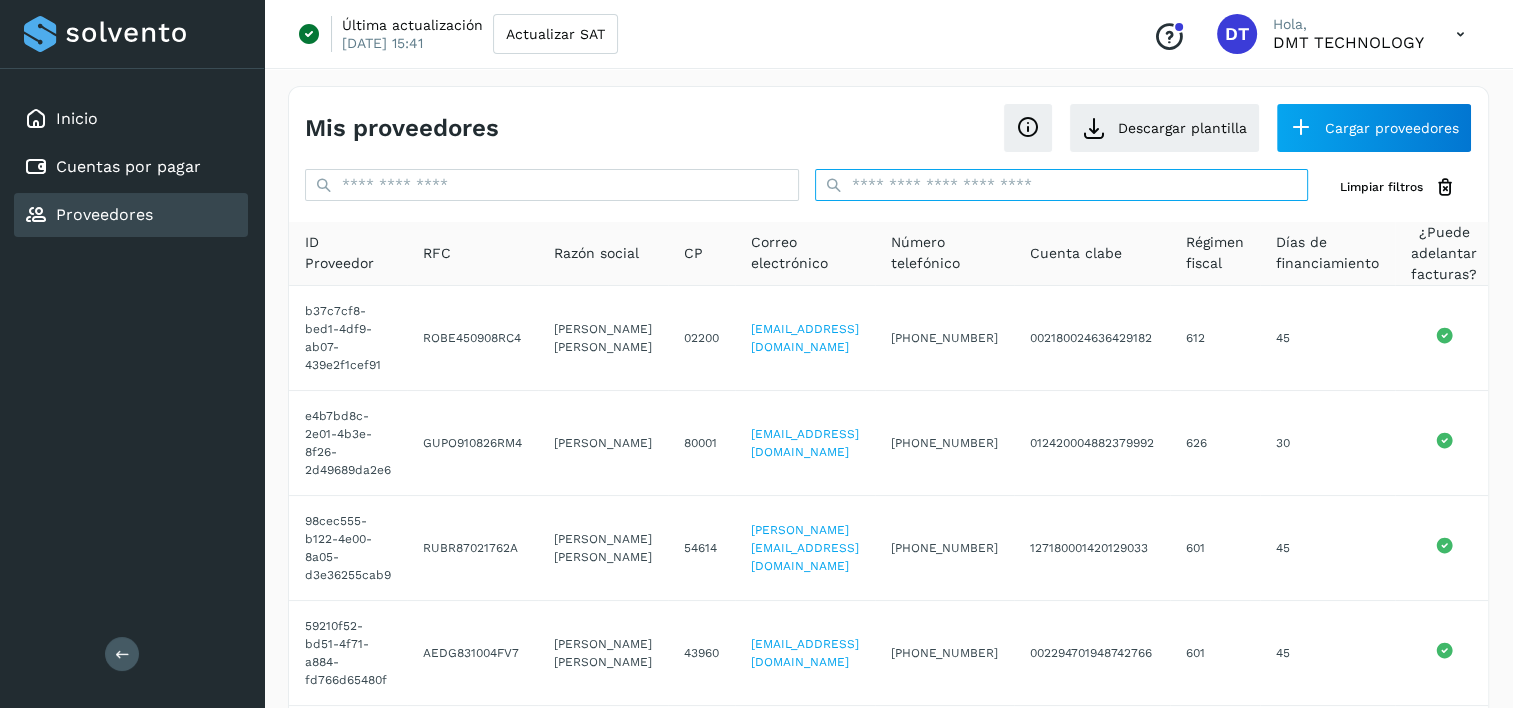 click at bounding box center (1062, 185) 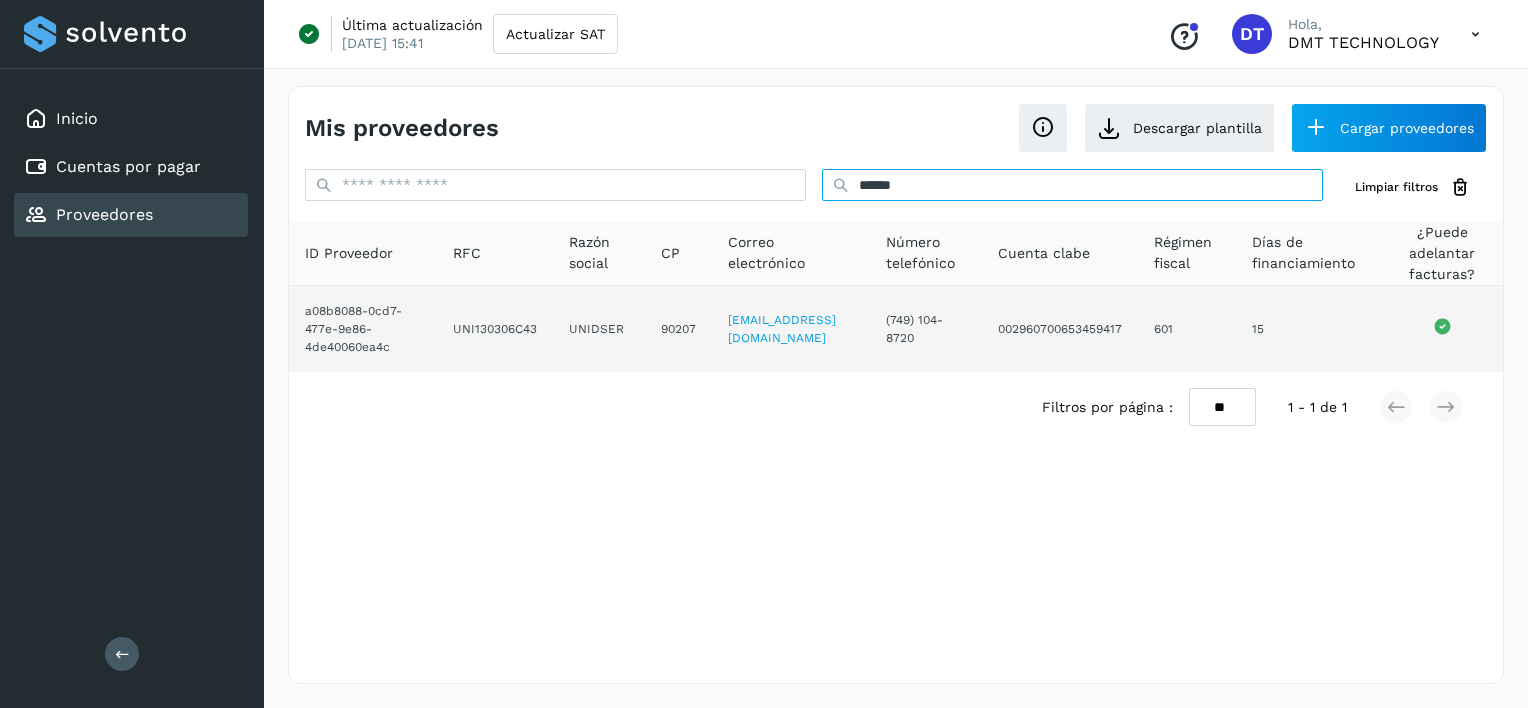 type on "******" 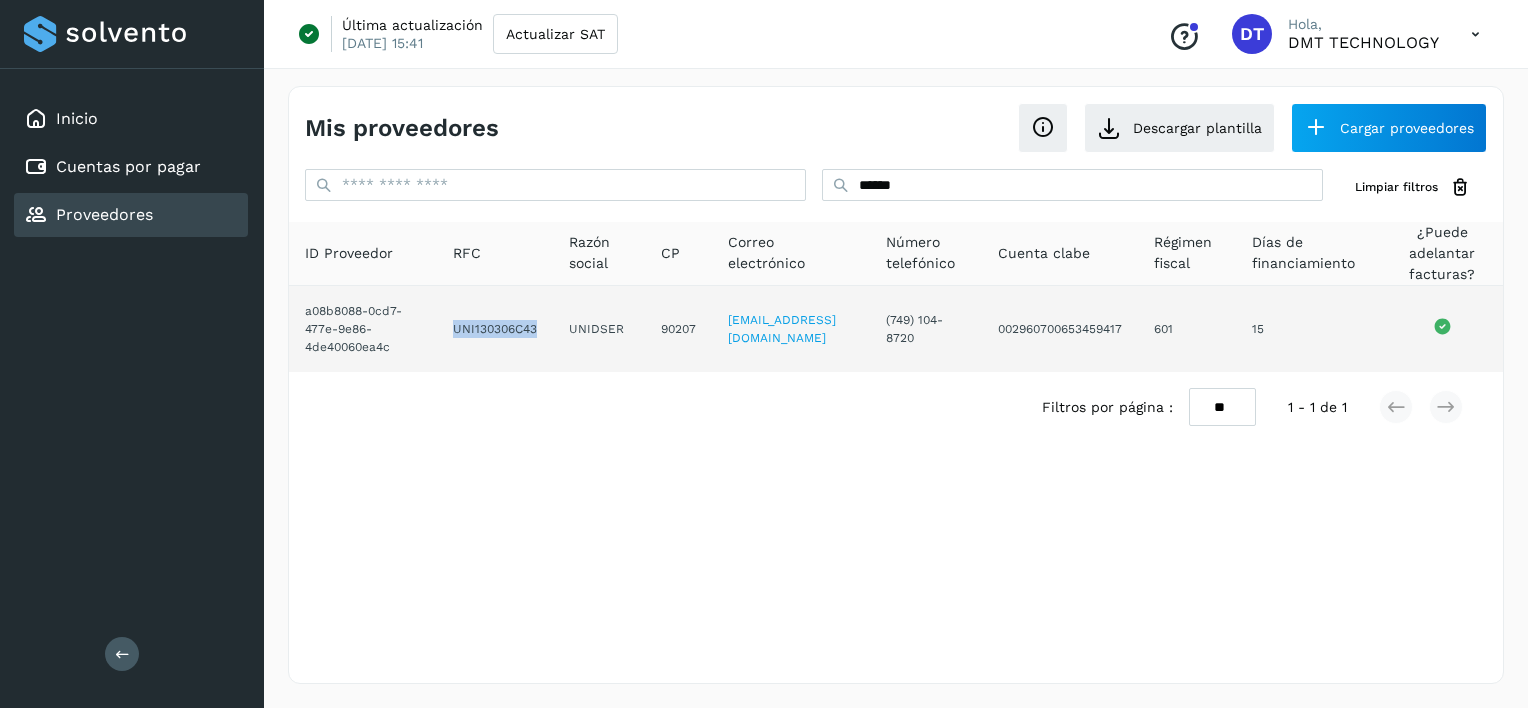 drag, startPoint x: 429, startPoint y: 334, endPoint x: 560, endPoint y: 334, distance: 131 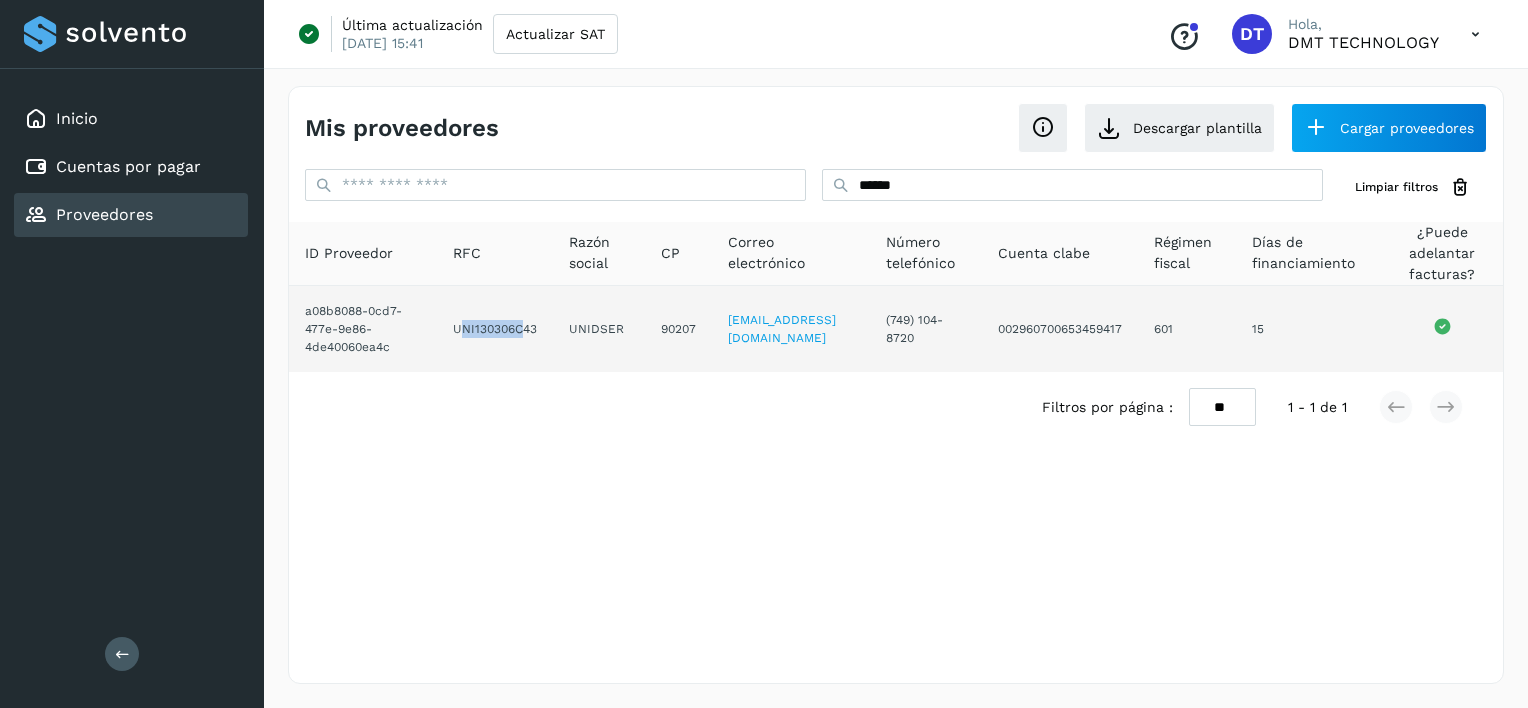drag, startPoint x: 448, startPoint y: 327, endPoint x: 511, endPoint y: 331, distance: 63.126858 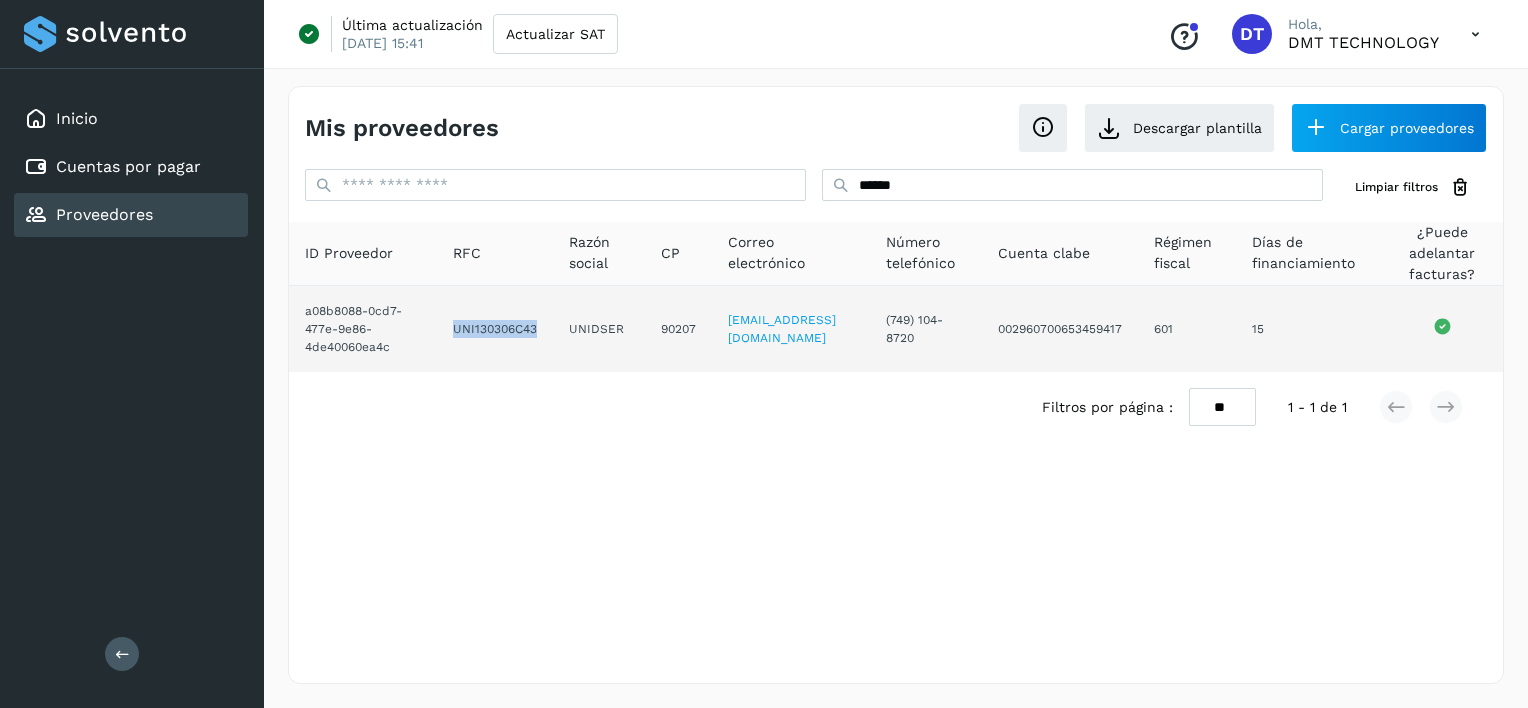 drag, startPoint x: 511, startPoint y: 331, endPoint x: 526, endPoint y: 334, distance: 15.297058 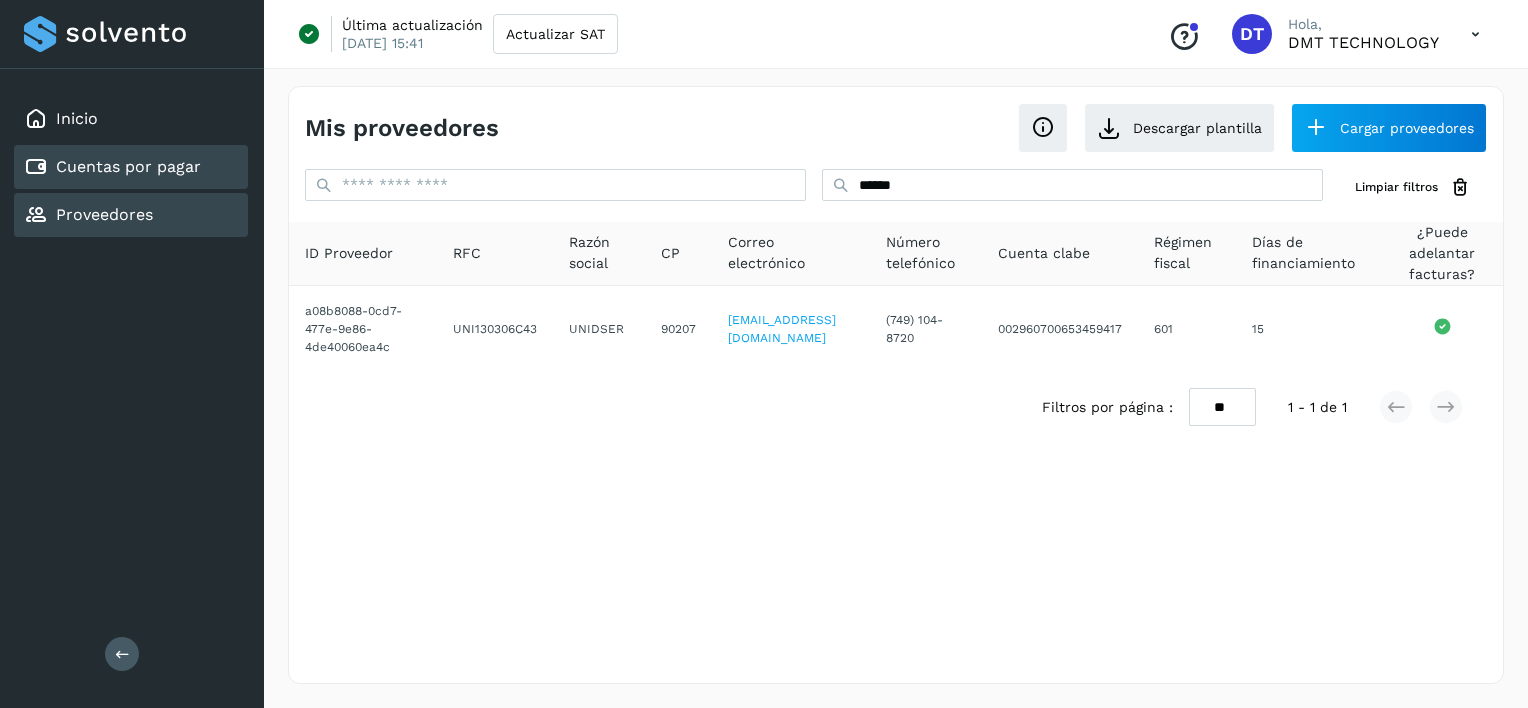 click on "Cuentas por pagar" 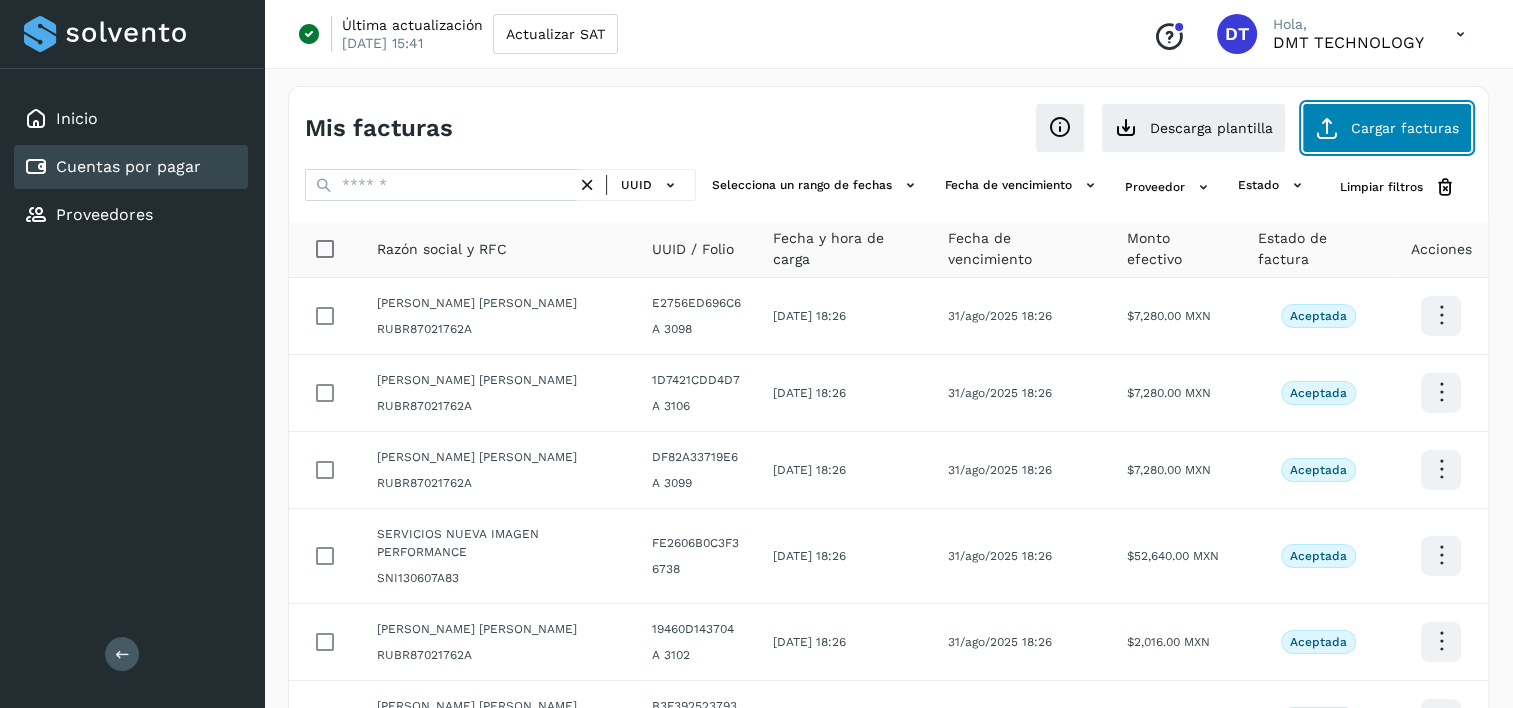 click on "Cargar facturas" 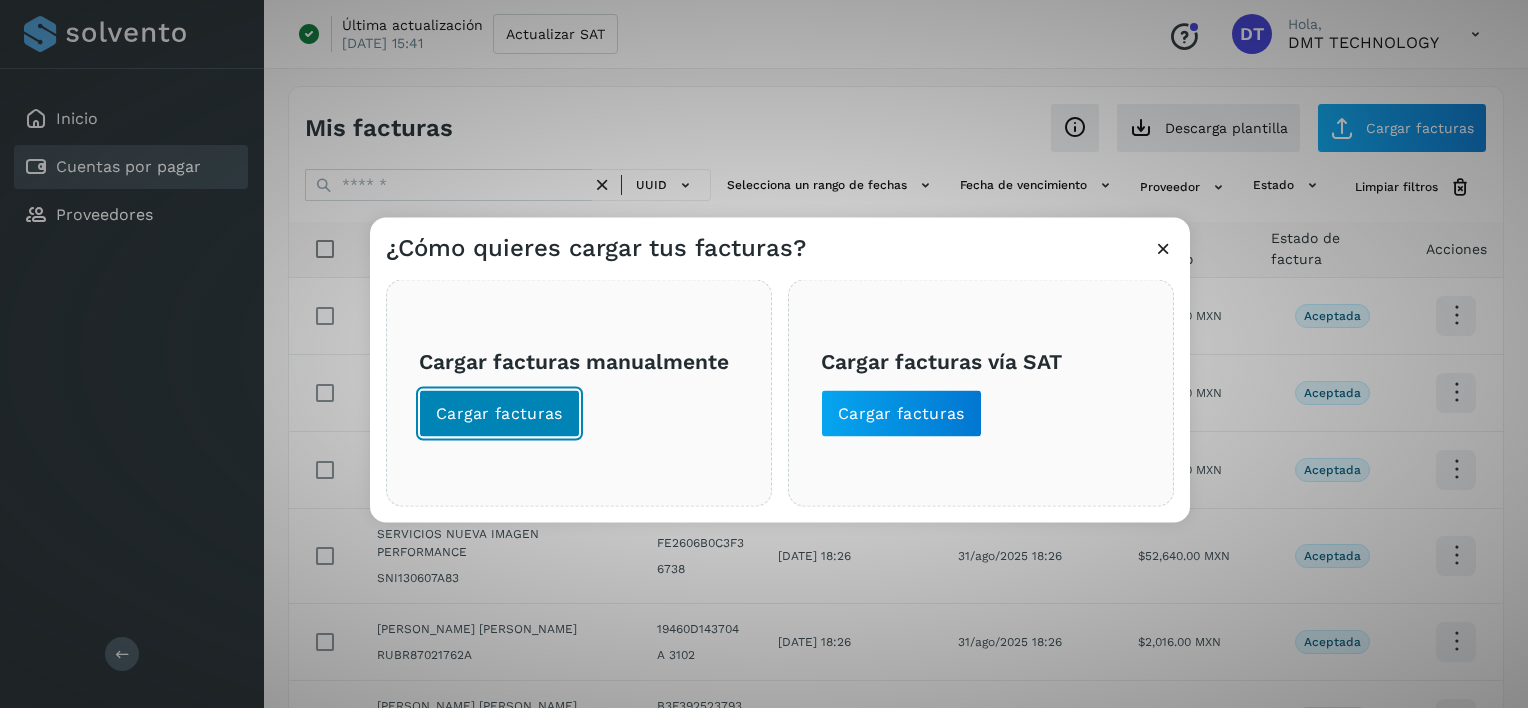 click on "Cargar facturas" 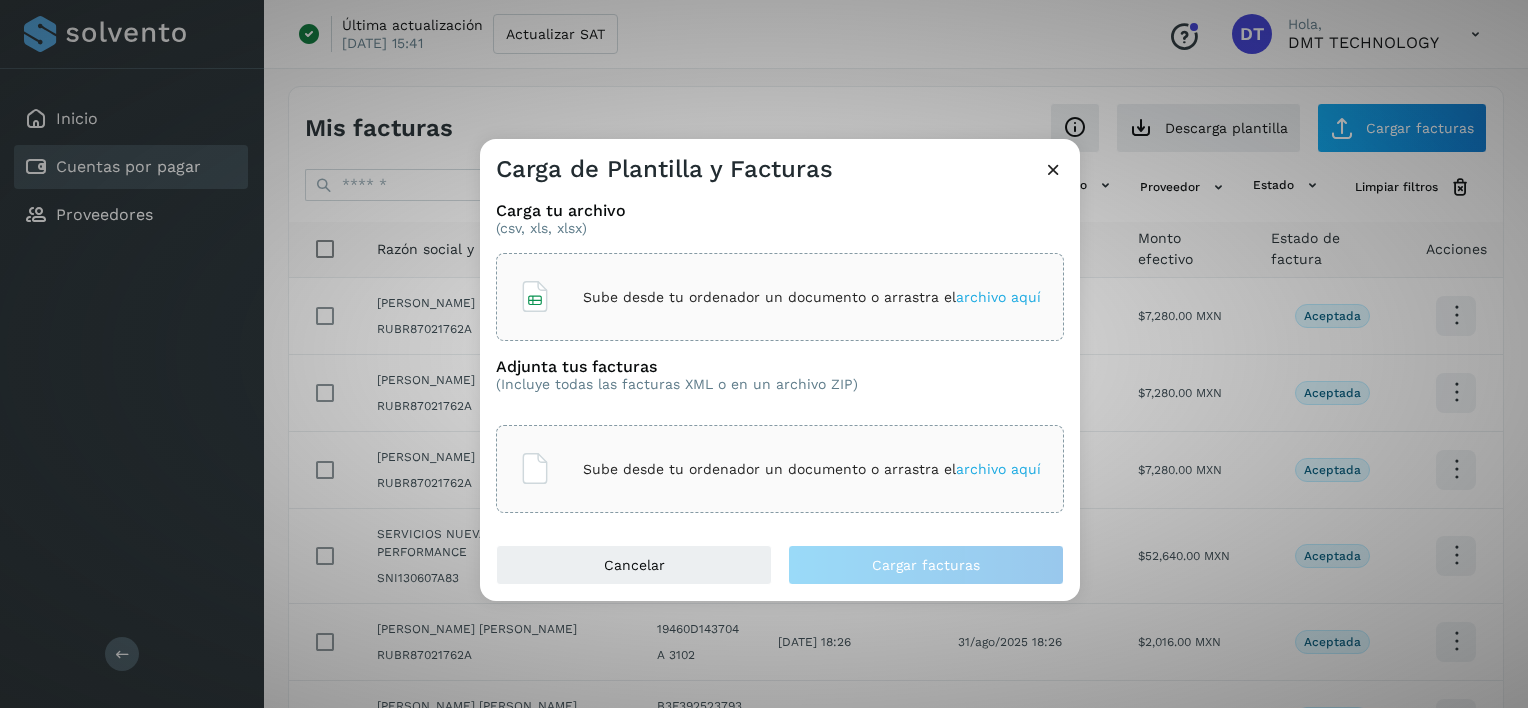 click on "Sube desde tu ordenador un documento o arrastra el  archivo aquí" at bounding box center (812, 297) 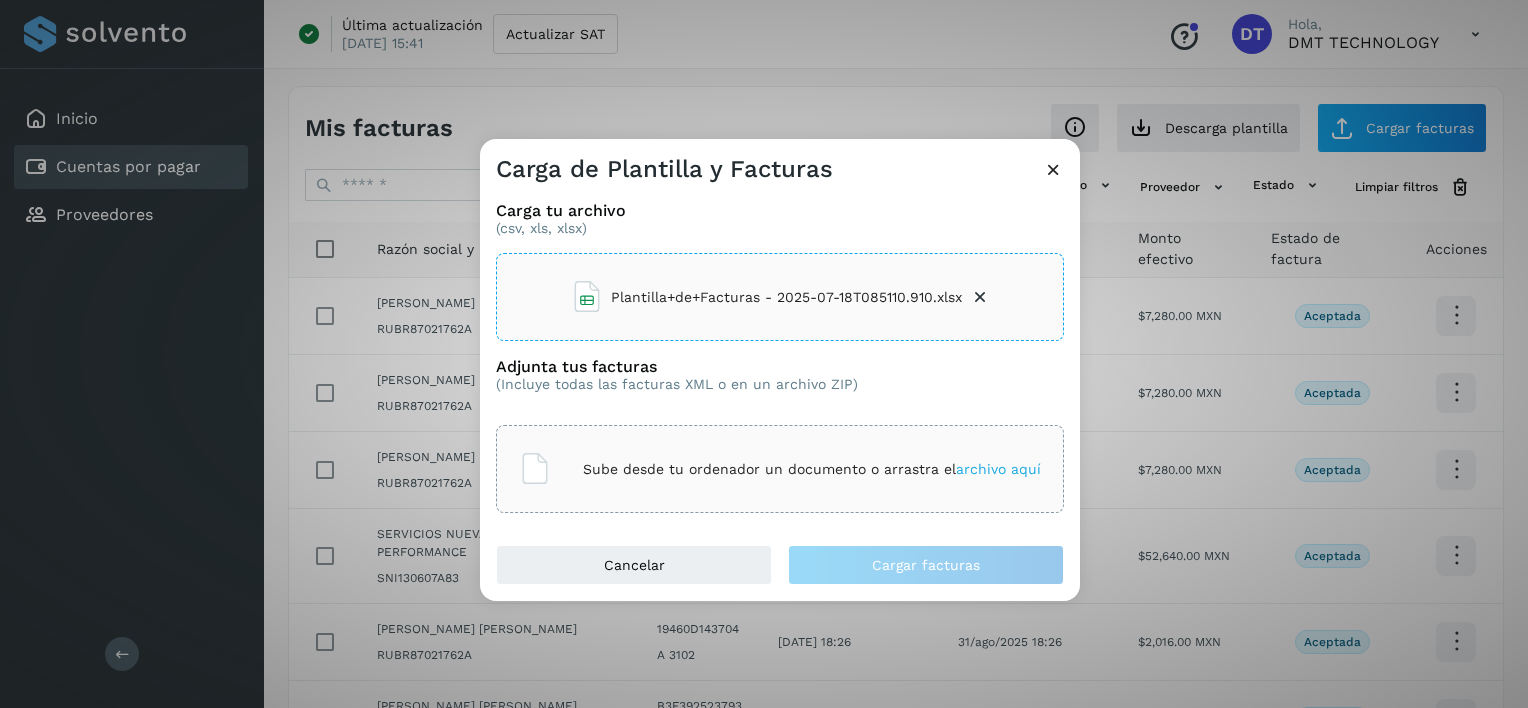 click on "Sube desde tu ordenador un documento o arrastra el  archivo aquí" 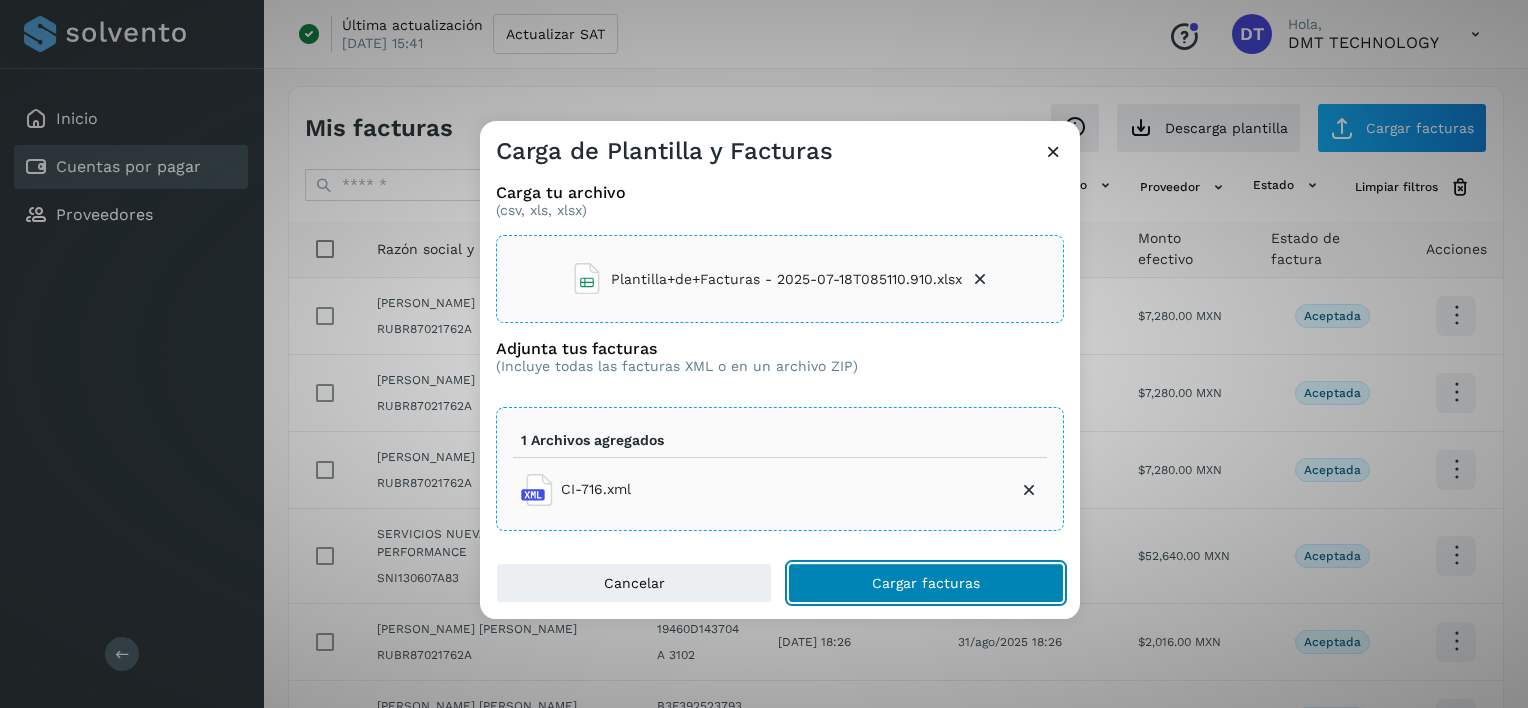 click on "Cargar facturas" 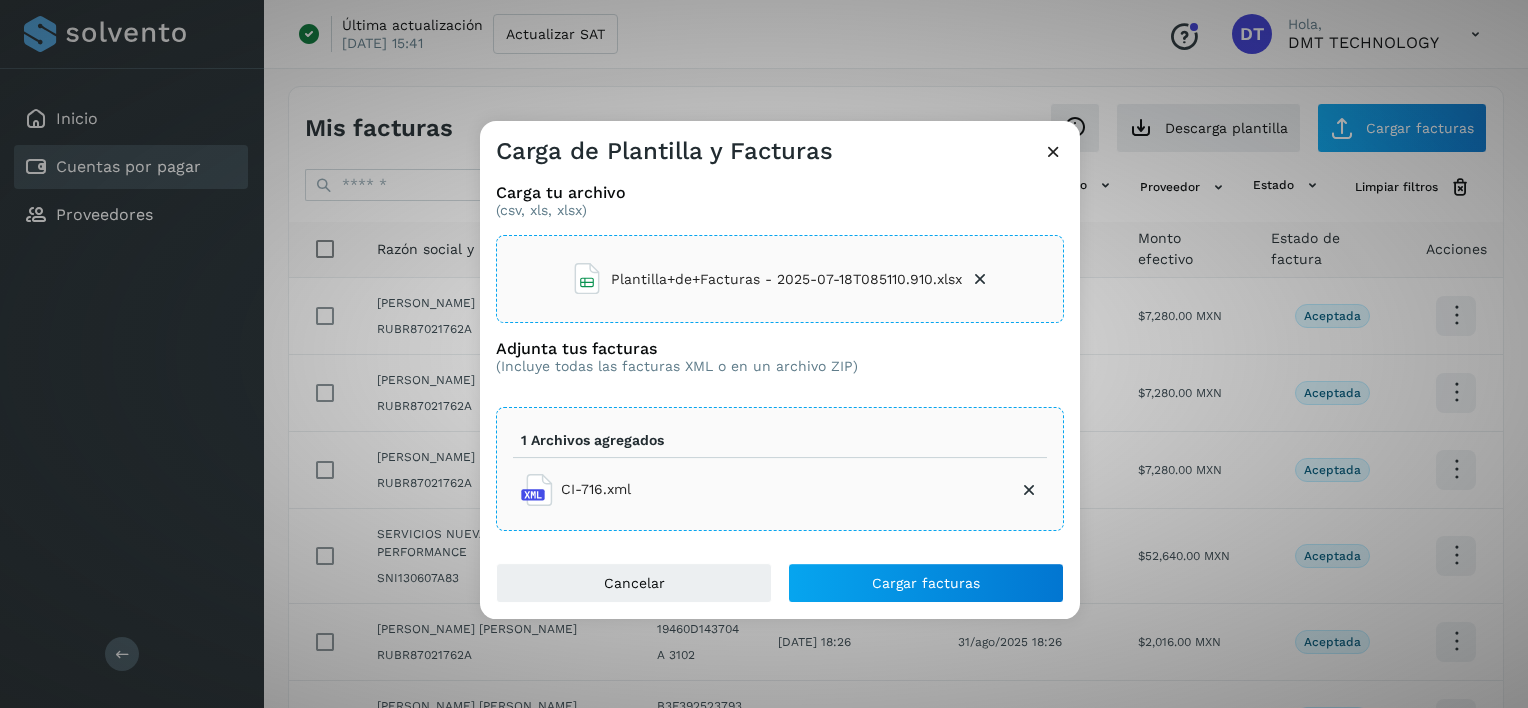 click at bounding box center [1029, 490] 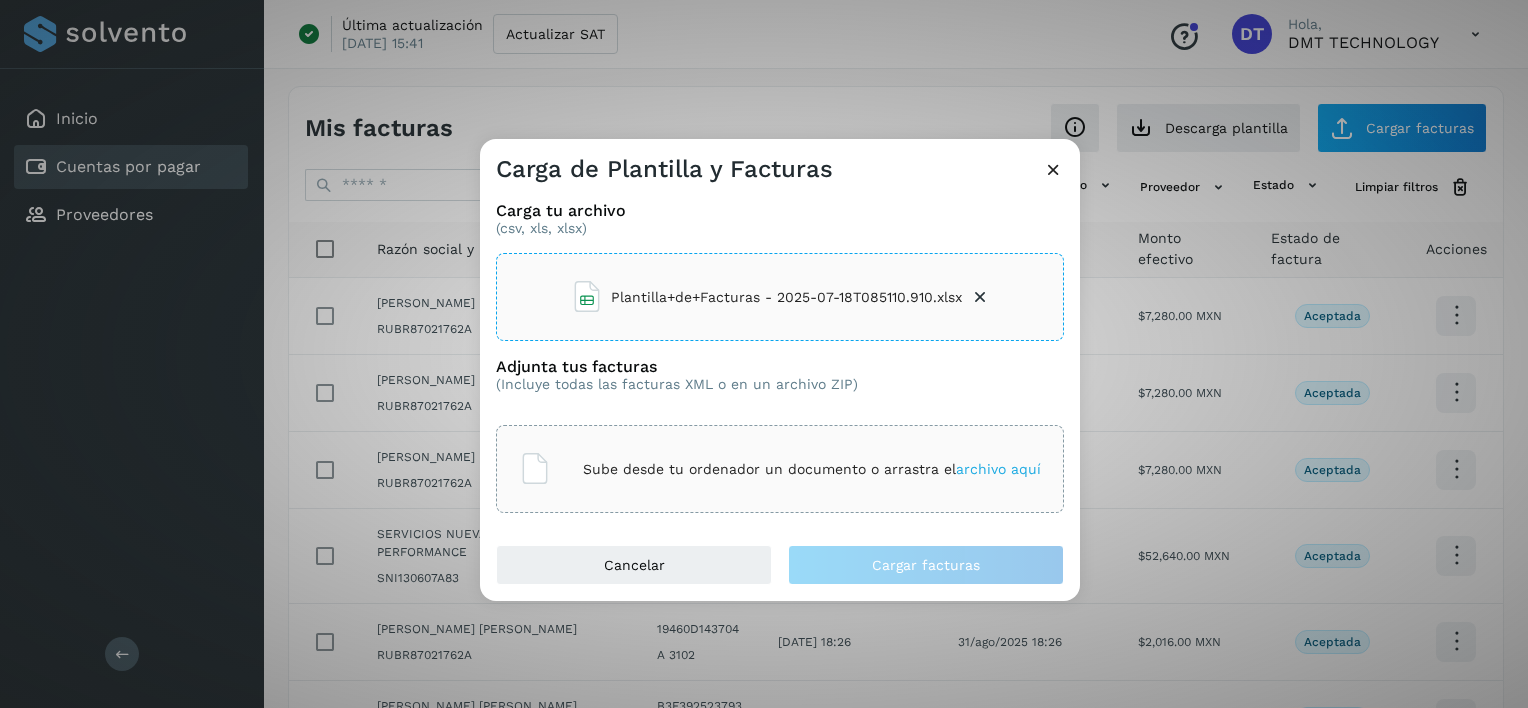 click on "Sube desde tu ordenador un documento o arrastra el  archivo aquí" at bounding box center (812, 469) 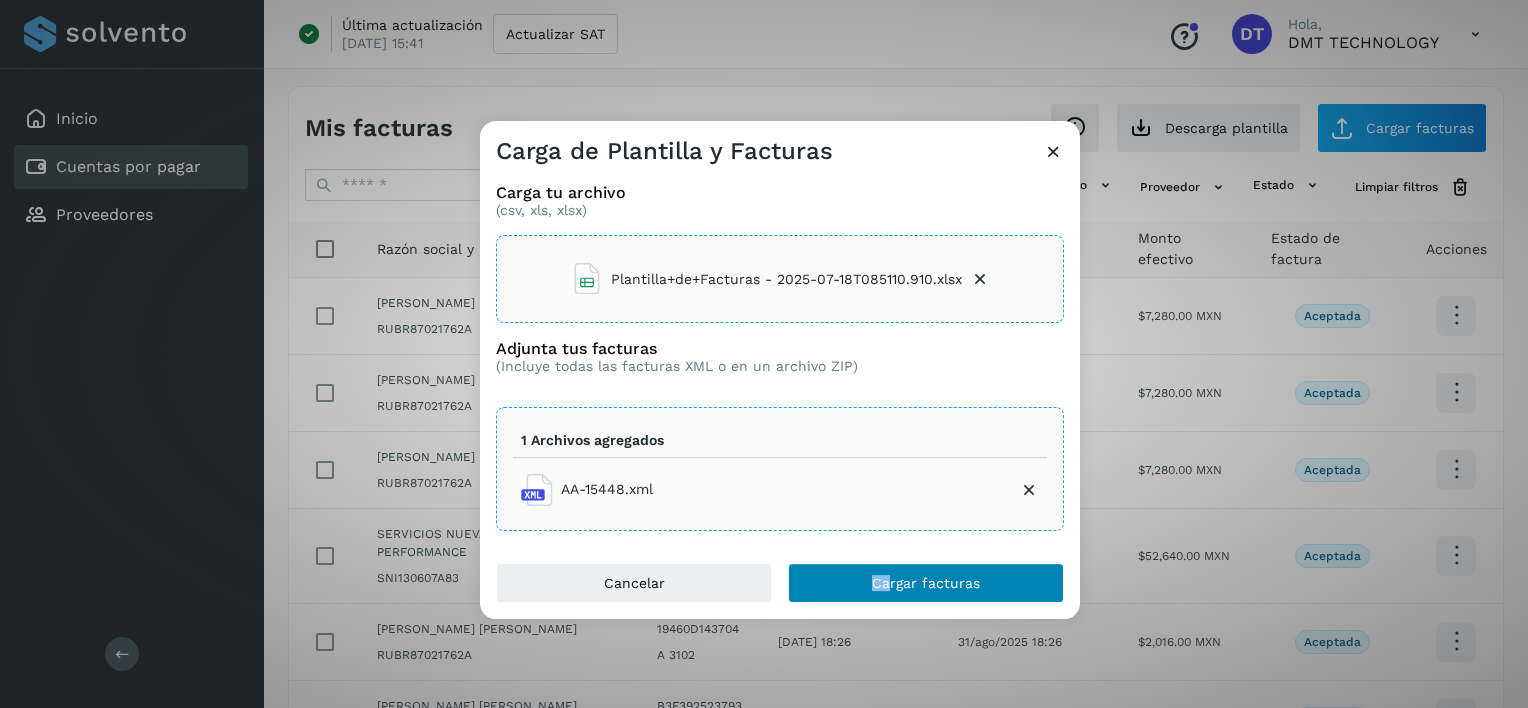 drag, startPoint x: 888, startPoint y: 605, endPoint x: 876, endPoint y: 592, distance: 17.691807 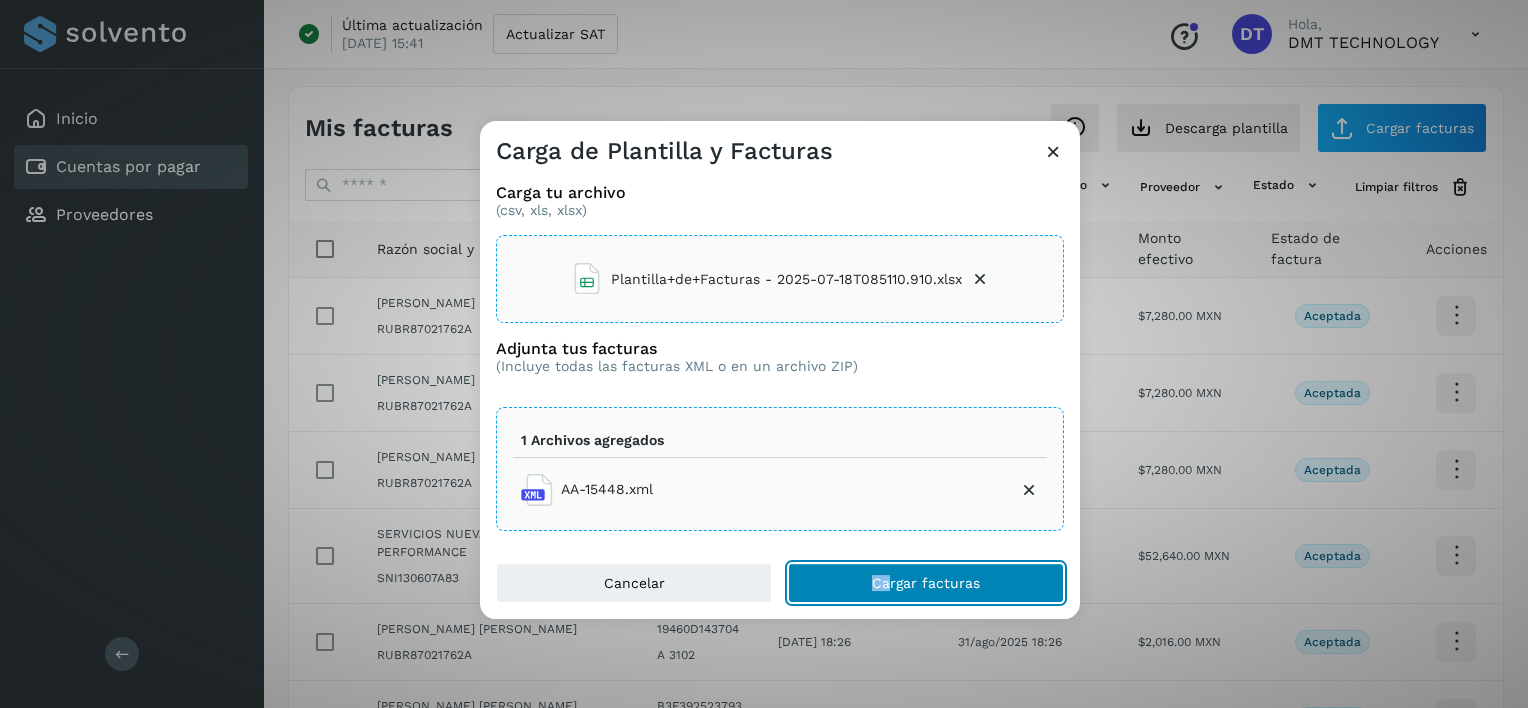 click on "Cargar facturas" 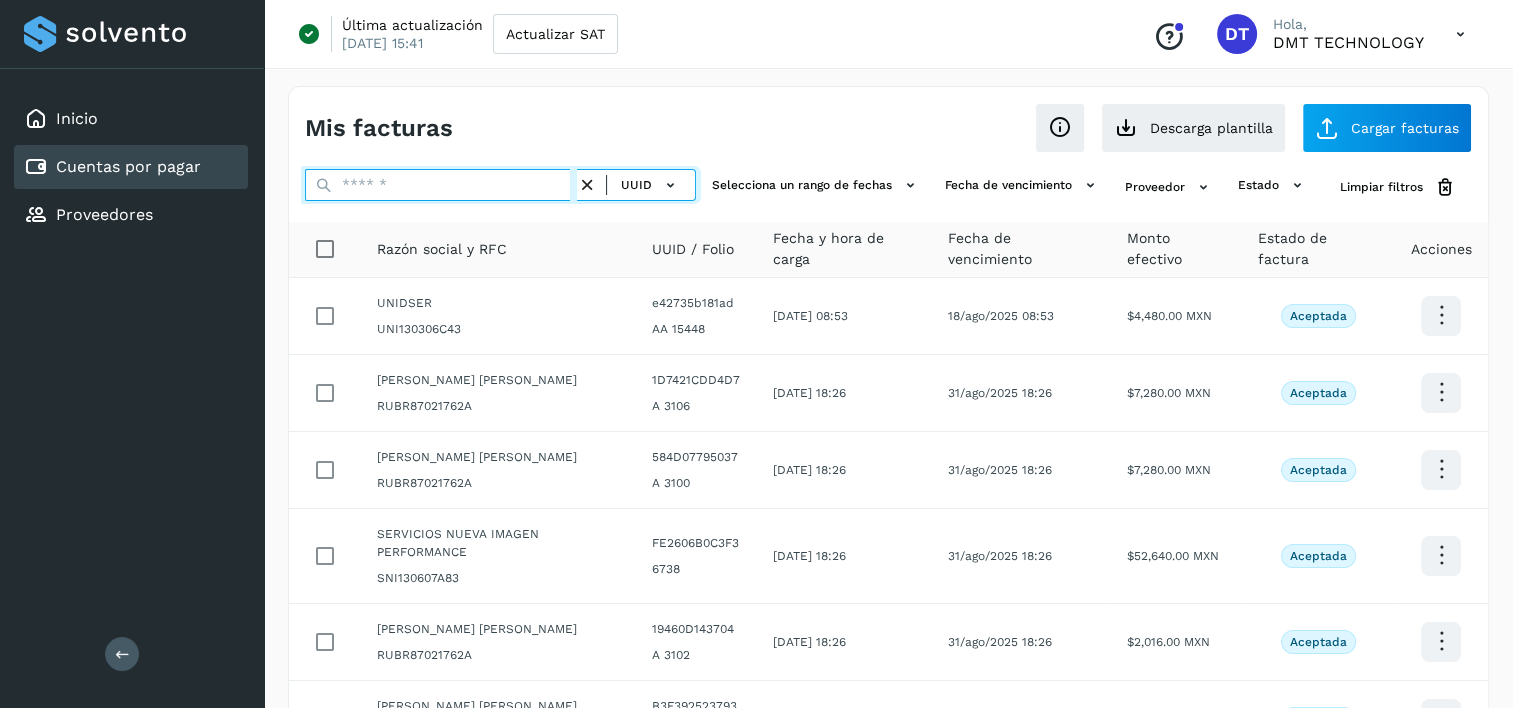 click at bounding box center [441, 185] 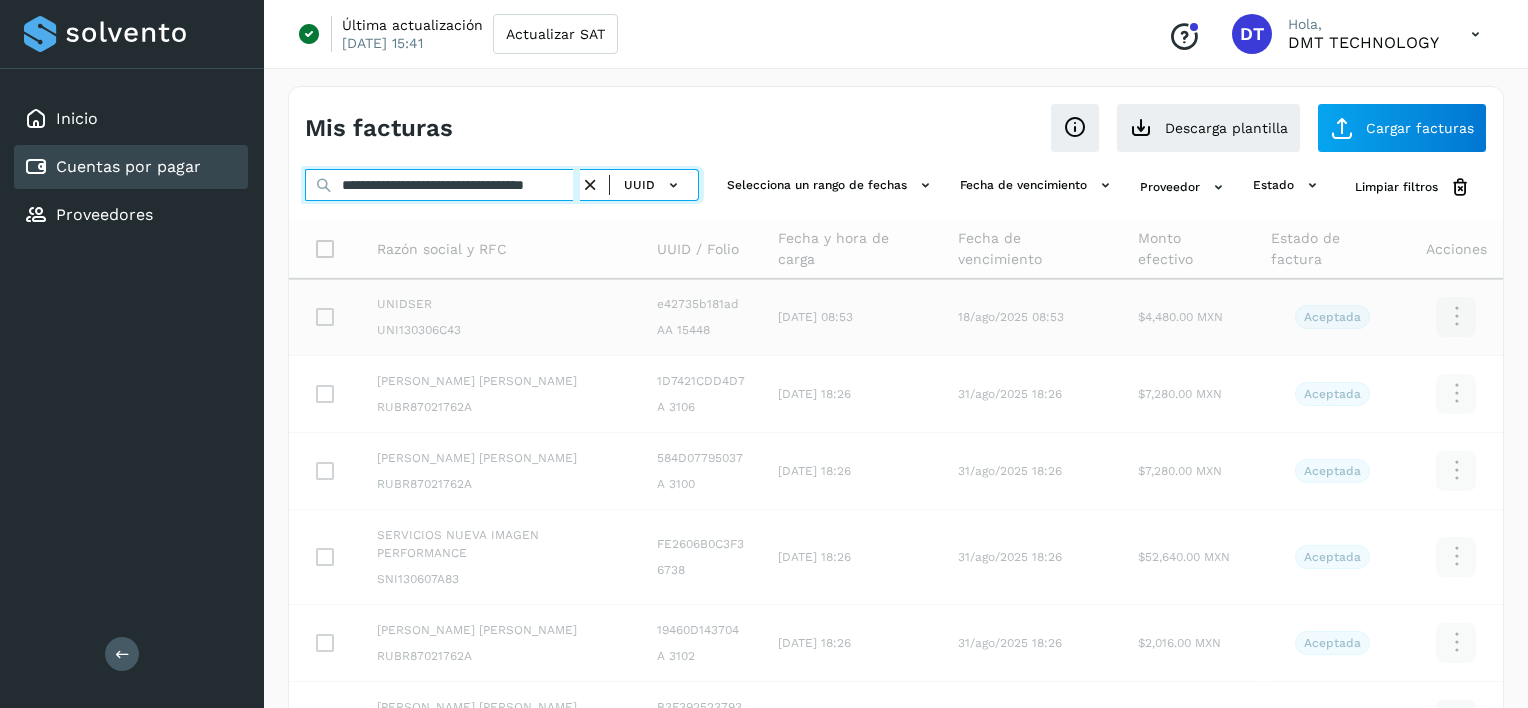 scroll, scrollTop: 0, scrollLeft: 50, axis: horizontal 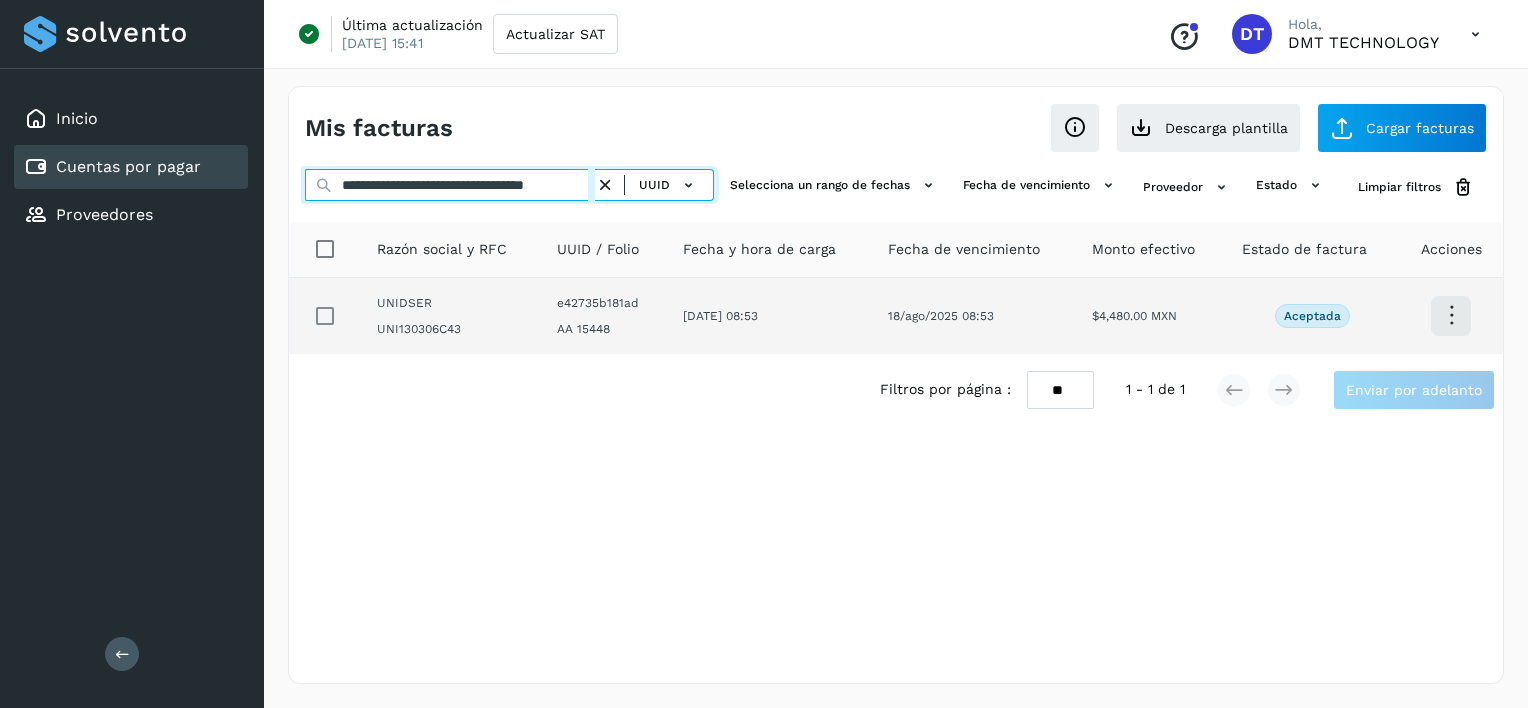 type on "**********" 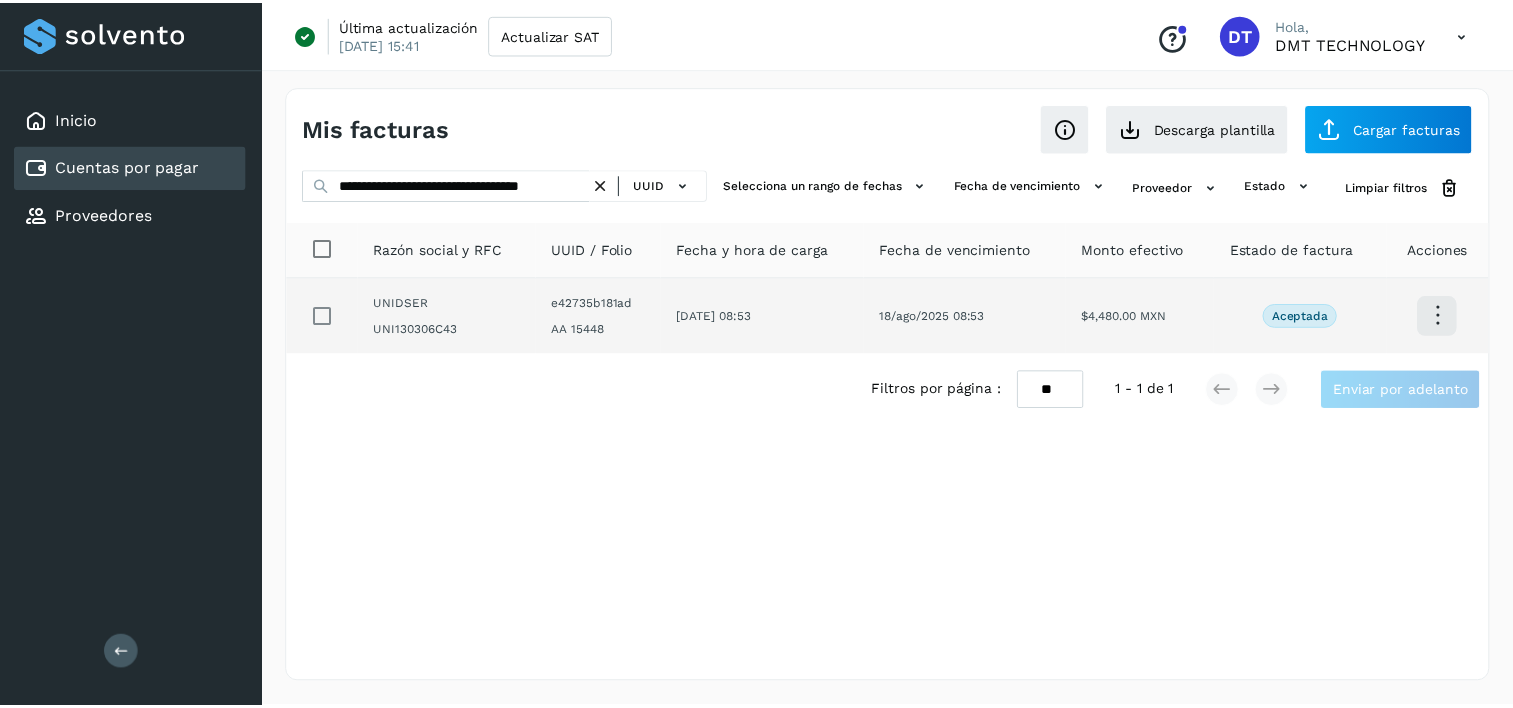 scroll, scrollTop: 0, scrollLeft: 0, axis: both 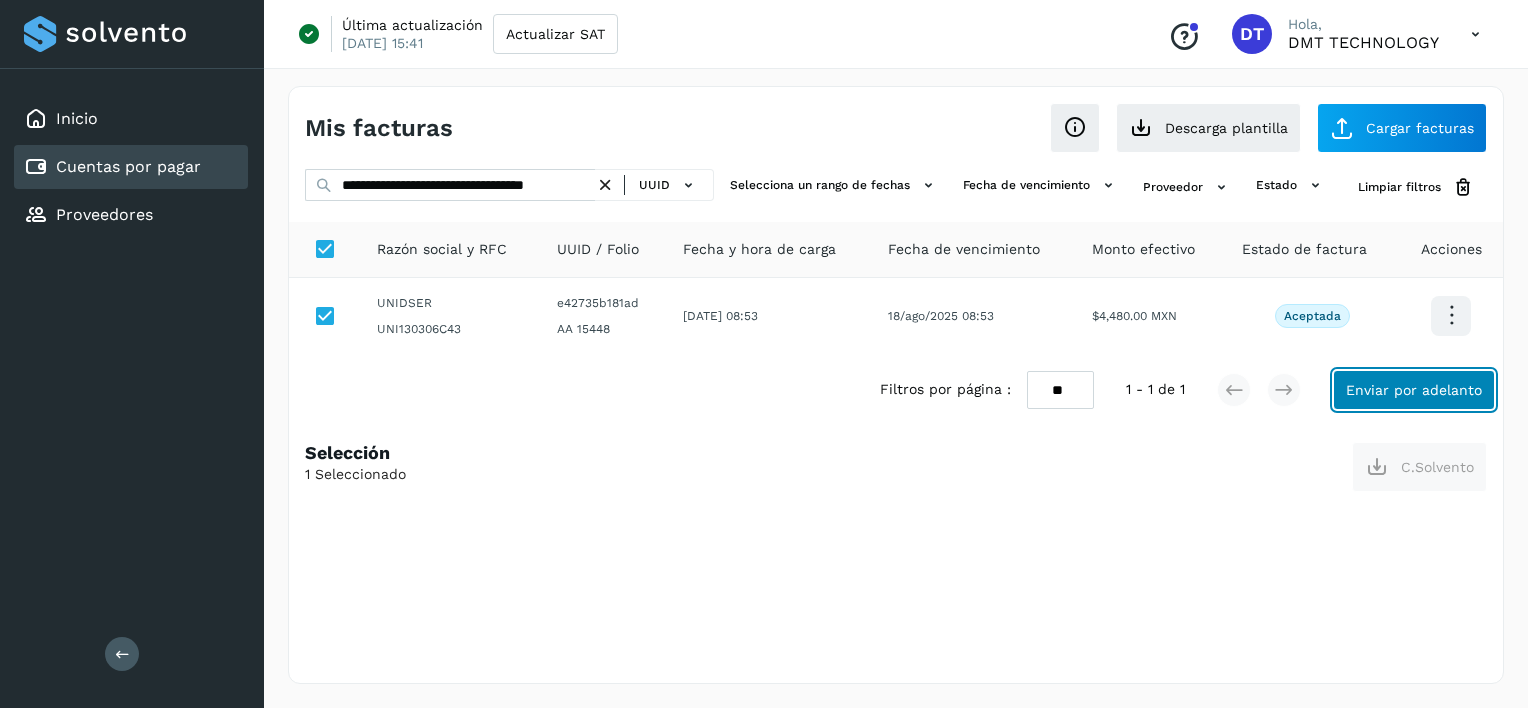 click on "Enviar por adelanto" 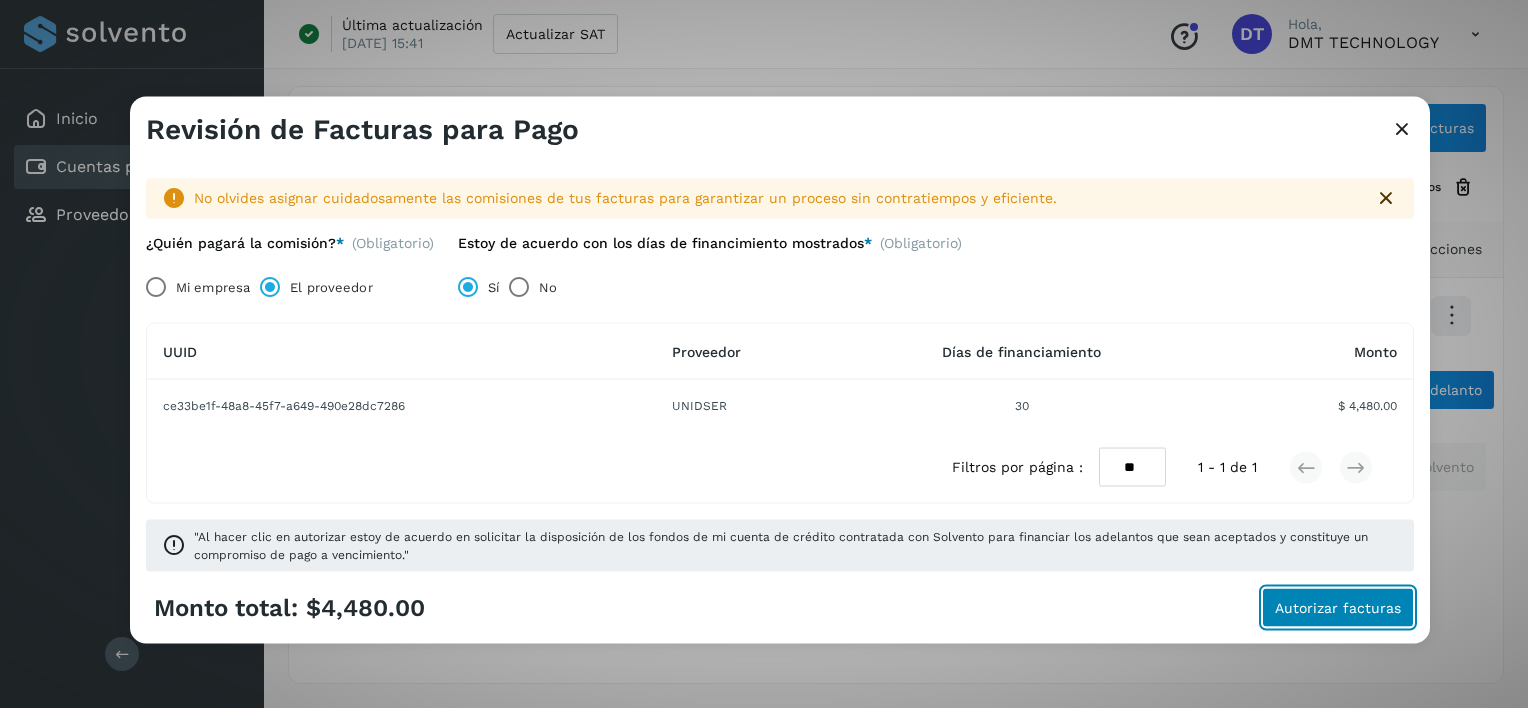 click on "Autorizar facturas" 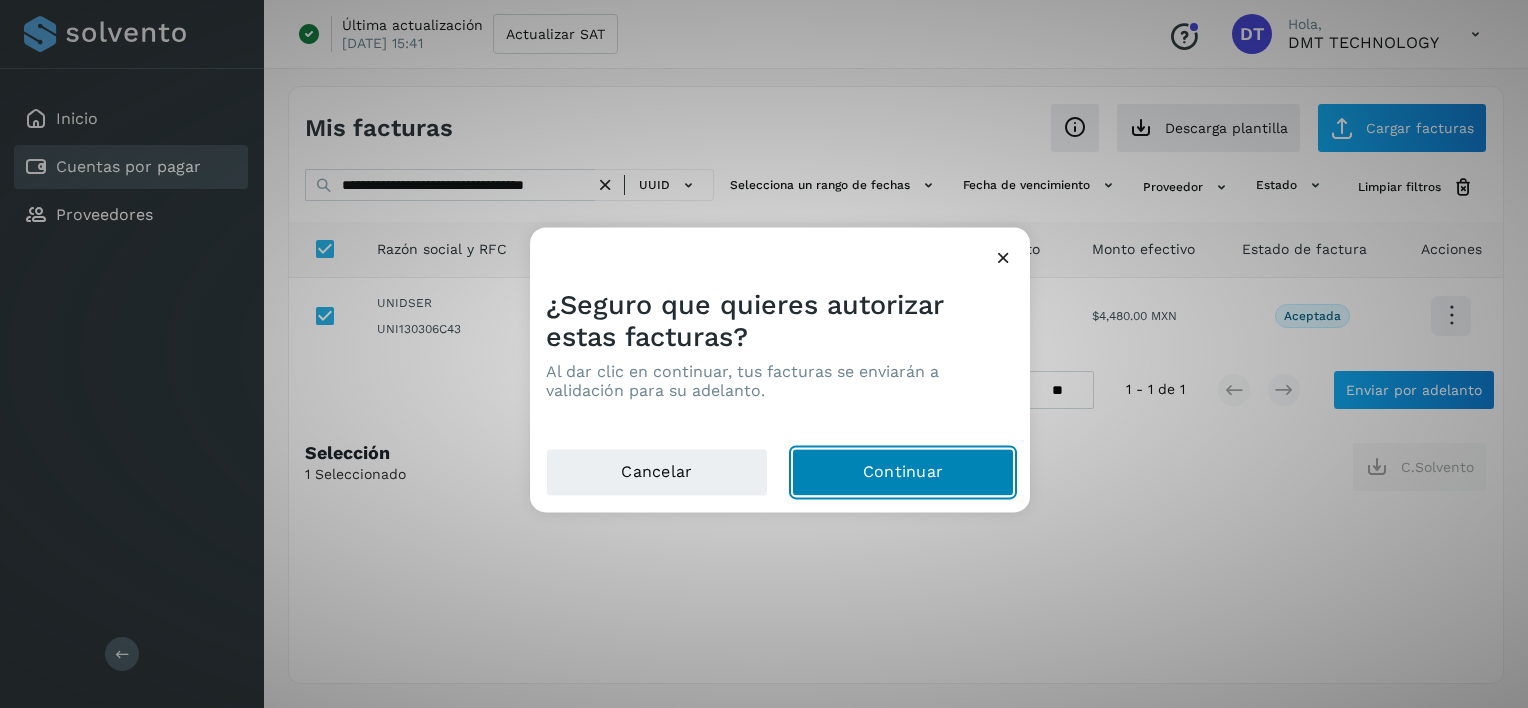 click on "Continuar" 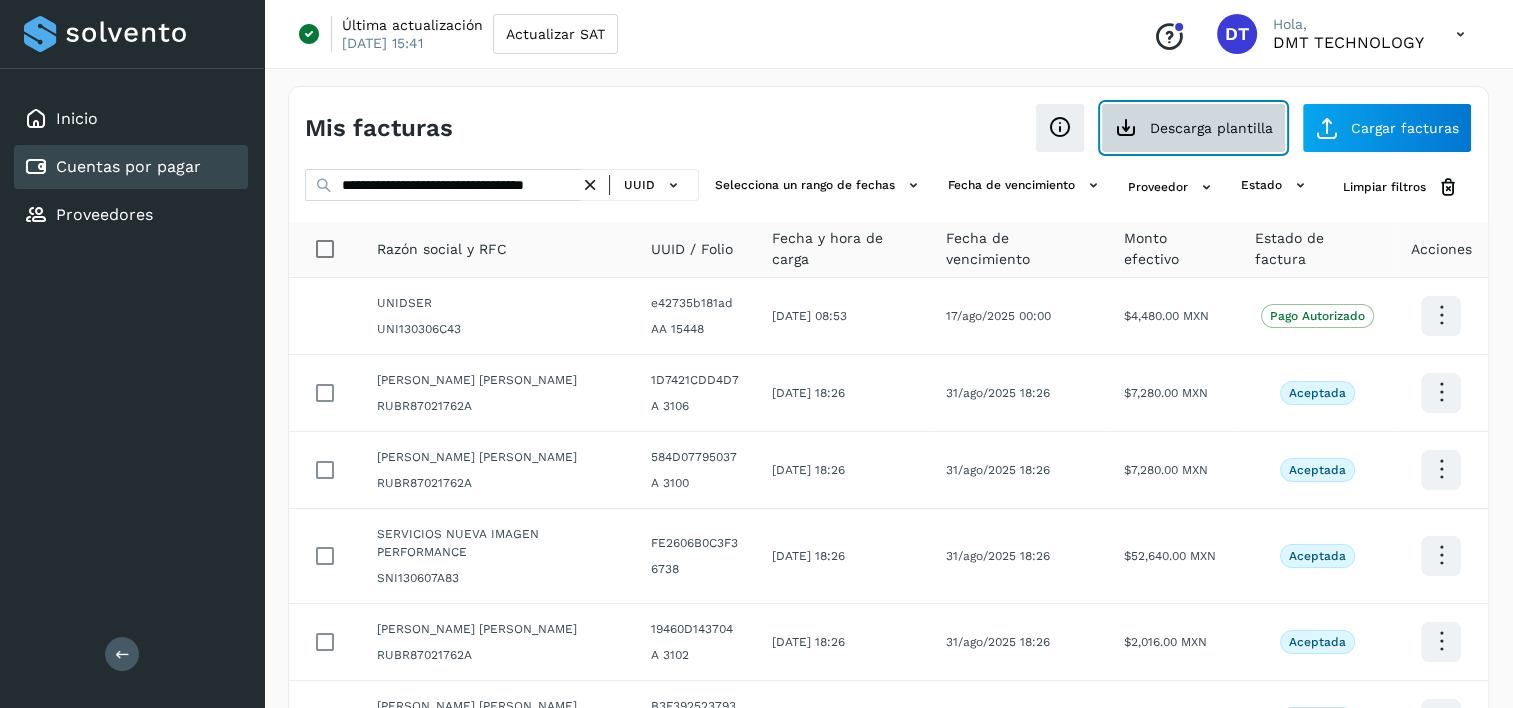 click on "Descarga plantilla" 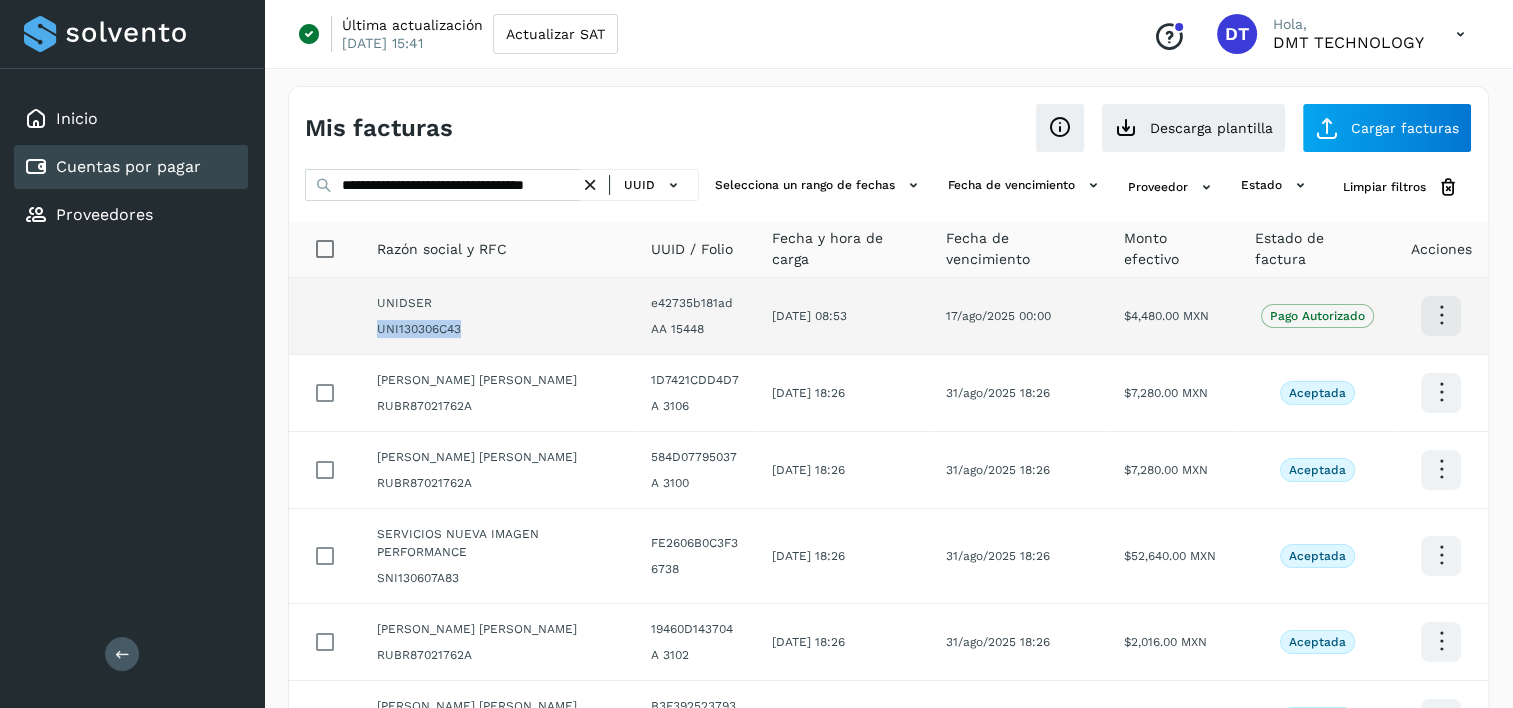 drag, startPoint x: 376, startPoint y: 328, endPoint x: 462, endPoint y: 328, distance: 86 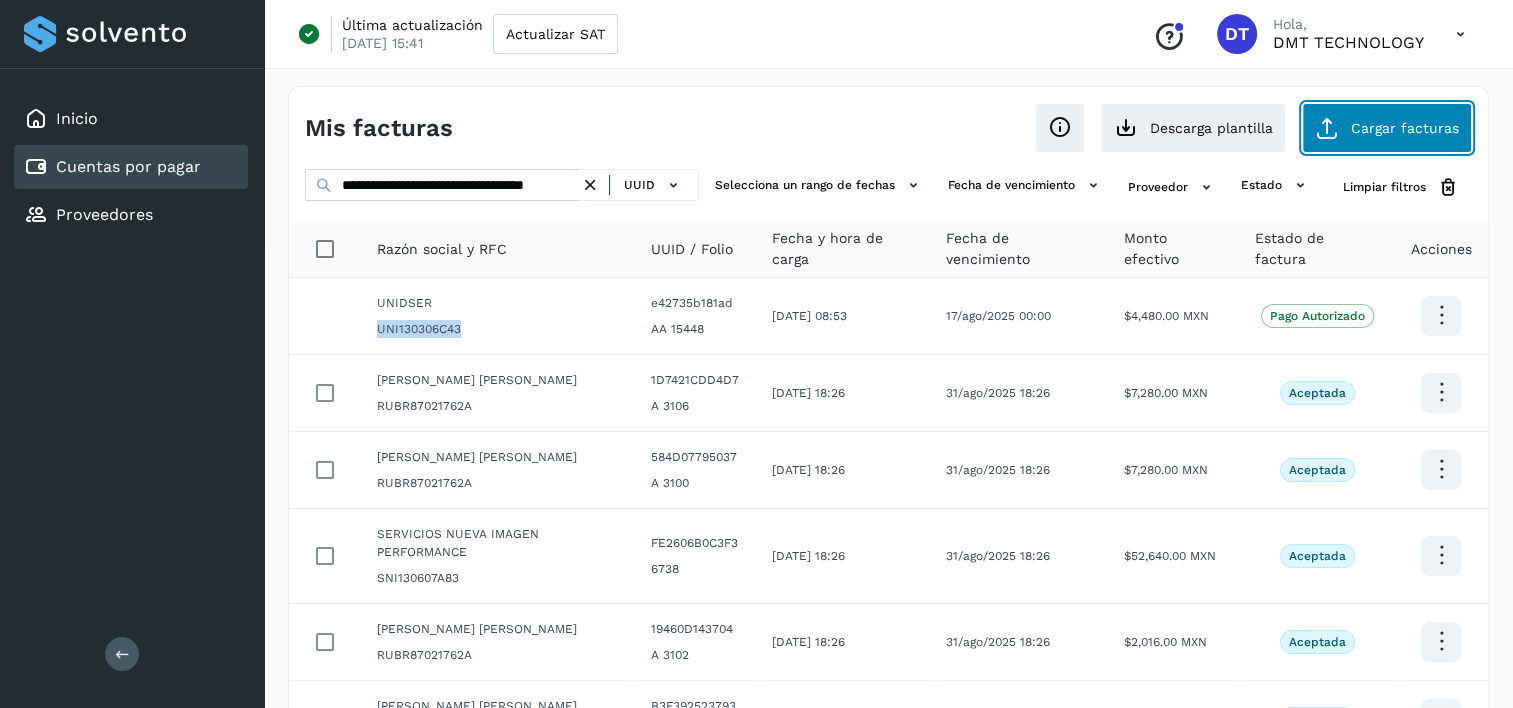 click at bounding box center [1327, 128] 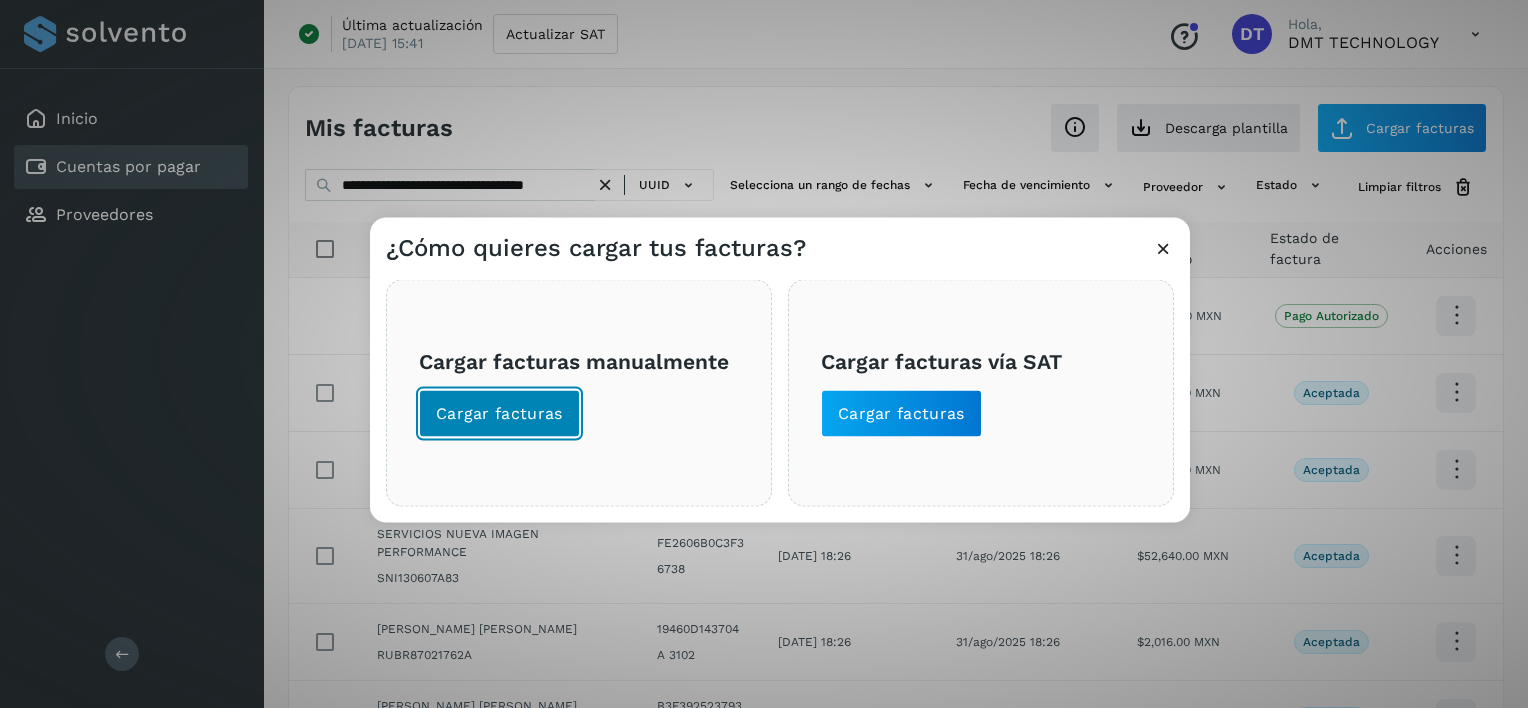 click on "Cargar facturas" 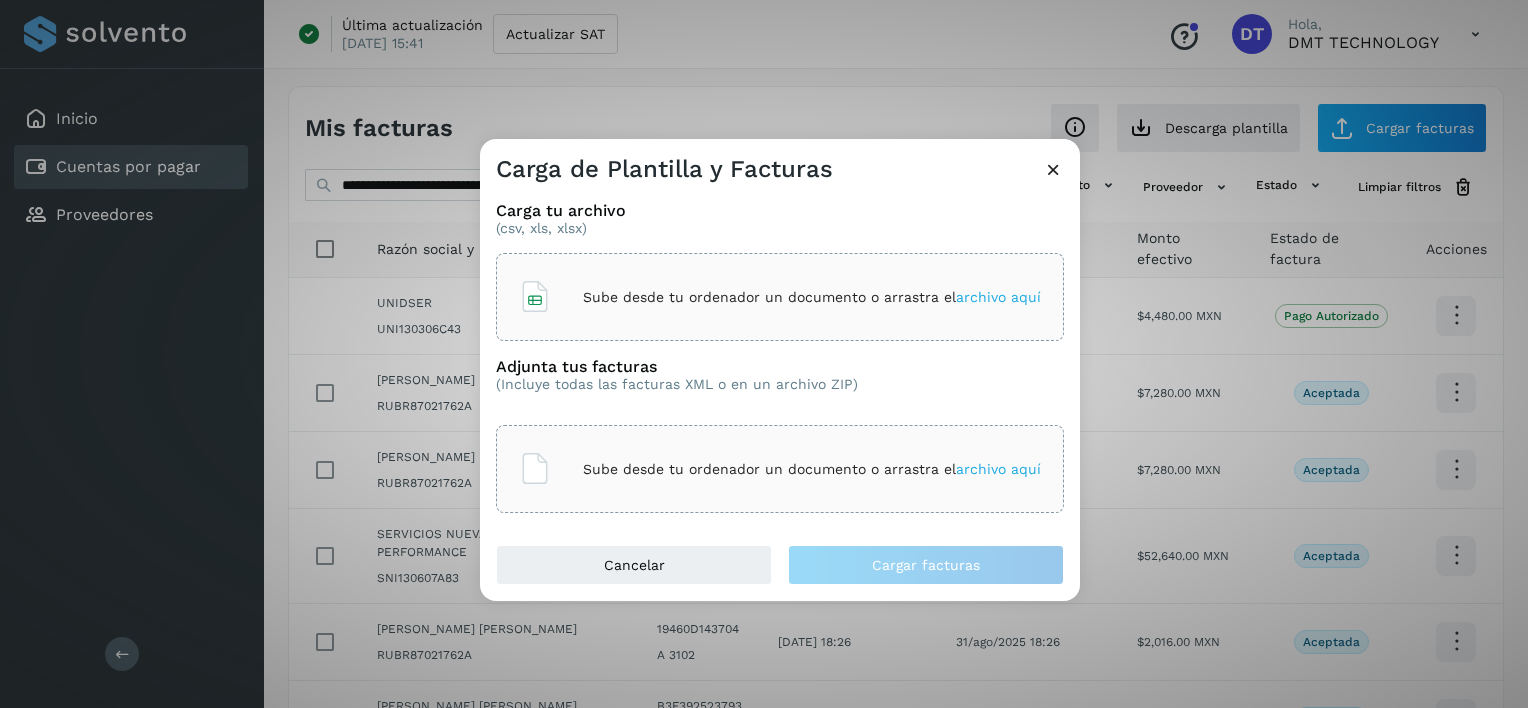 click on "Sube desde tu ordenador un documento o arrastra el  archivo aquí" at bounding box center [812, 297] 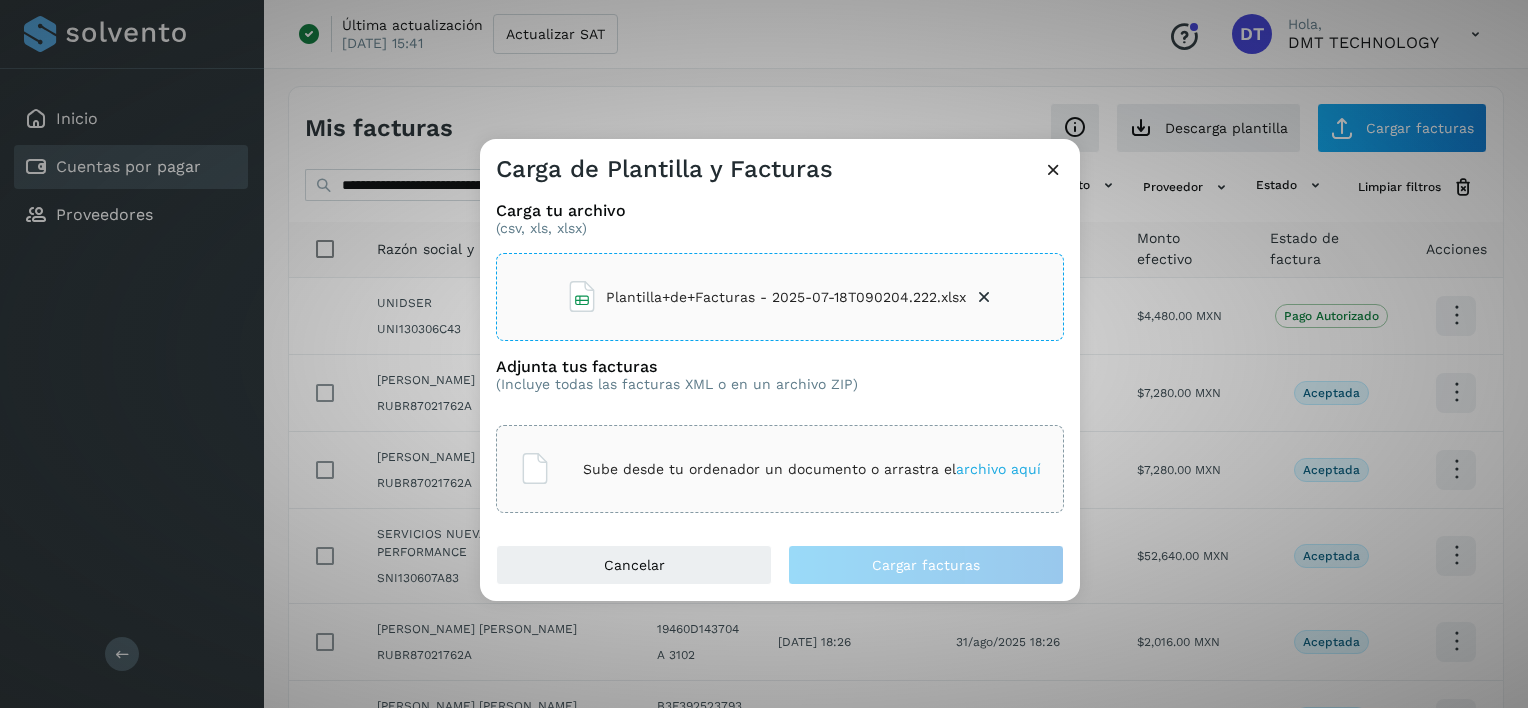 click on "Sube desde tu ordenador un documento o arrastra el  archivo aquí" at bounding box center (812, 469) 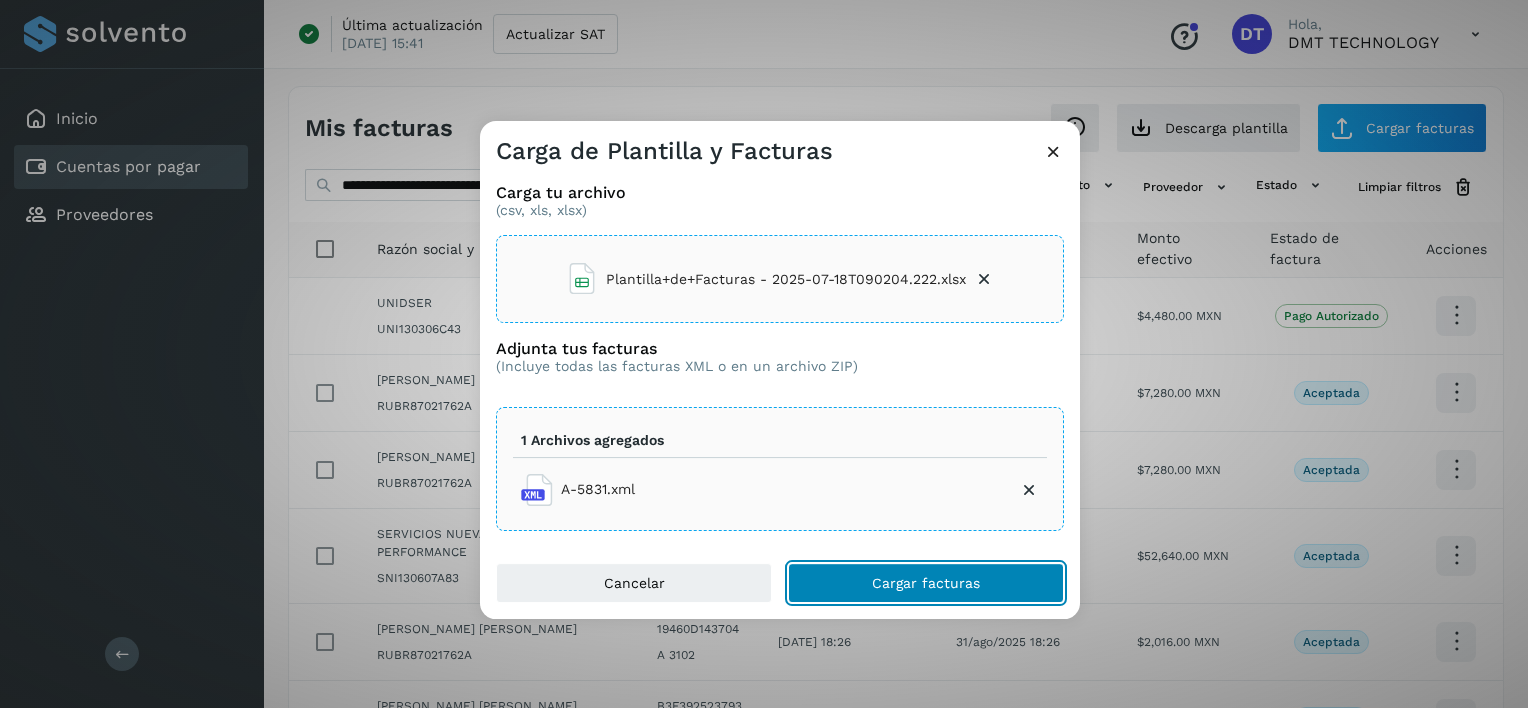 click on "Cargar facturas" 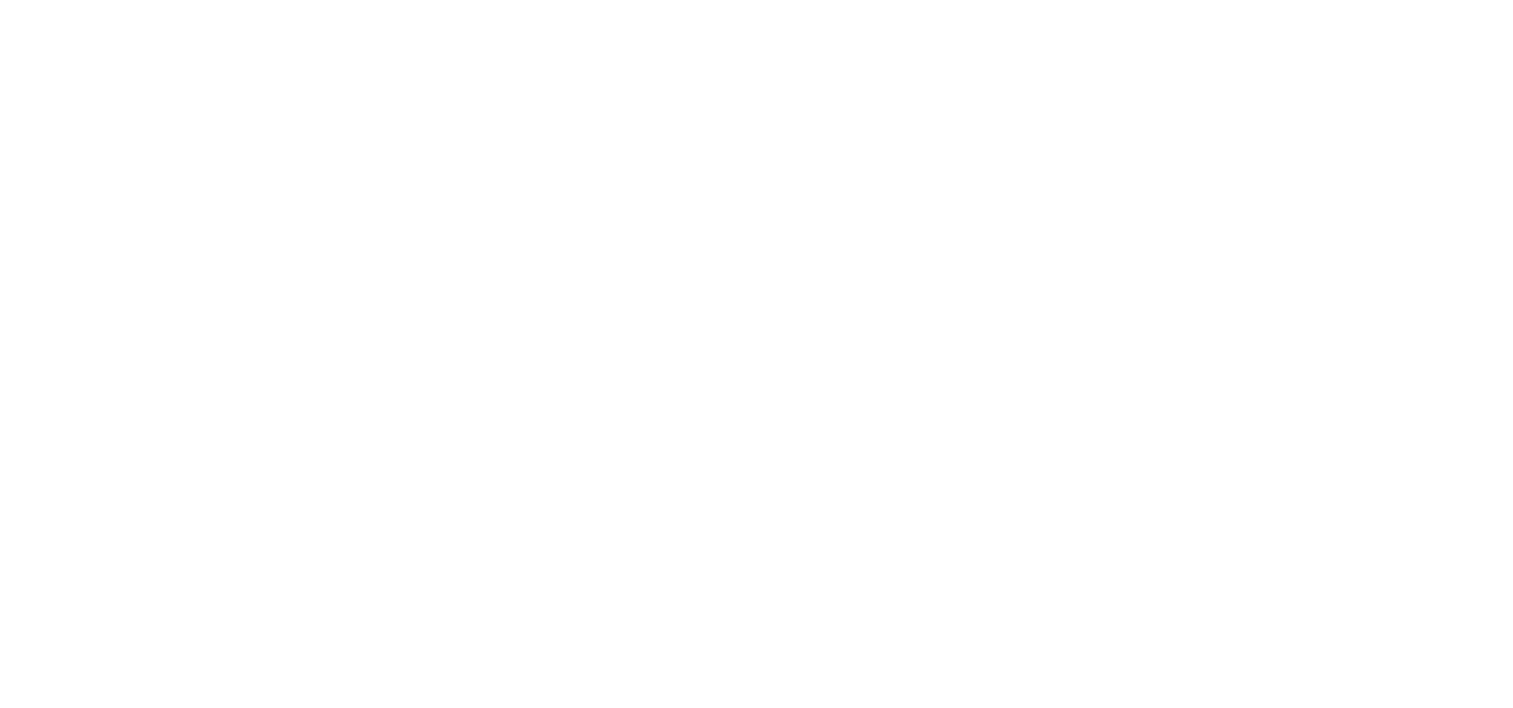 scroll, scrollTop: 0, scrollLeft: 0, axis: both 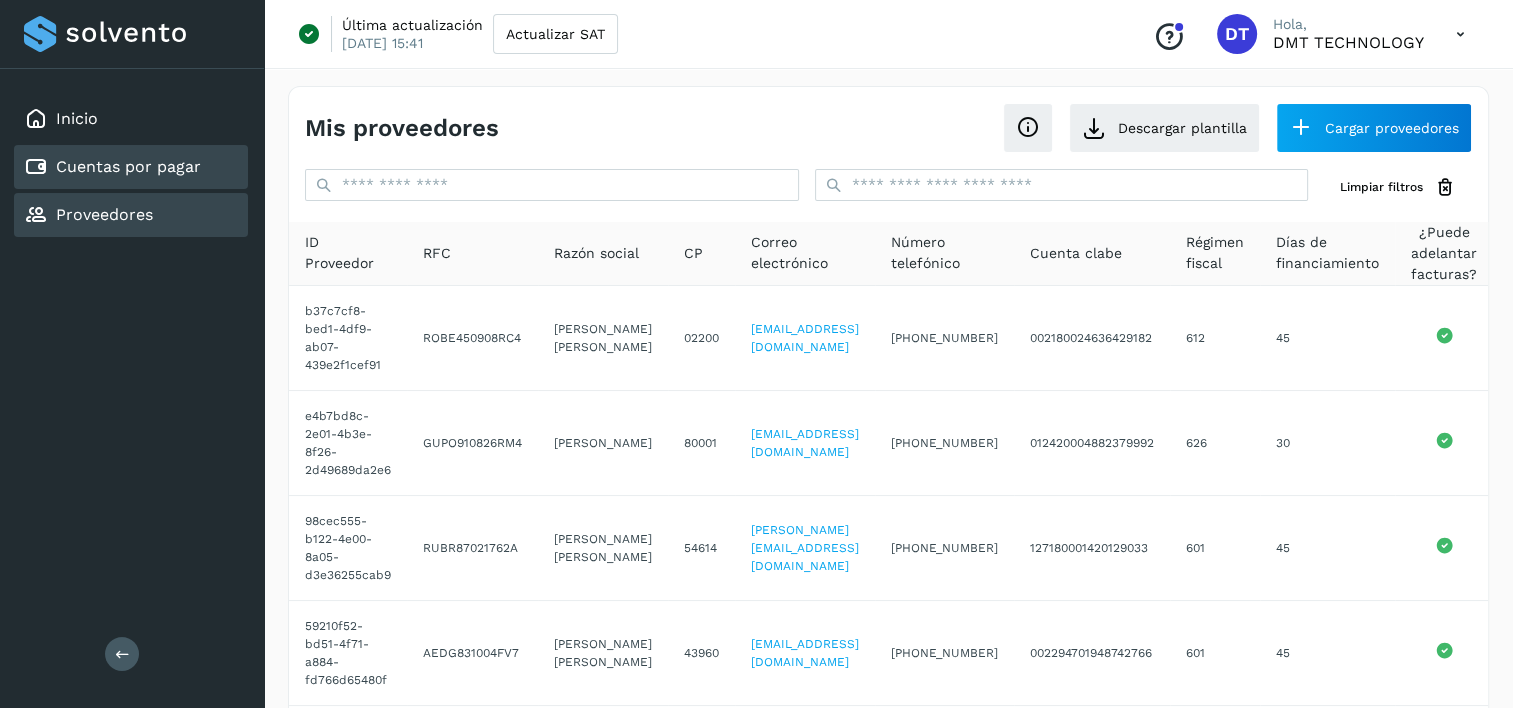 click on "Cuentas por pagar" 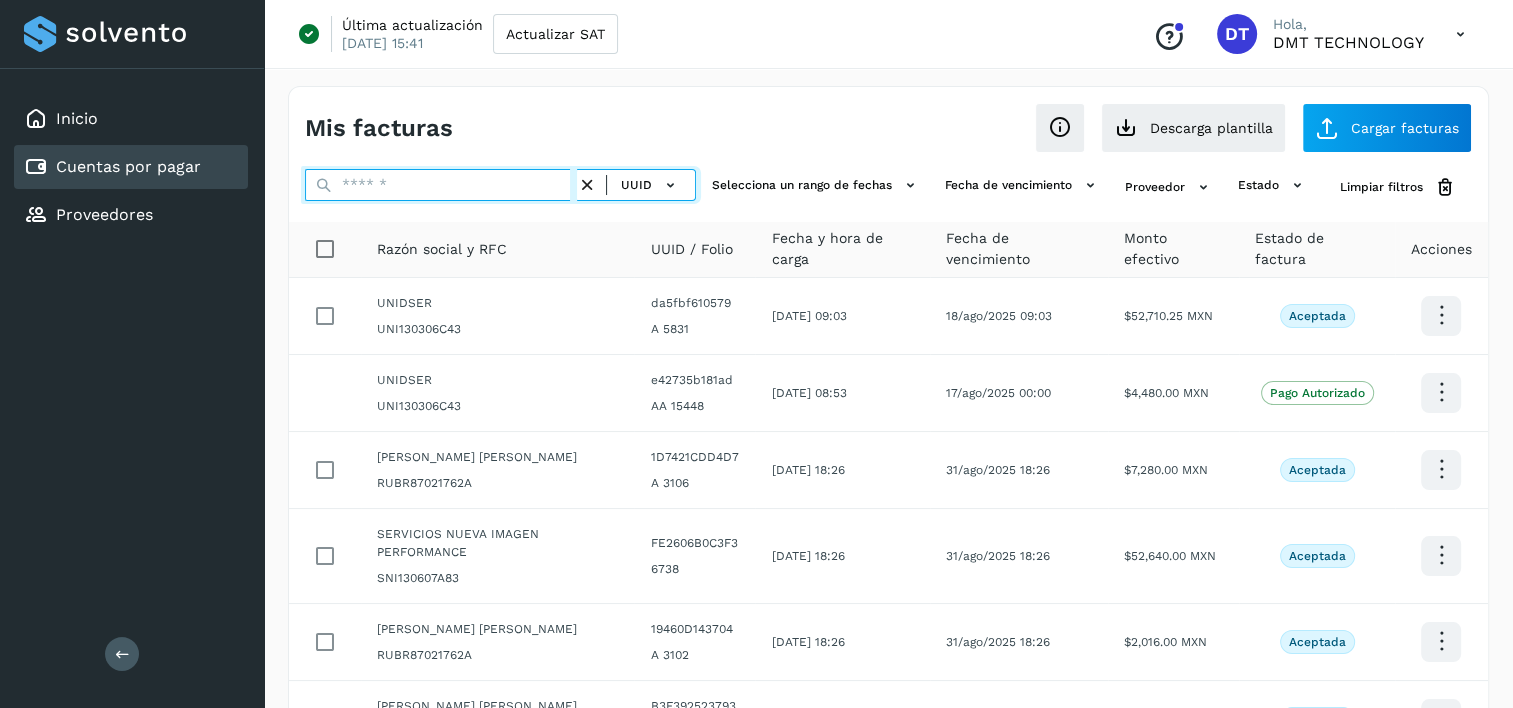 click at bounding box center (441, 185) 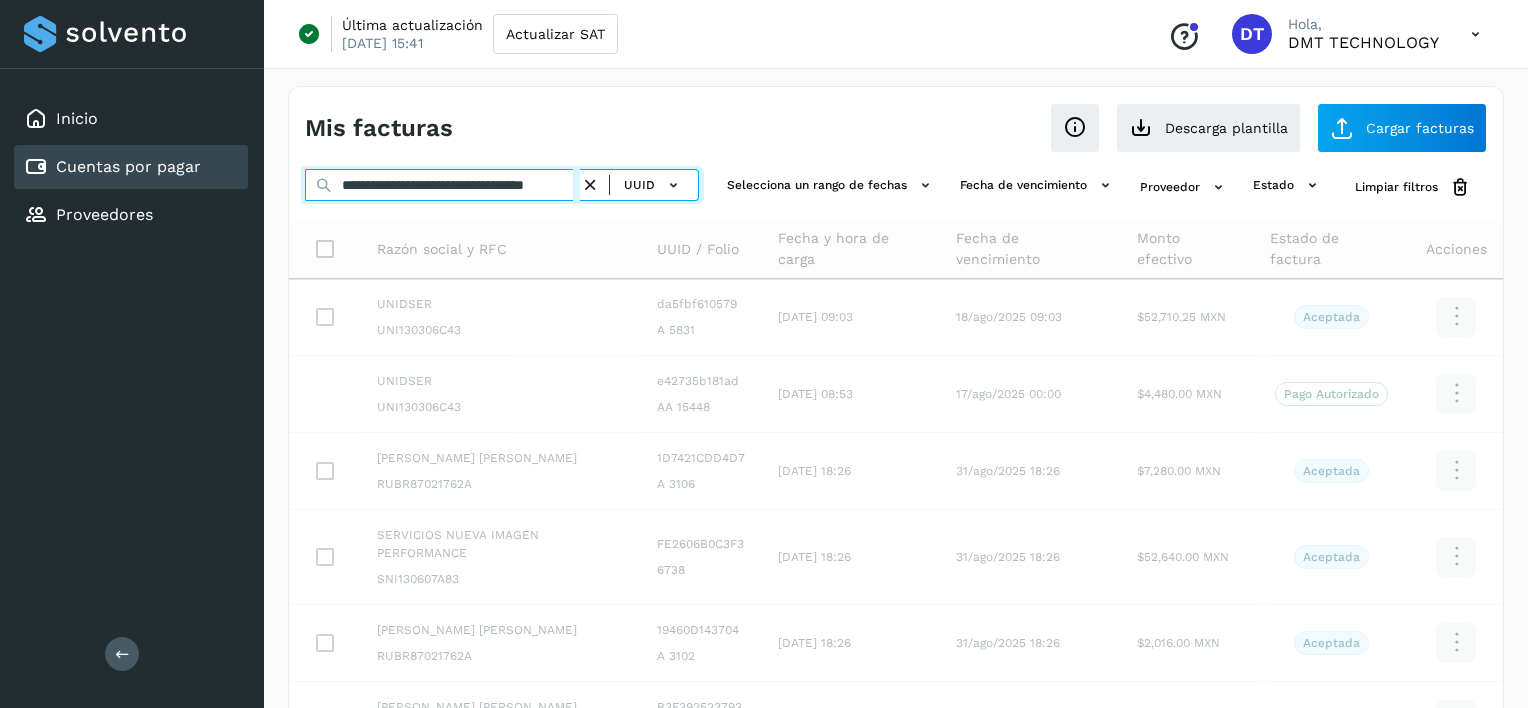 scroll, scrollTop: 0, scrollLeft: 57, axis: horizontal 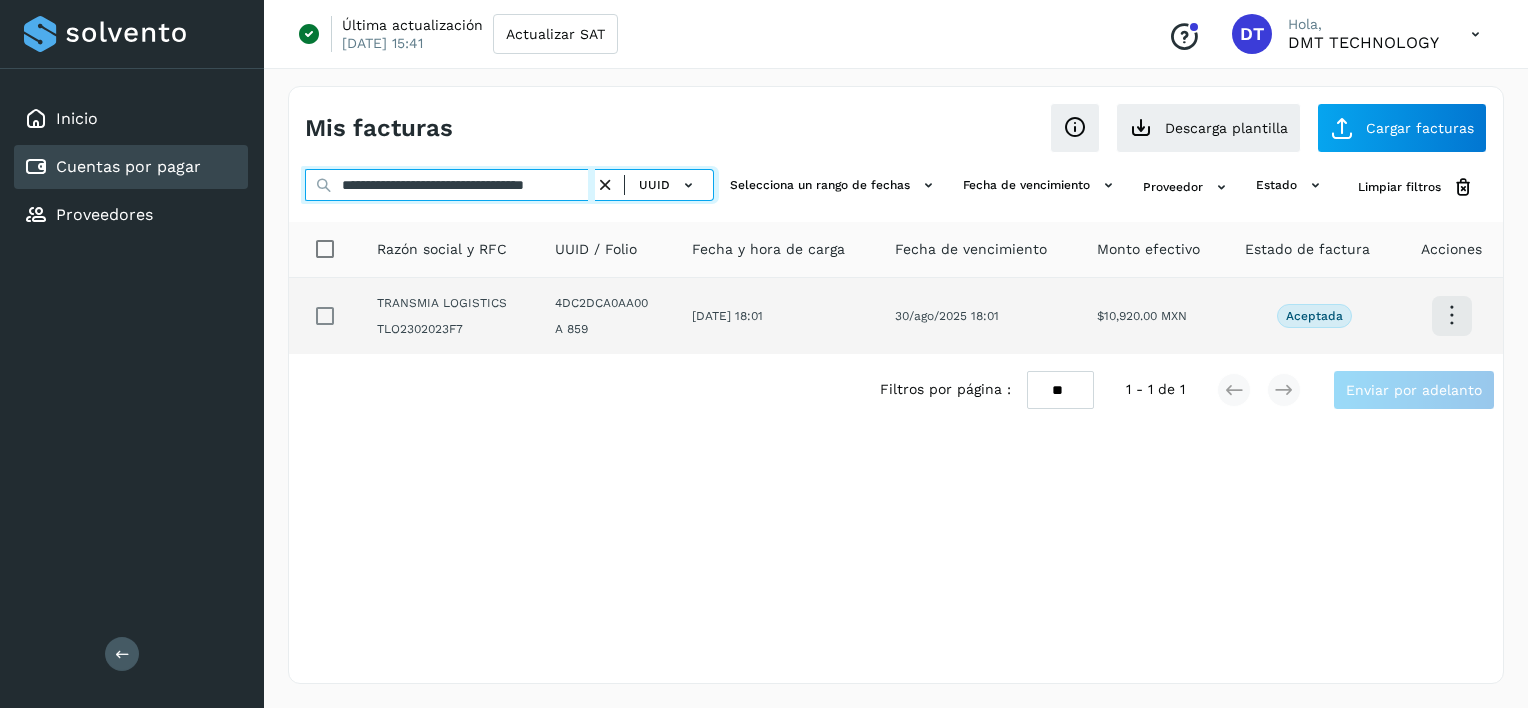 type on "**********" 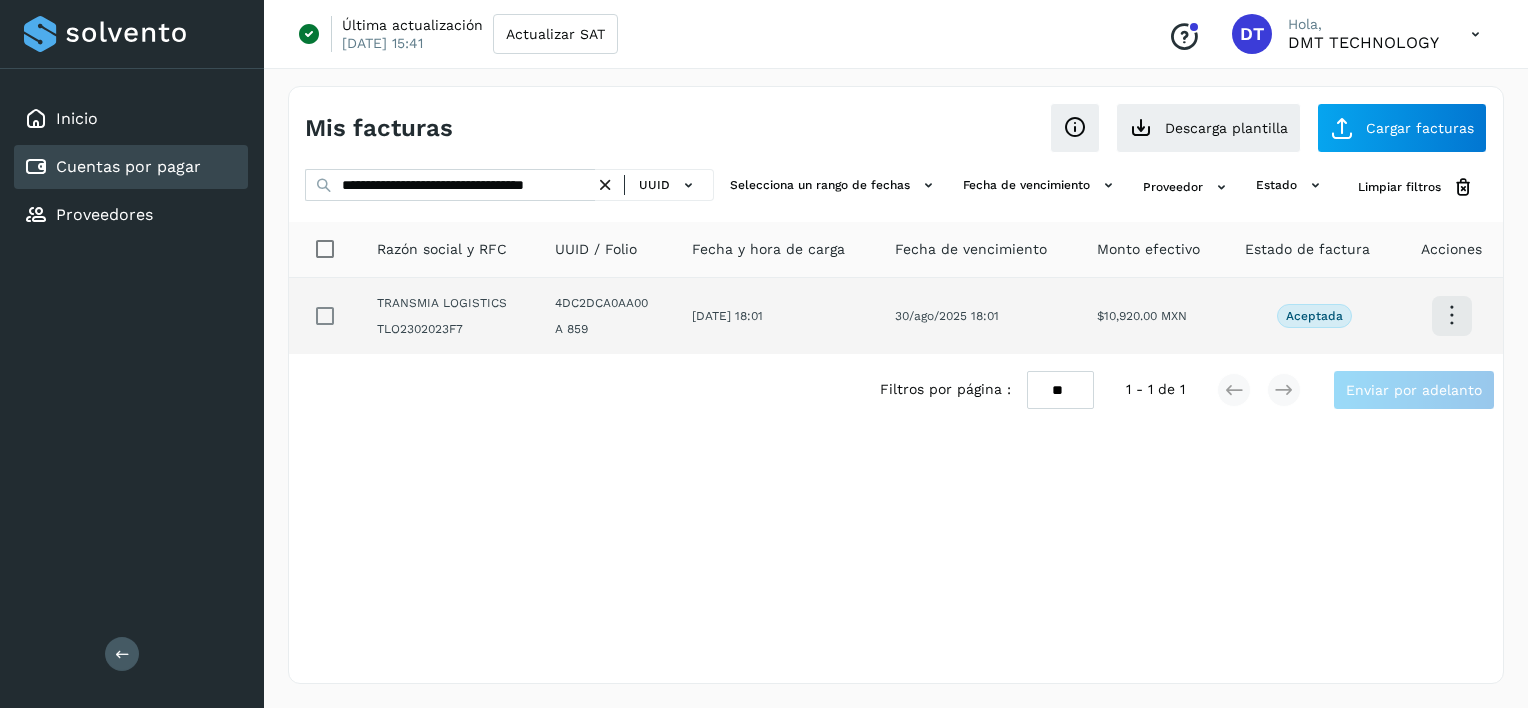 scroll, scrollTop: 0, scrollLeft: 0, axis: both 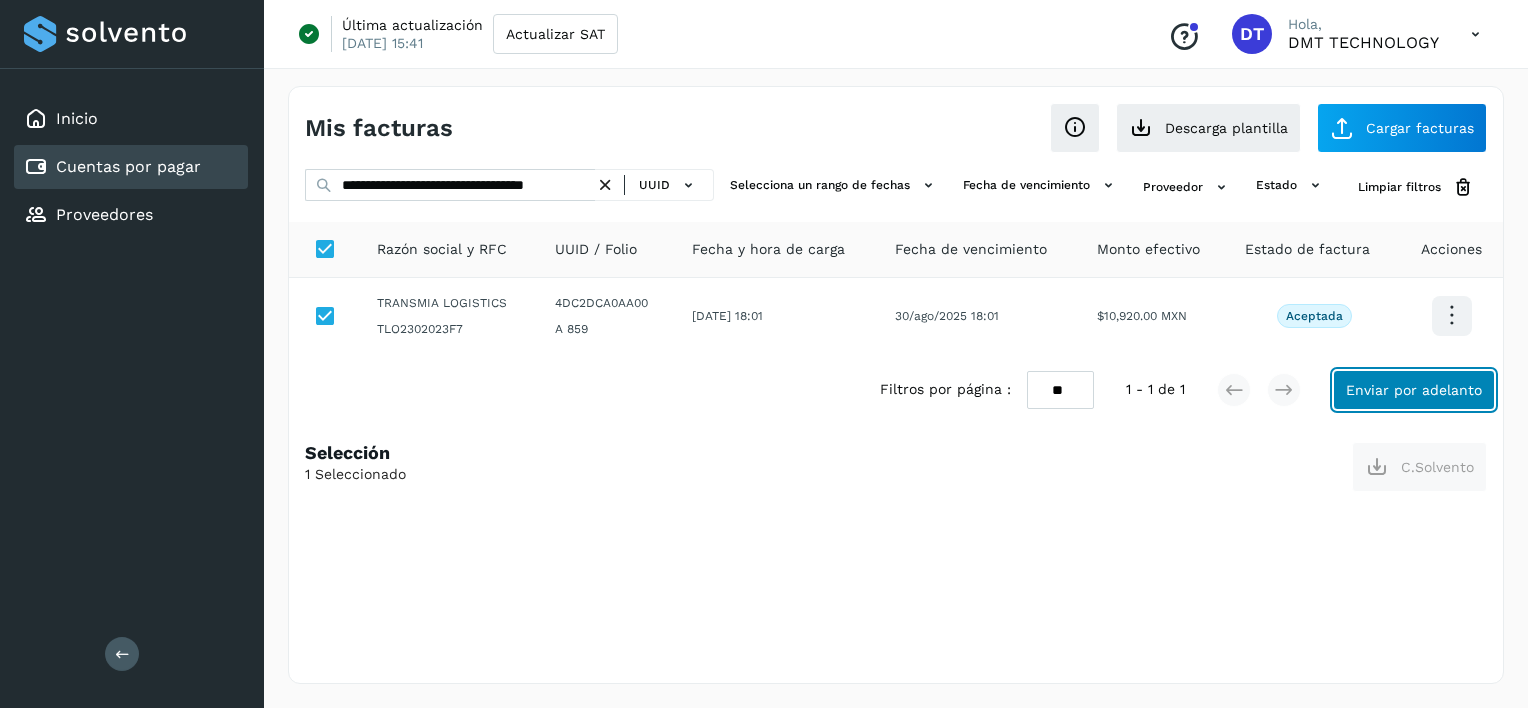 click on "Enviar por adelanto" 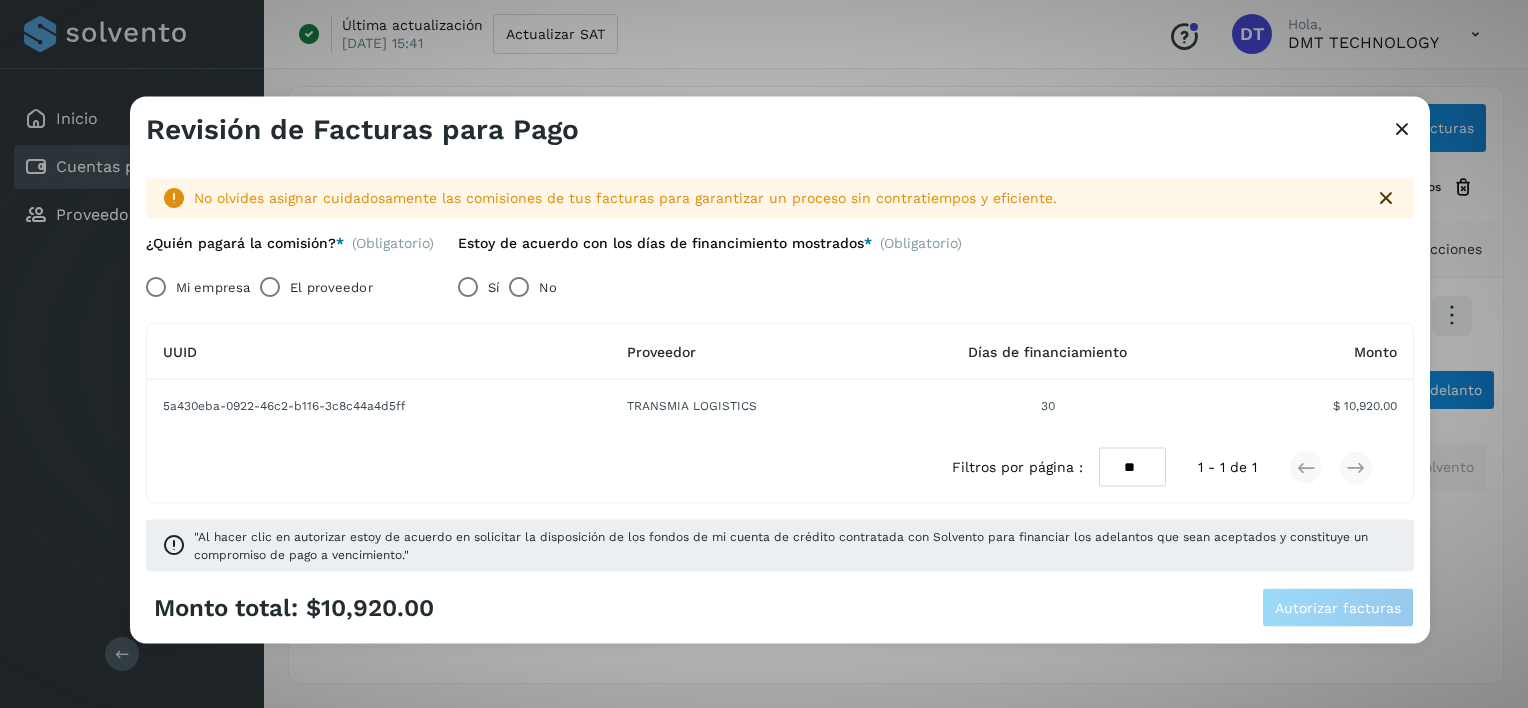 click on "El proveedor" at bounding box center (331, 287) 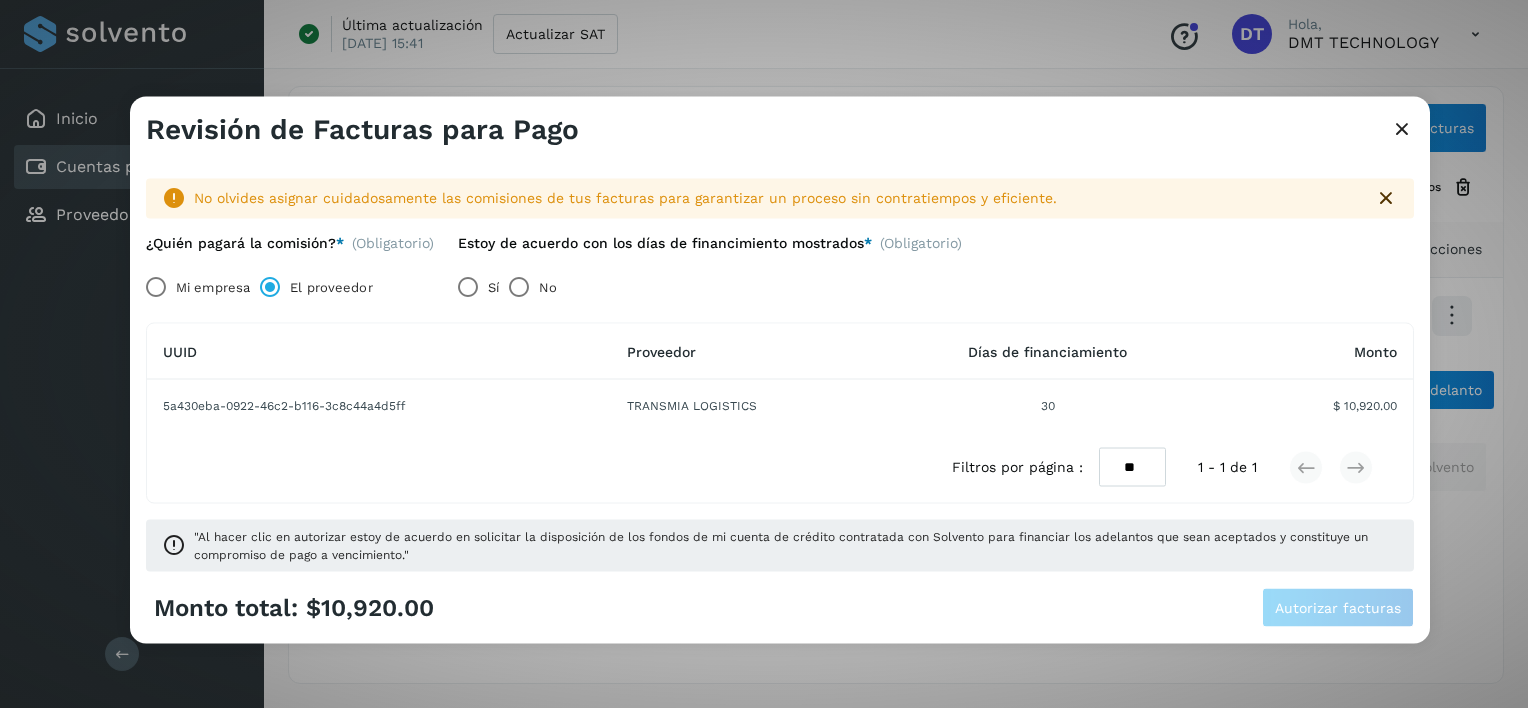 click on "No" at bounding box center (548, 287) 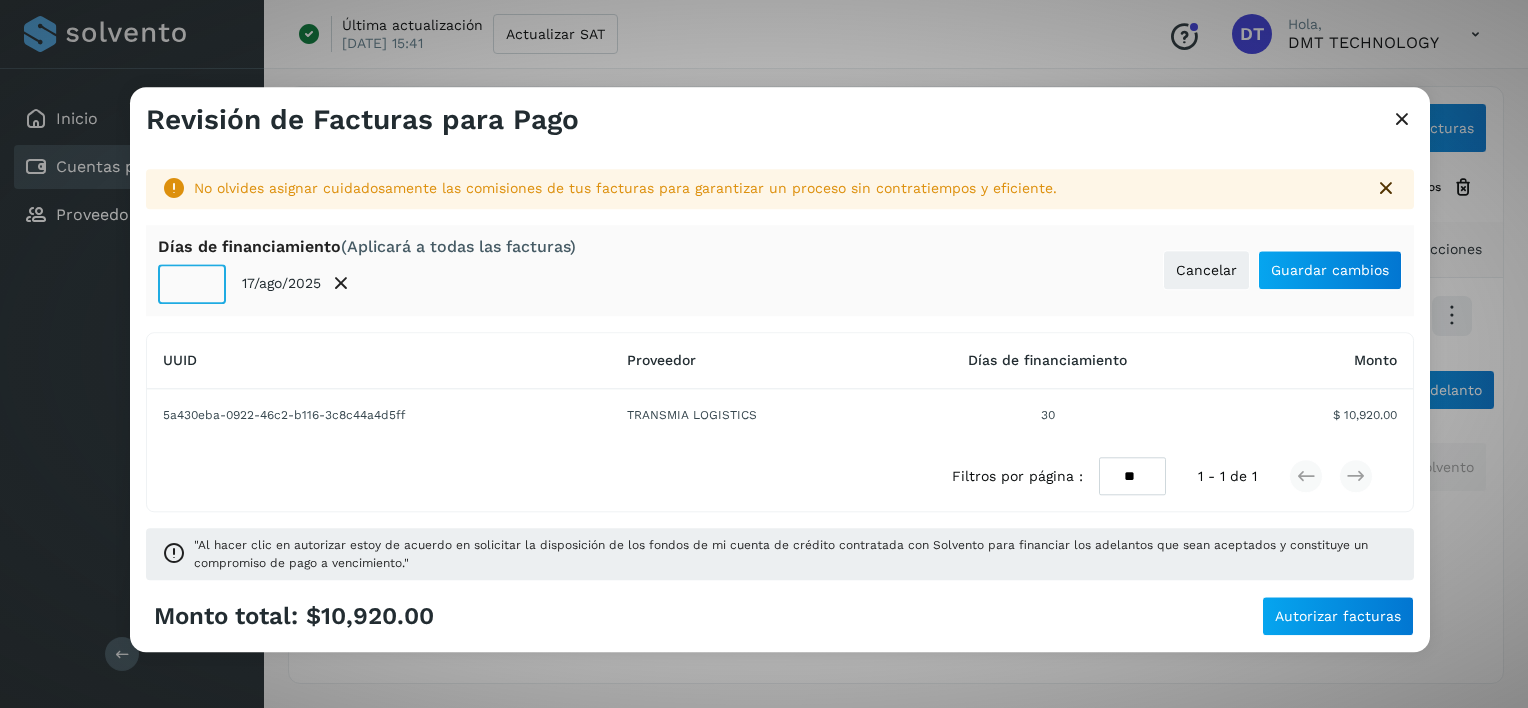 click on "**" 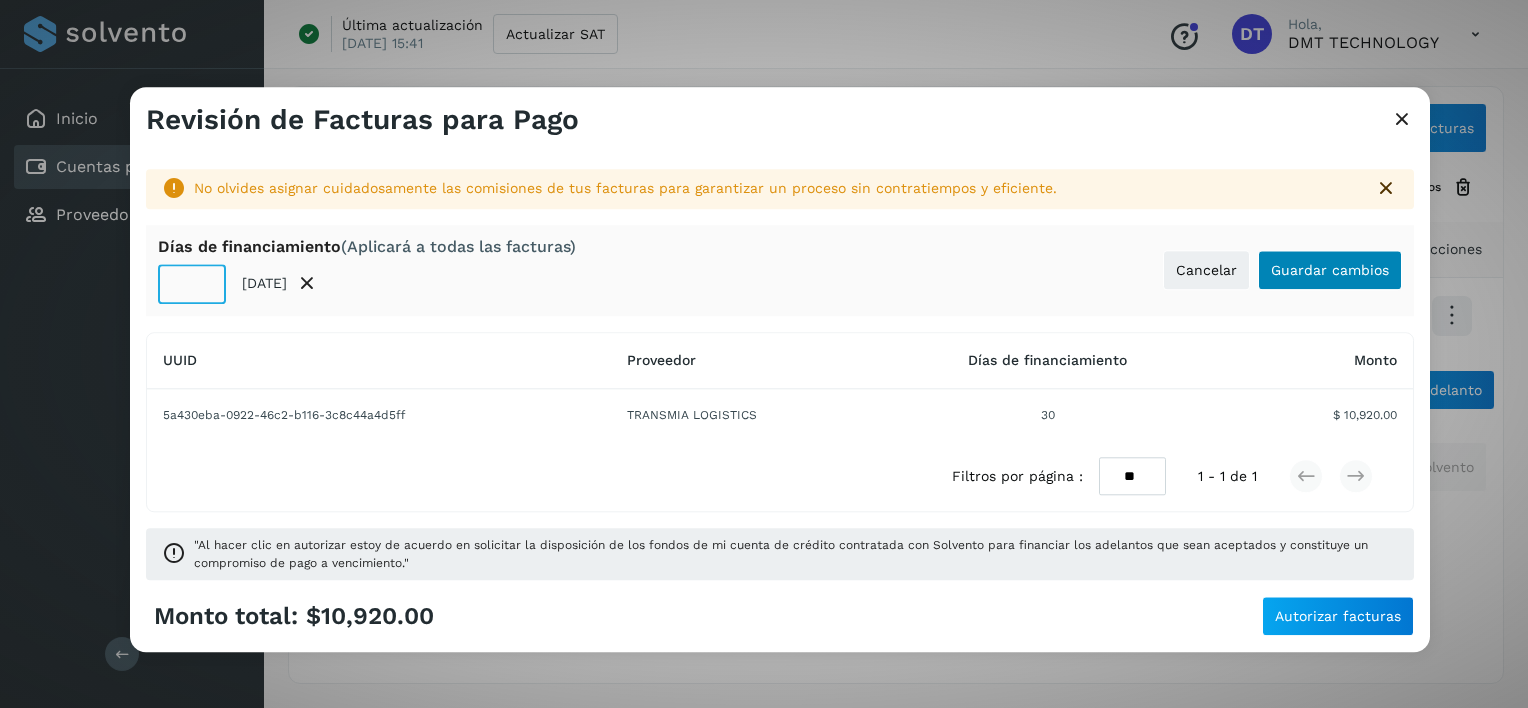 type on "**" 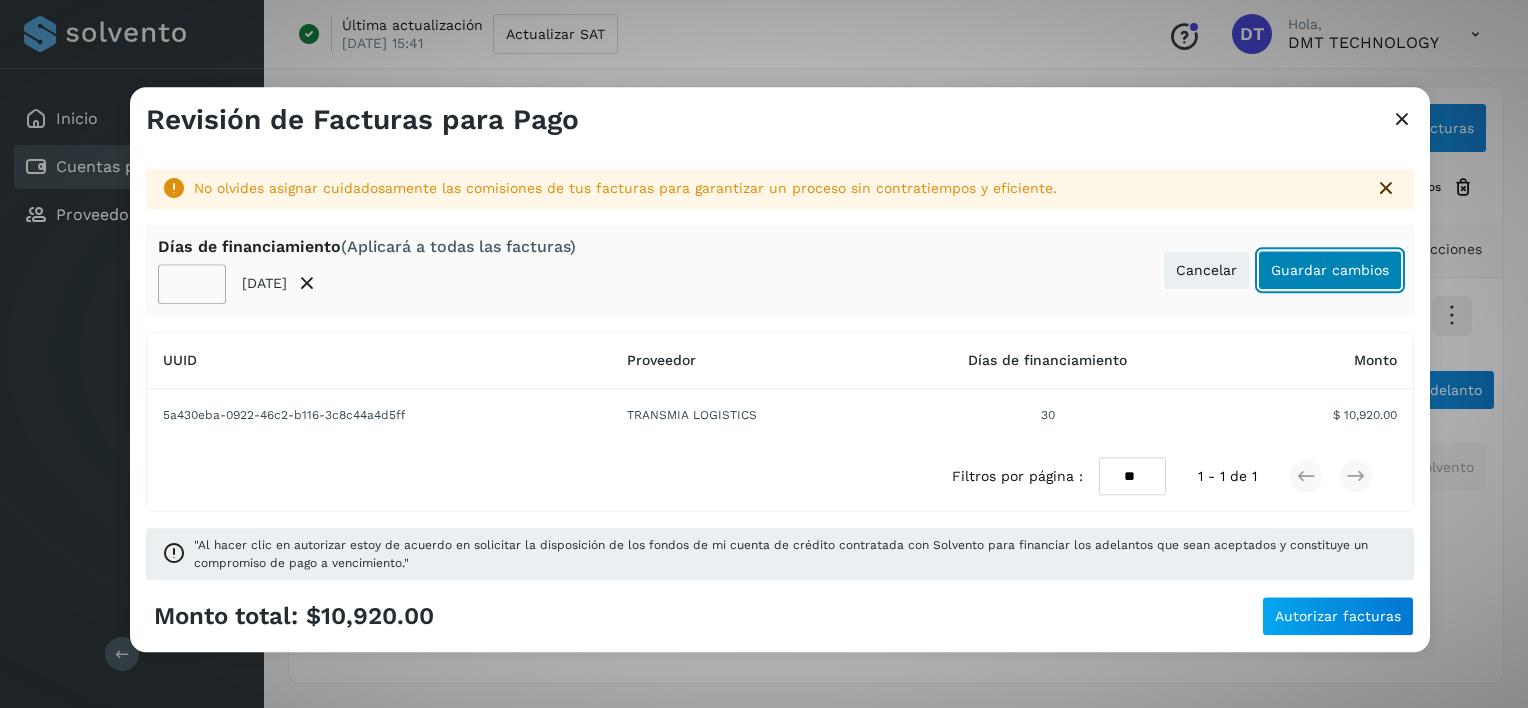 click on "Guardar cambios" at bounding box center [1330, 270] 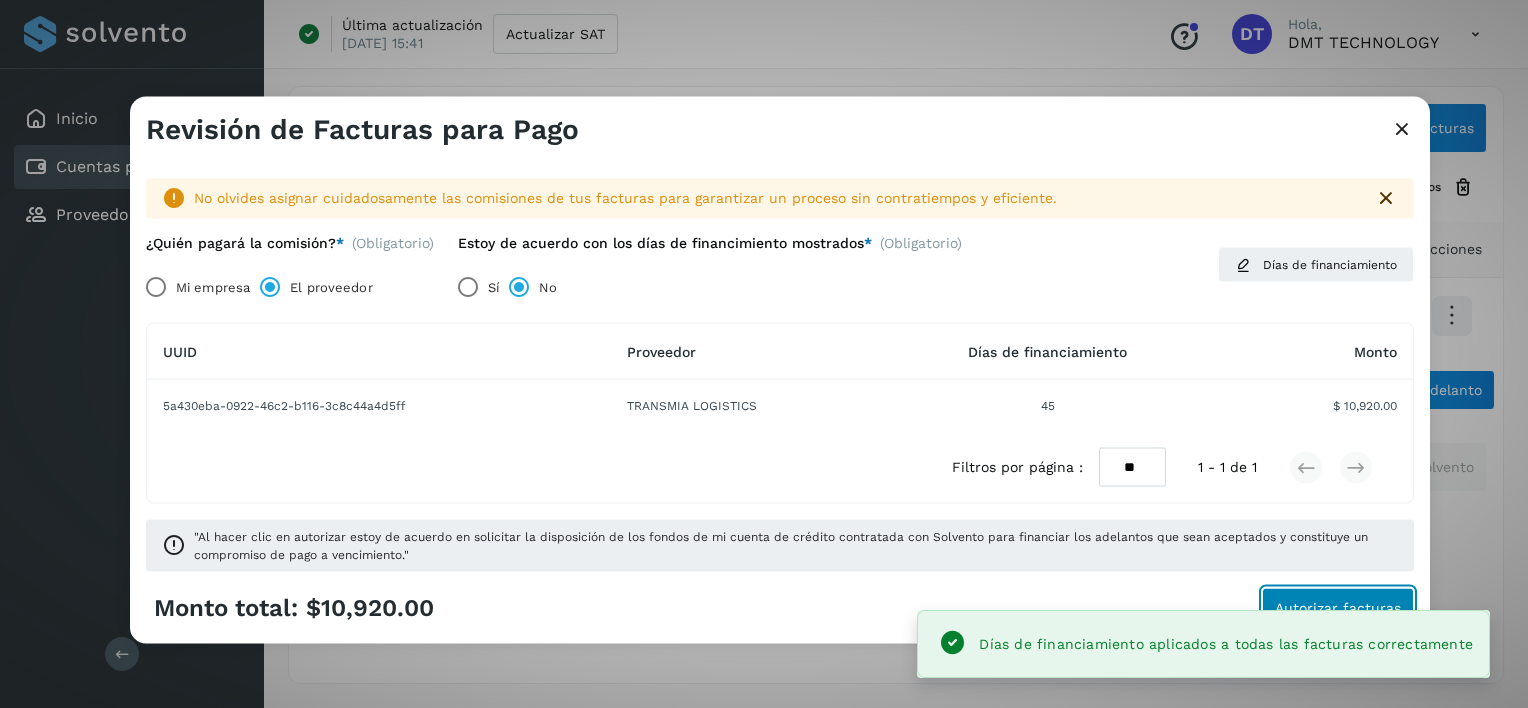 click on "Autorizar facturas" at bounding box center [1338, 607] 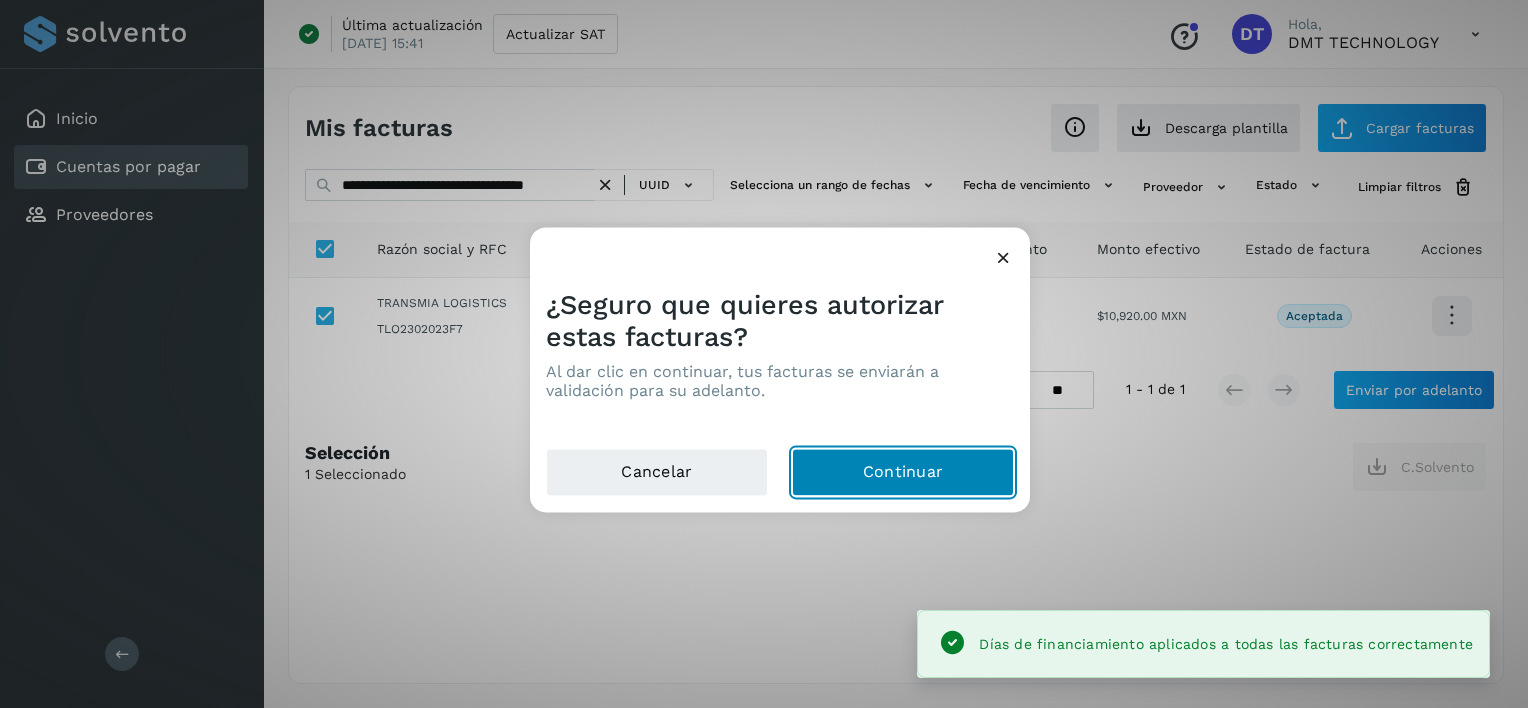 click on "Continuar" 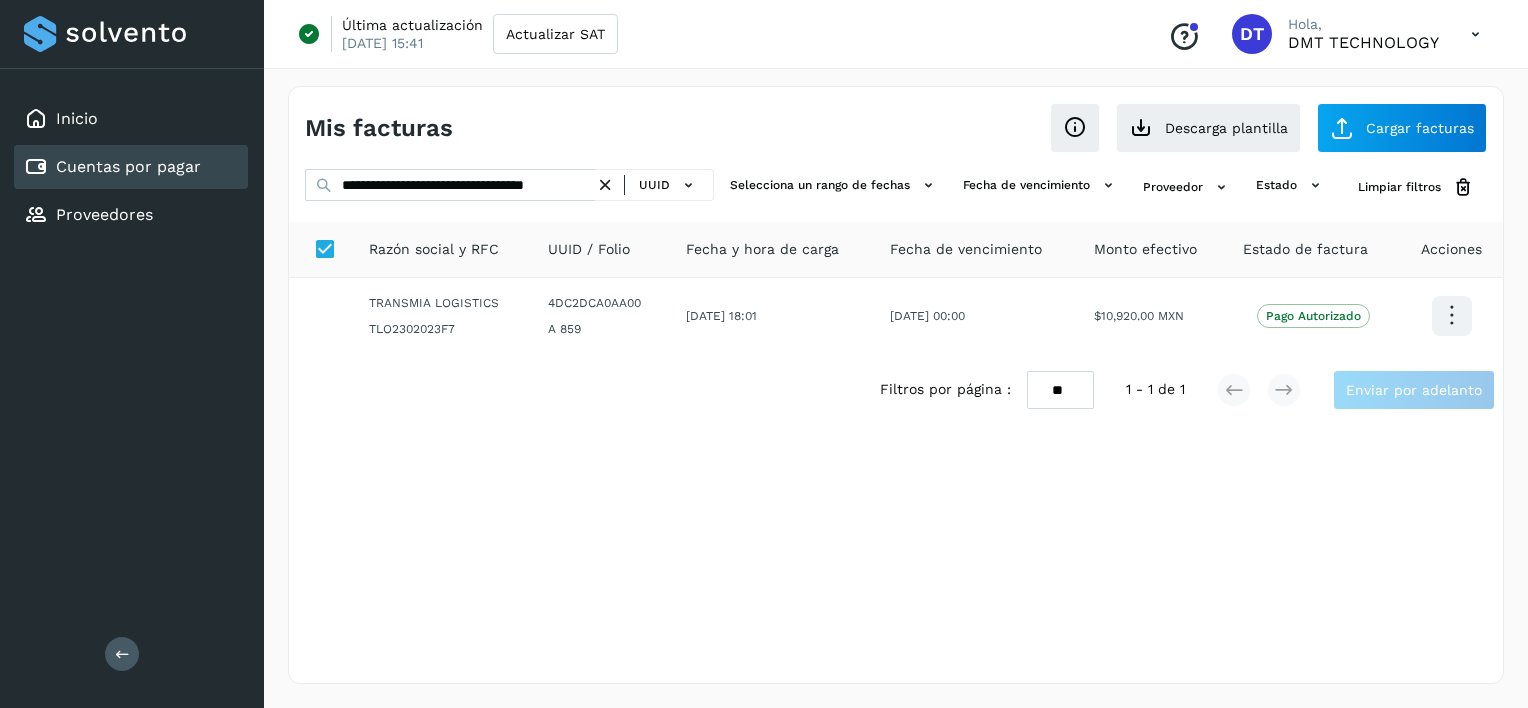 click at bounding box center [605, 185] 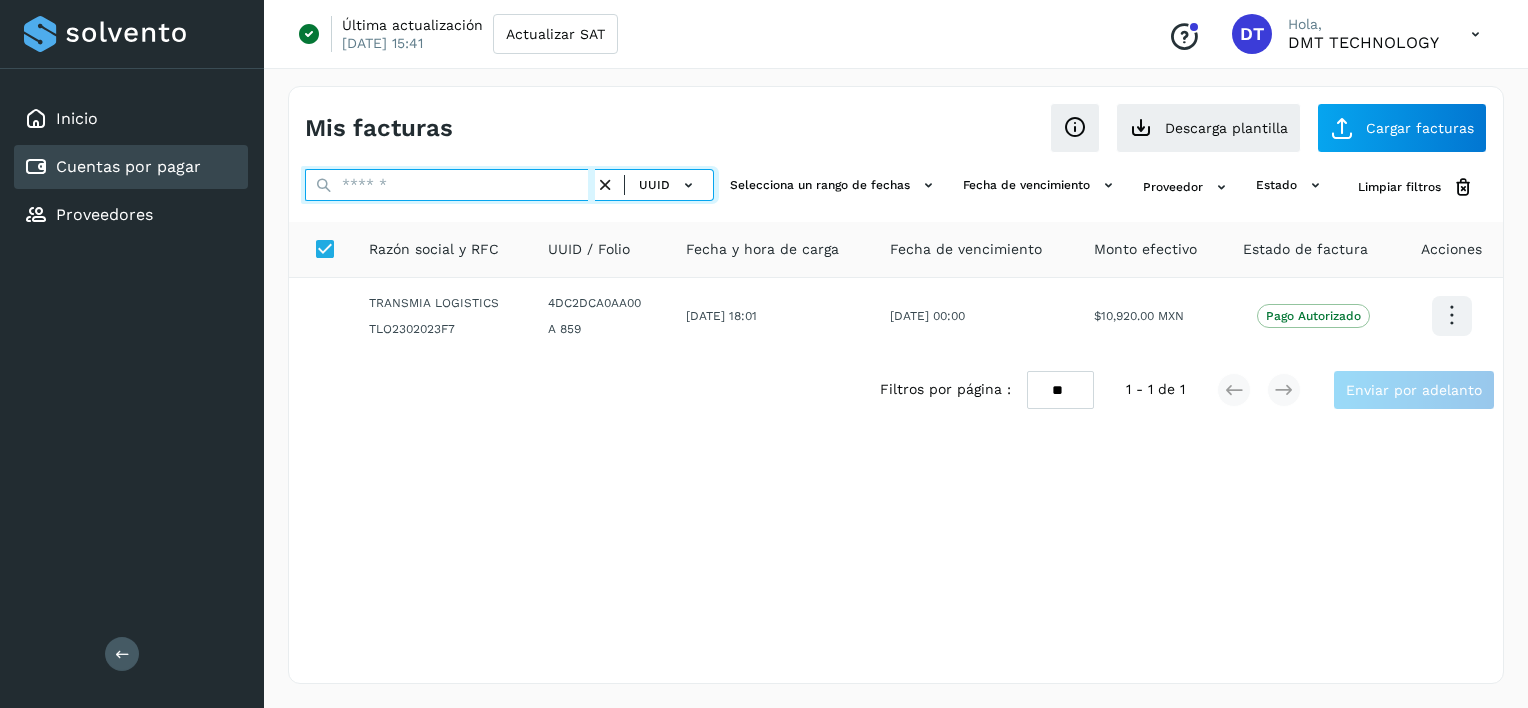 paste on "**********" 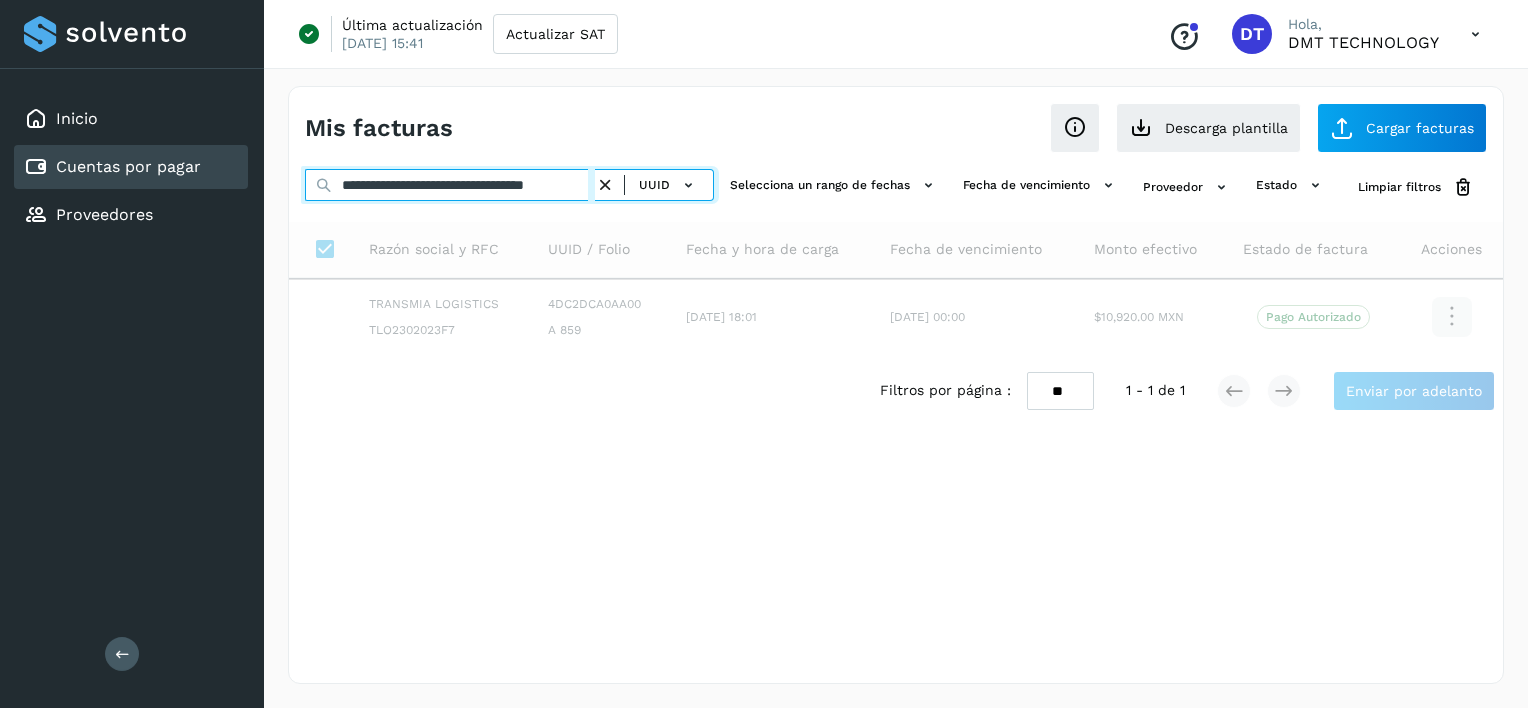 click on "**********" at bounding box center [450, 185] 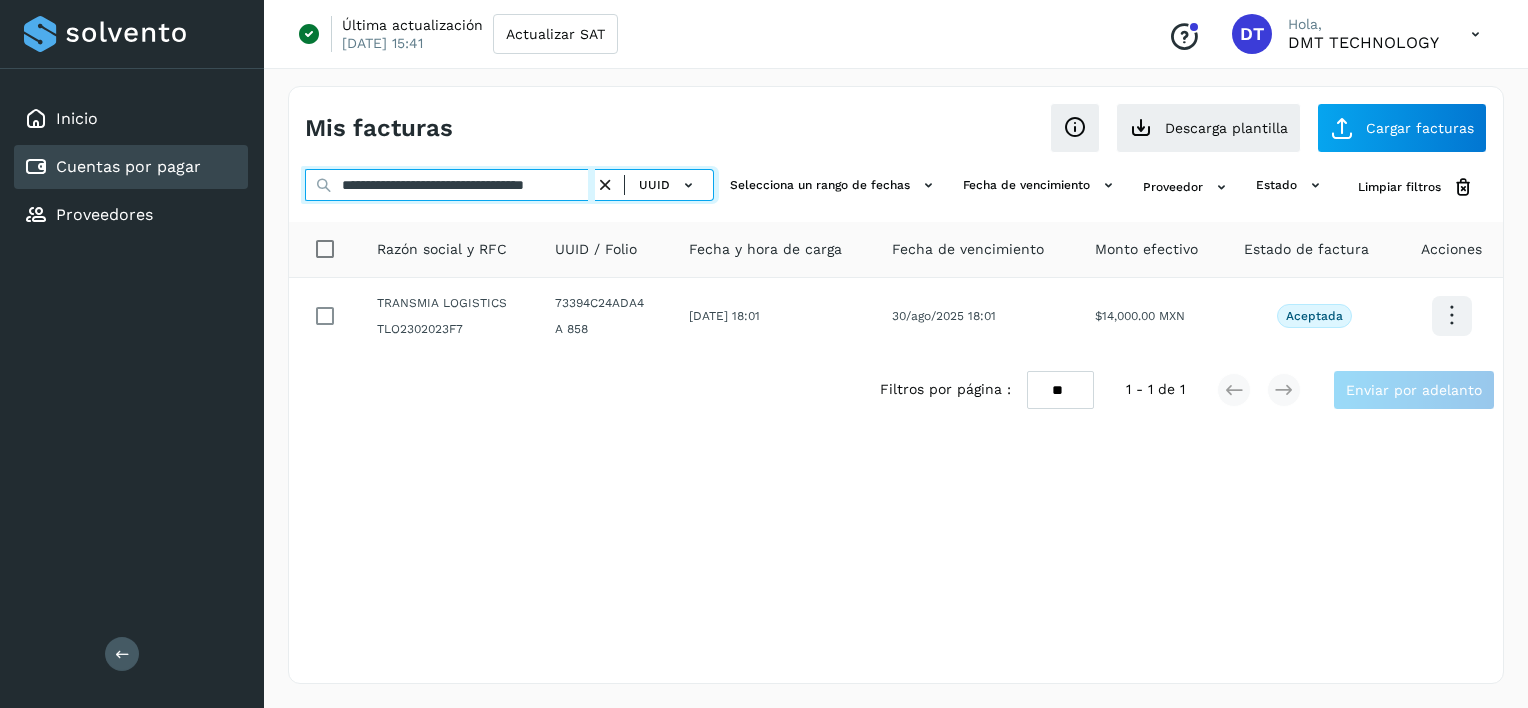 type on "**********" 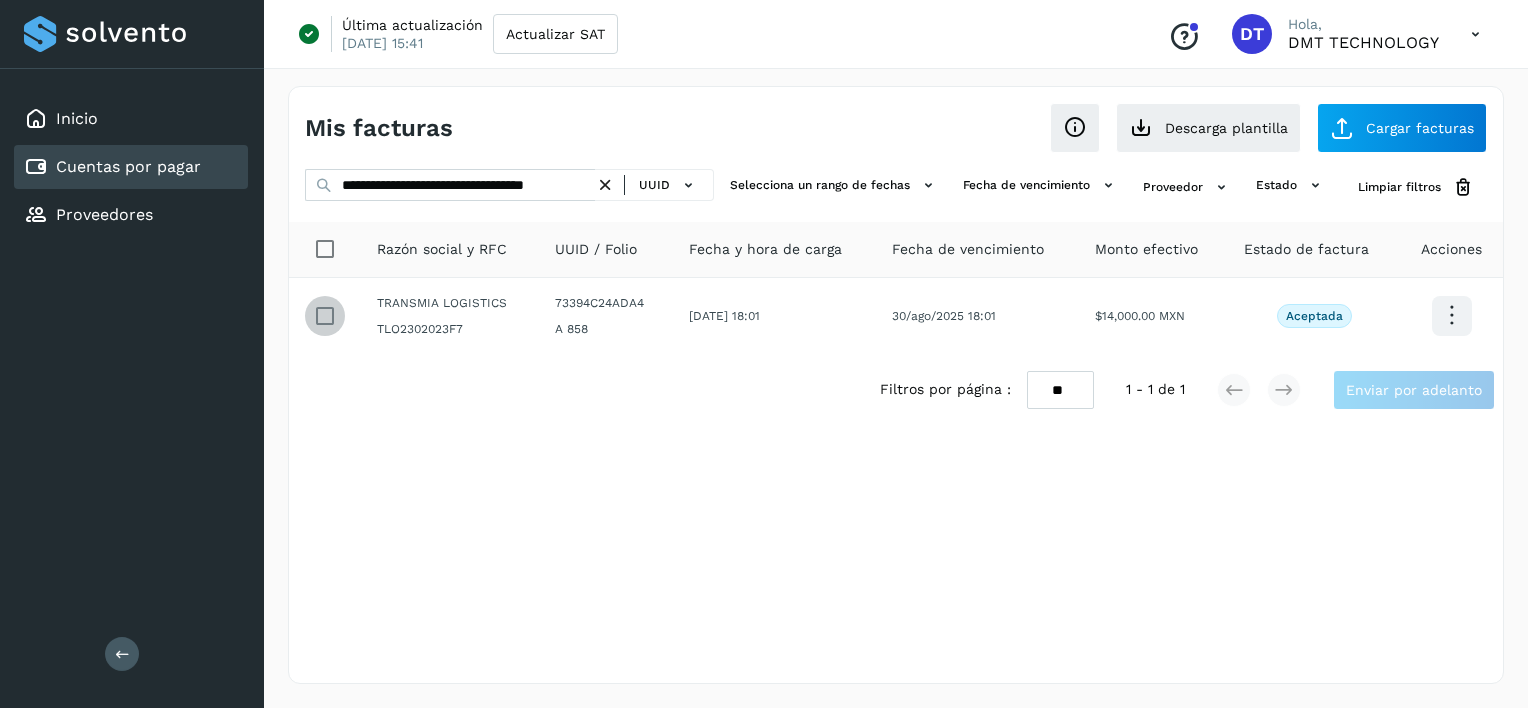 scroll, scrollTop: 0, scrollLeft: 0, axis: both 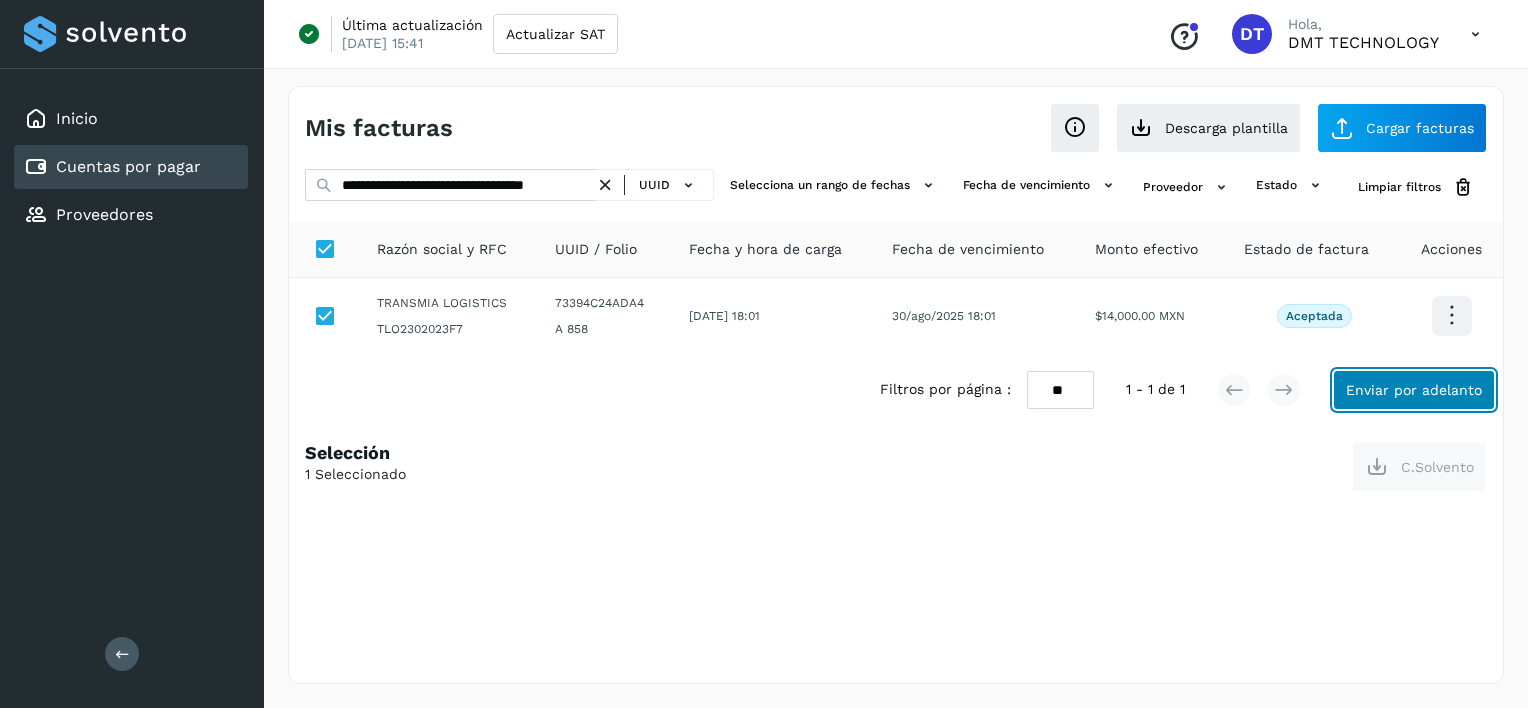click on "Enviar por adelanto" 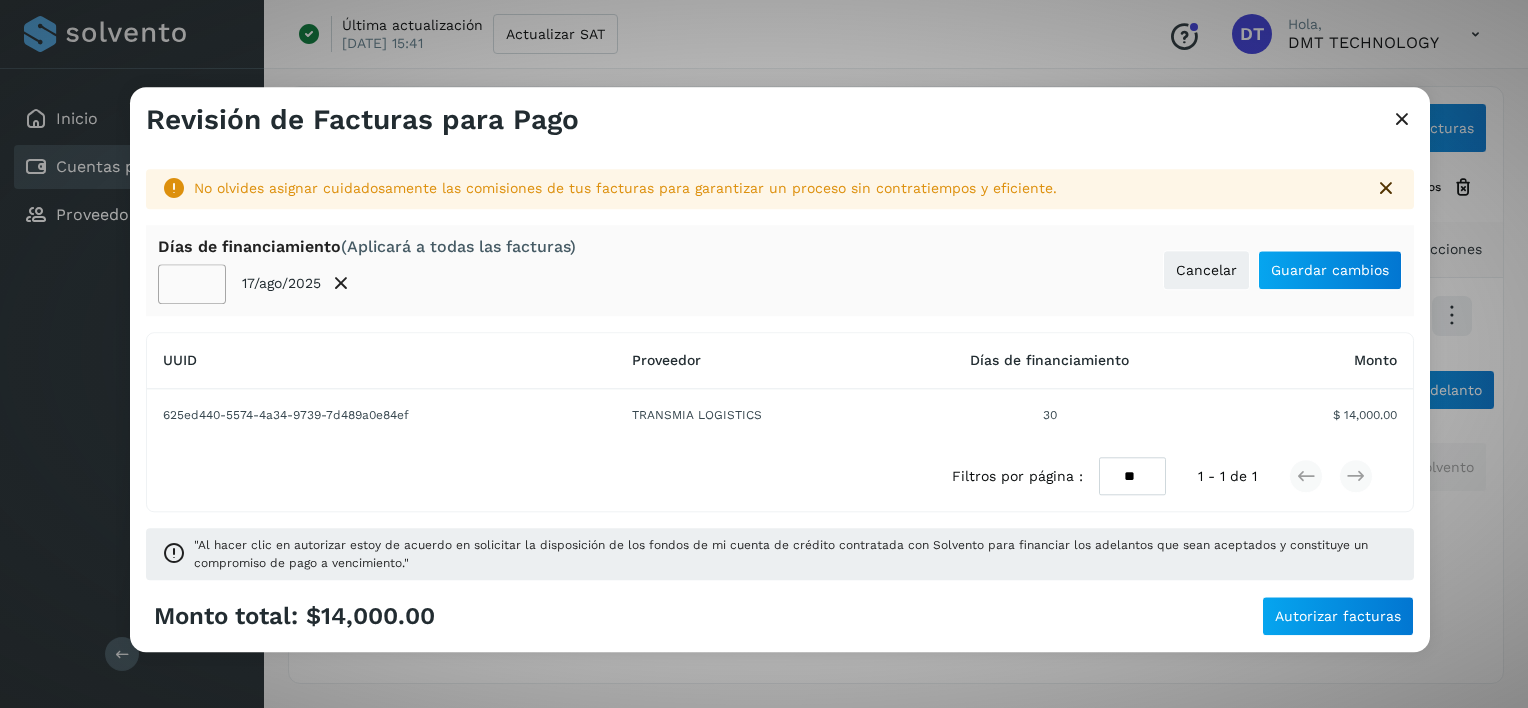 click on "**" 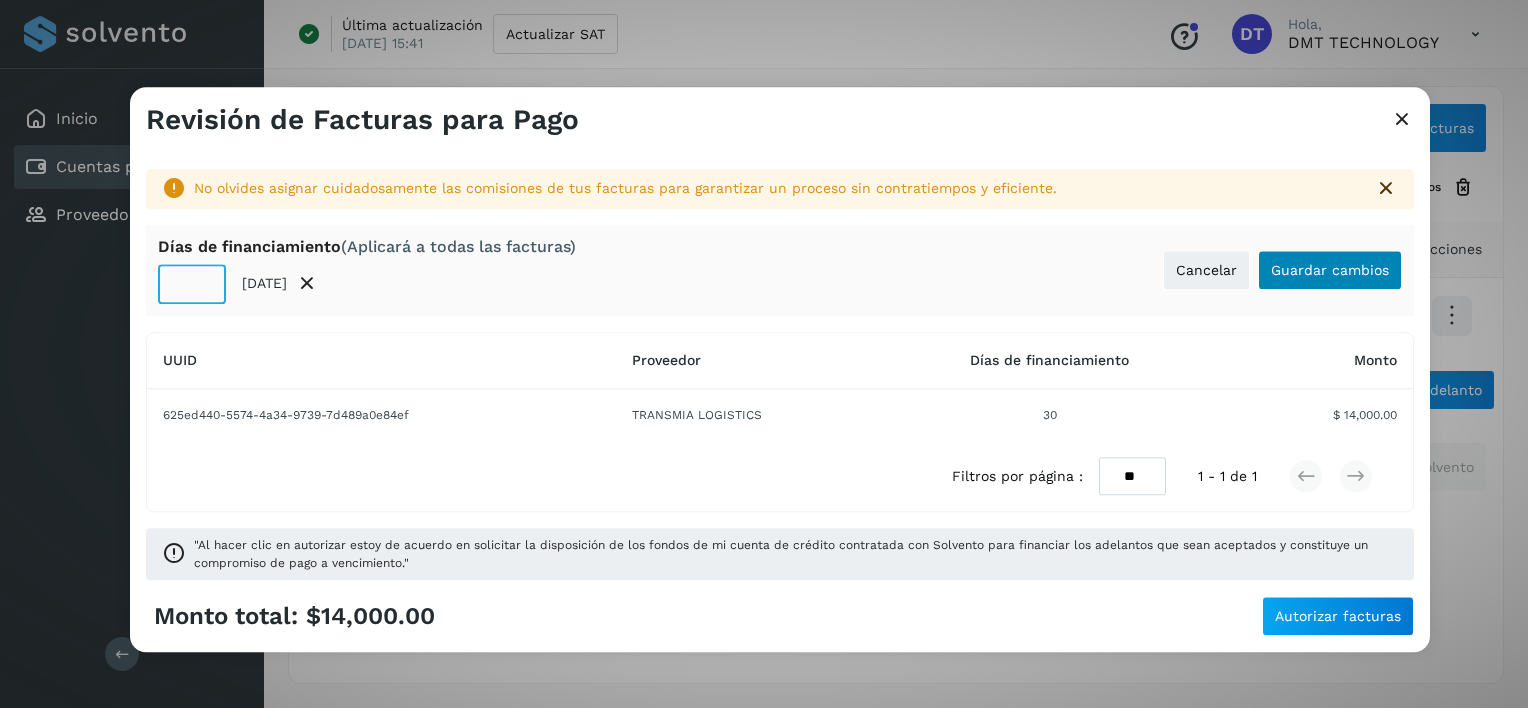 type on "**" 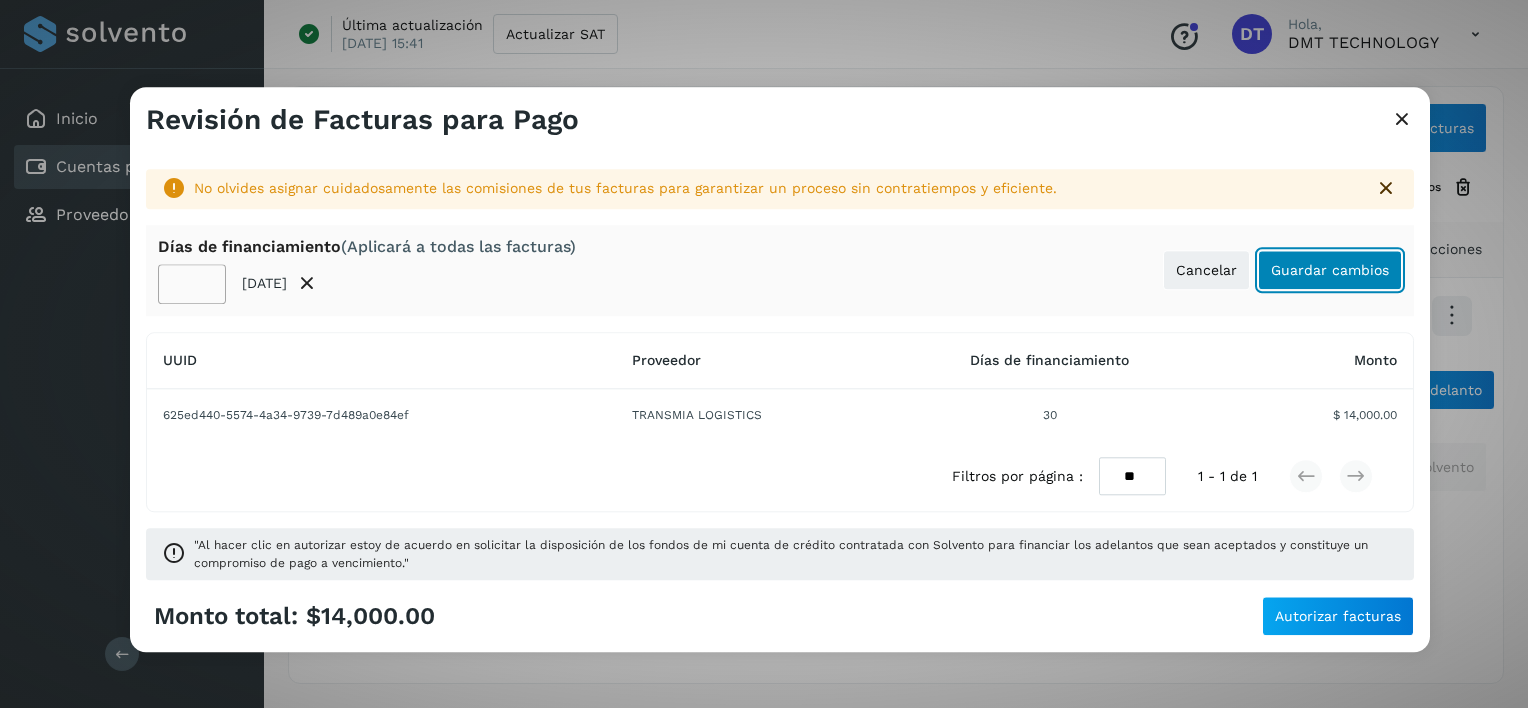click on "Guardar cambios" 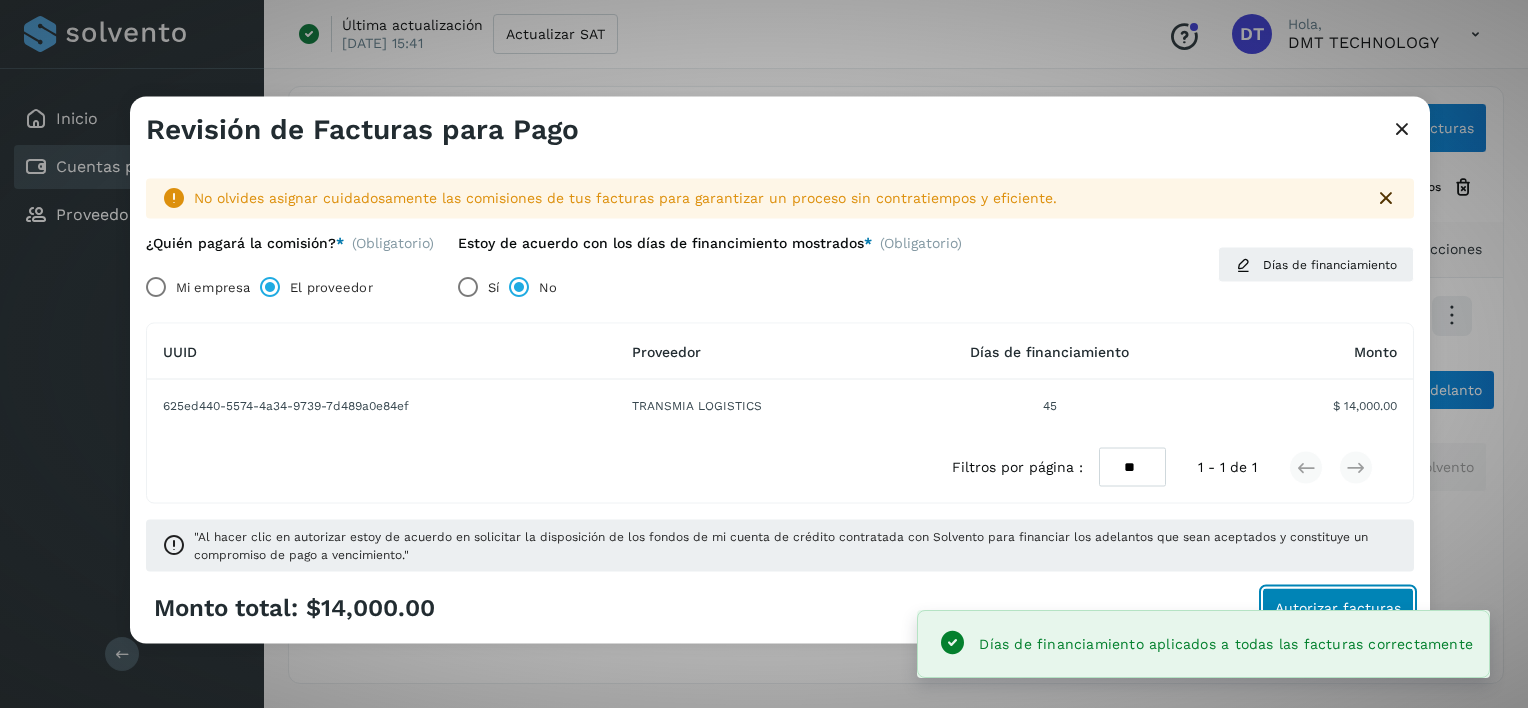 click on "Autorizar facturas" 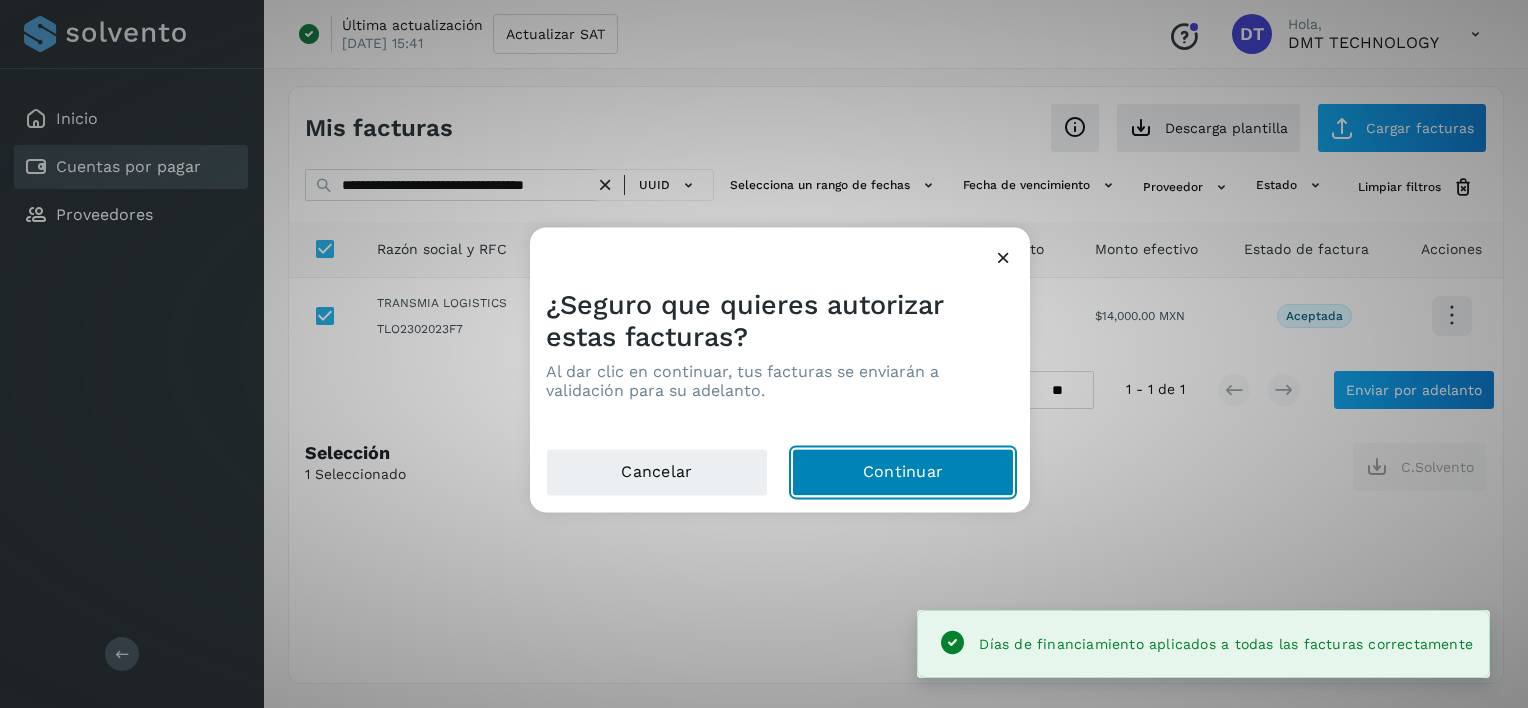 click on "Continuar" 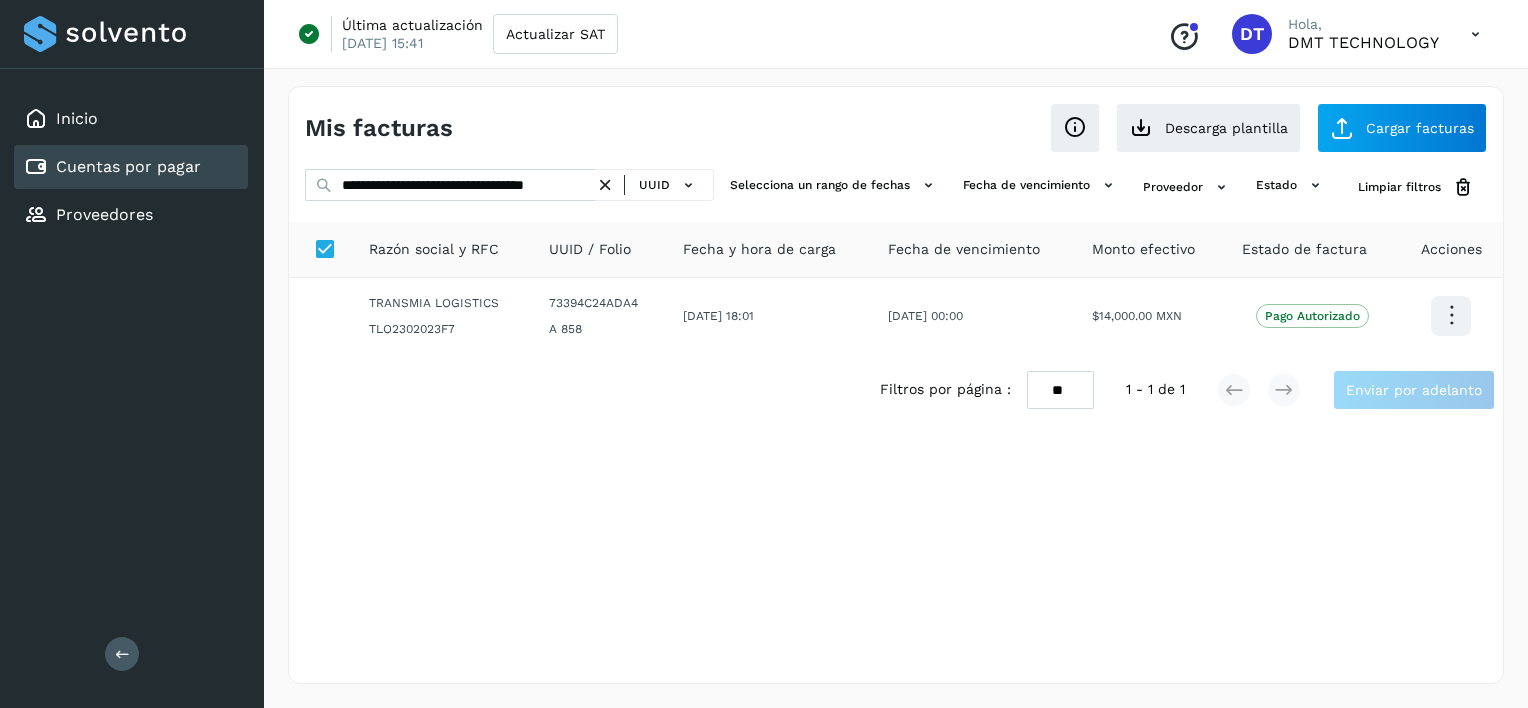 click at bounding box center (605, 185) 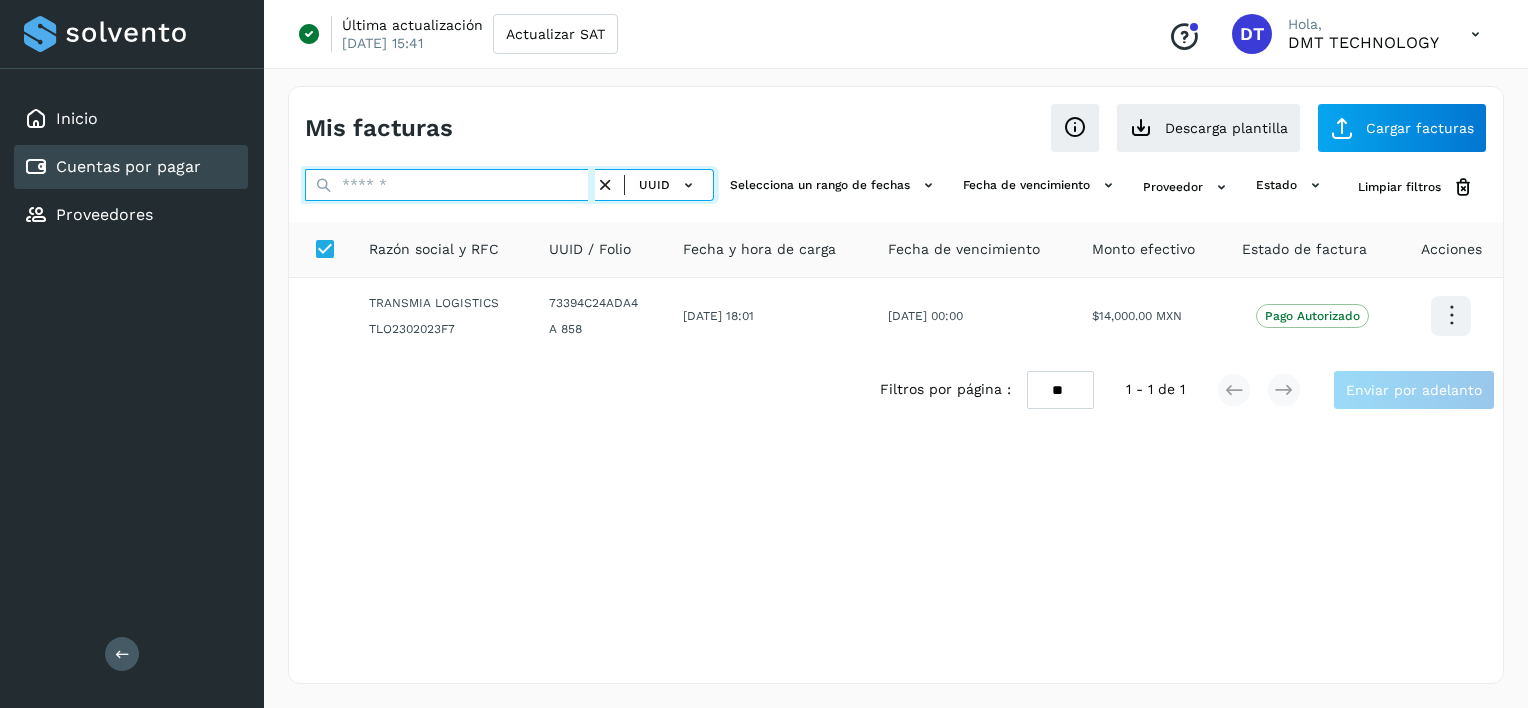 paste on "**********" 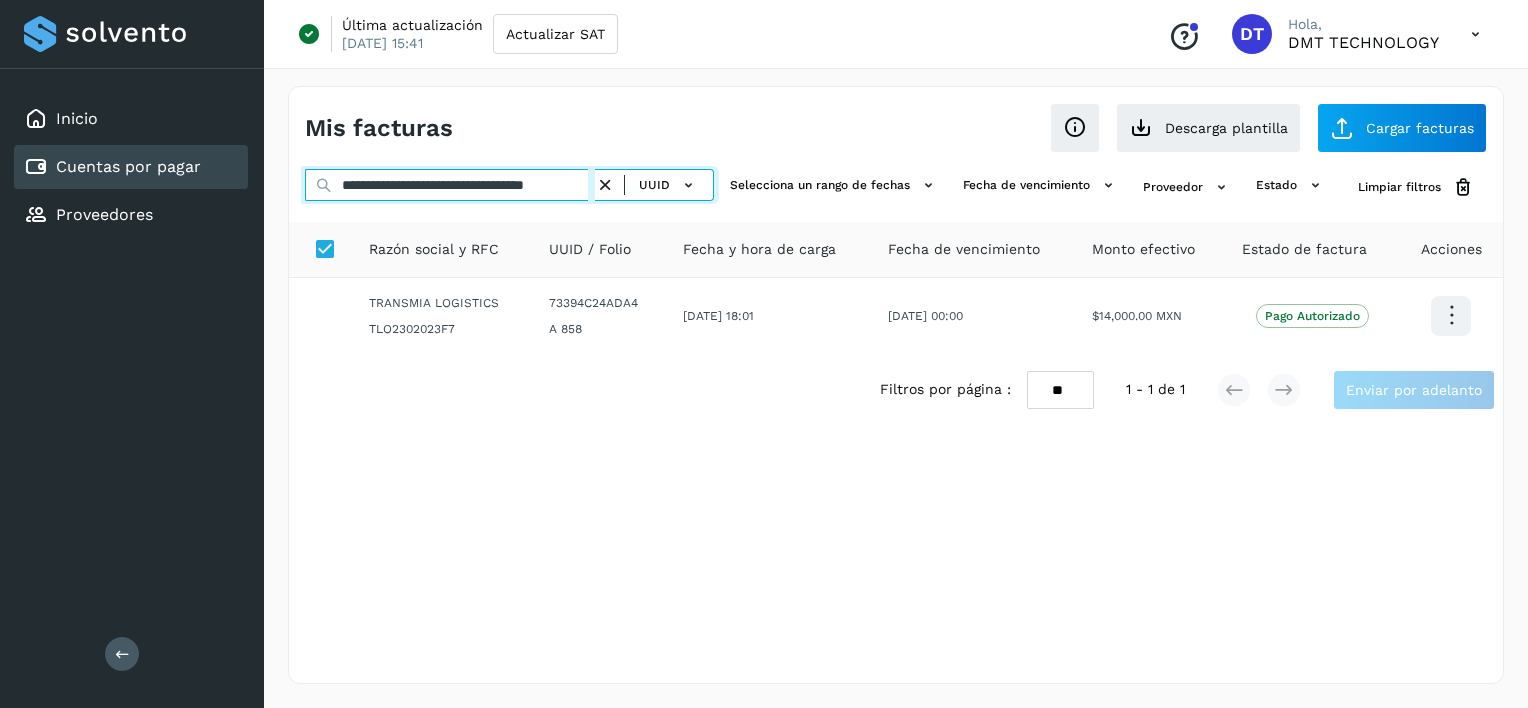 click on "**********" at bounding box center [450, 185] 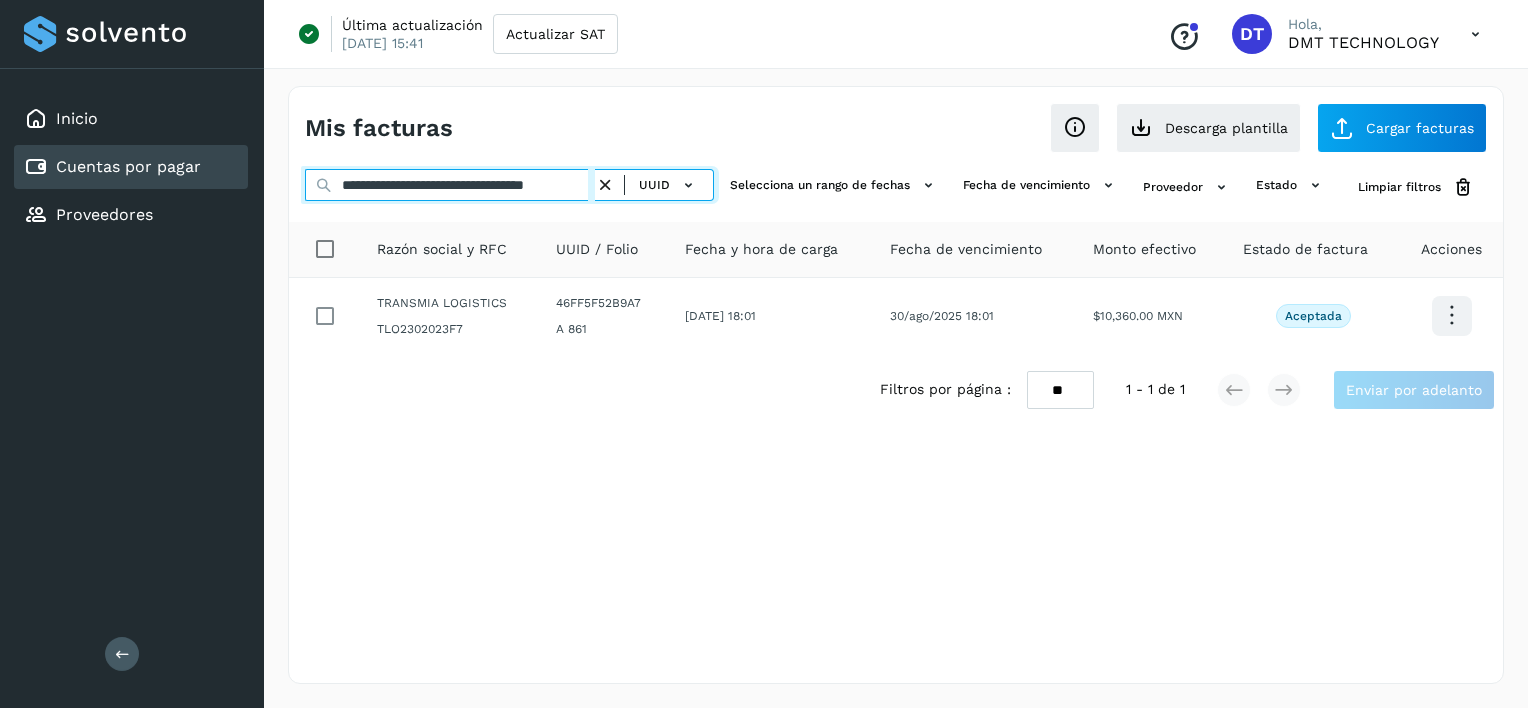type on "**********" 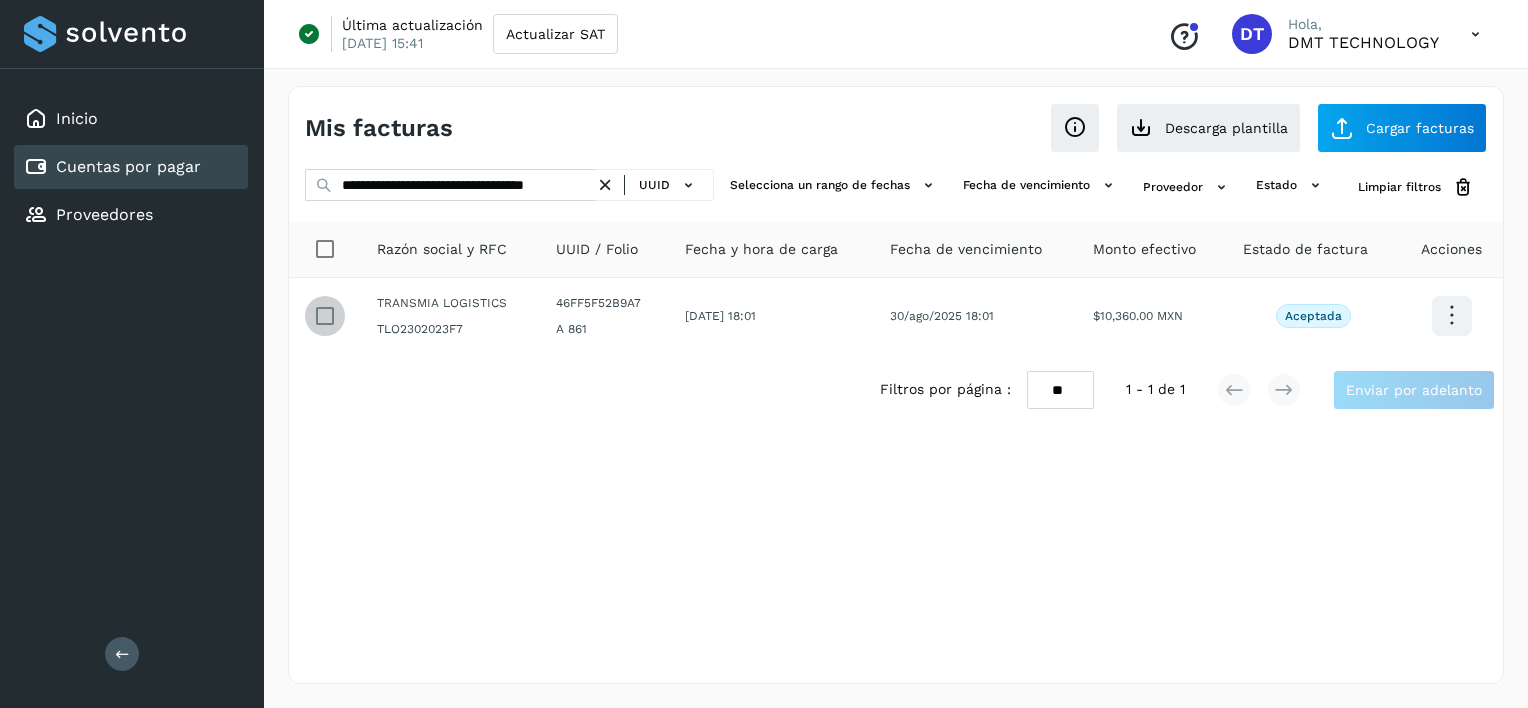 scroll, scrollTop: 0, scrollLeft: 0, axis: both 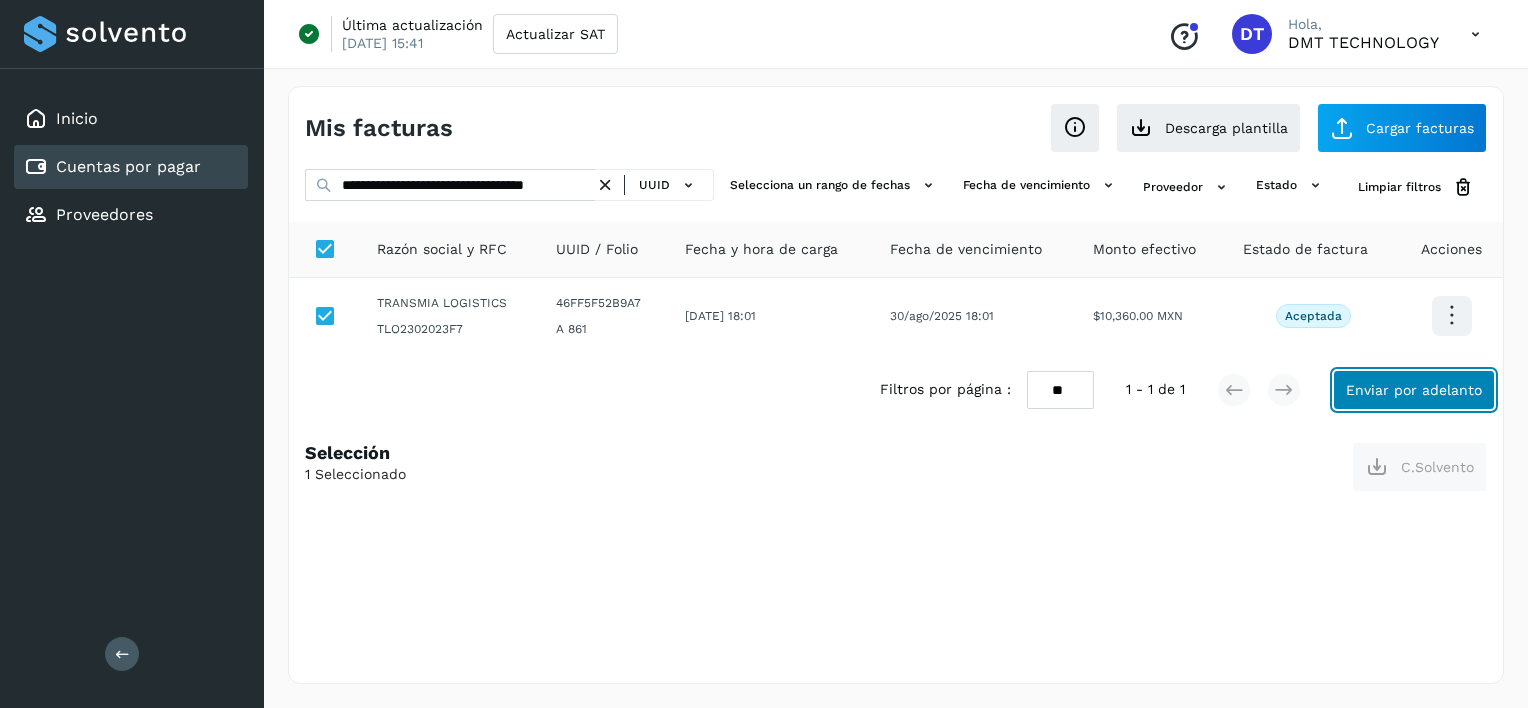 click on "Enviar por adelanto" 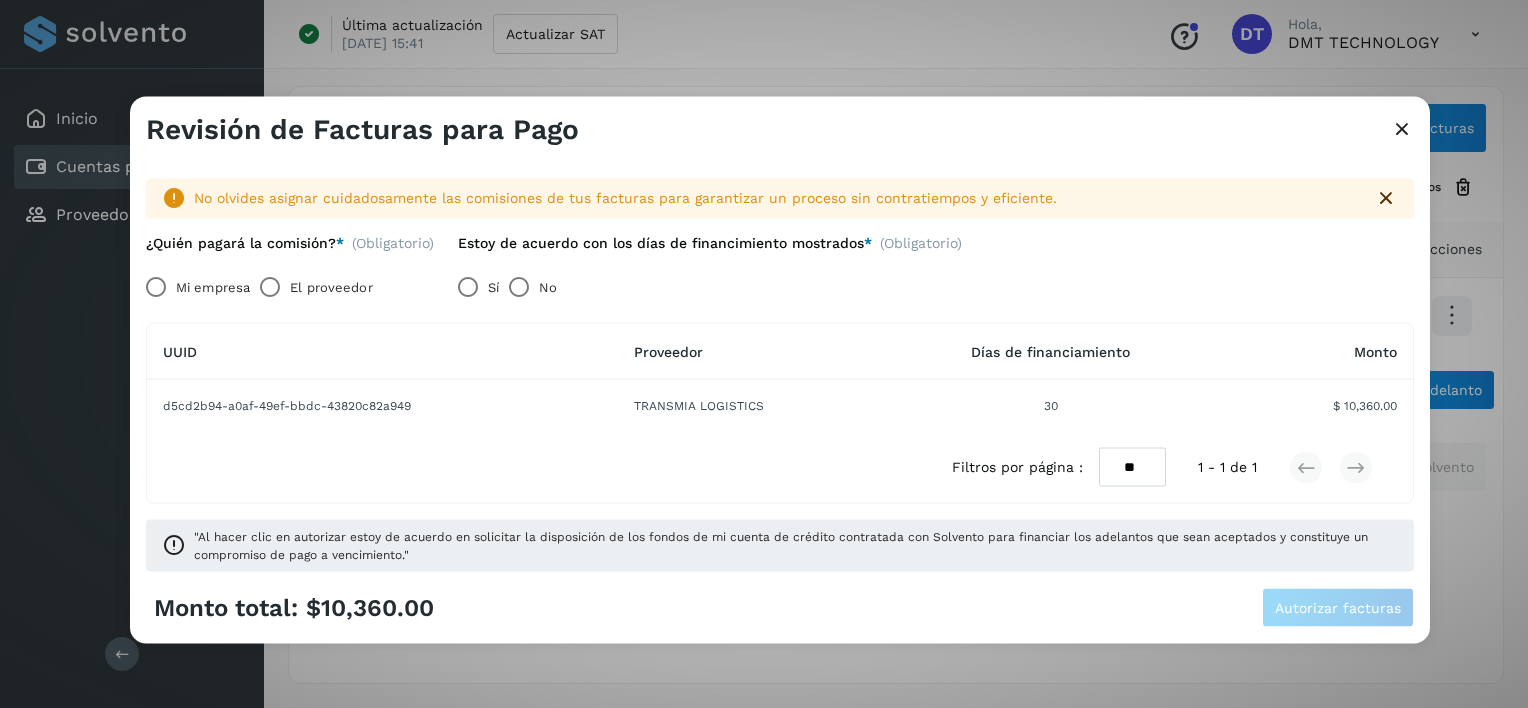 click on "El proveedor" at bounding box center (331, 287) 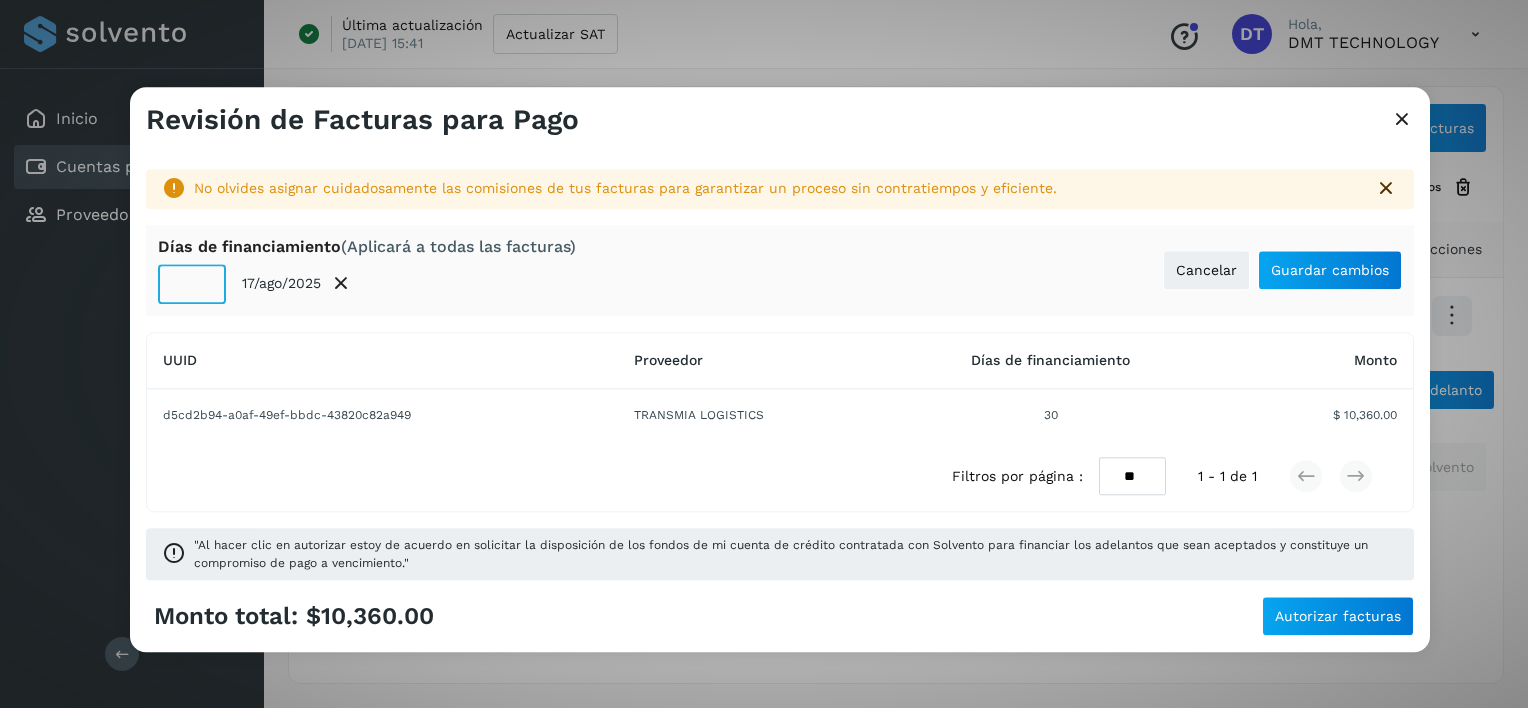 click on "**" 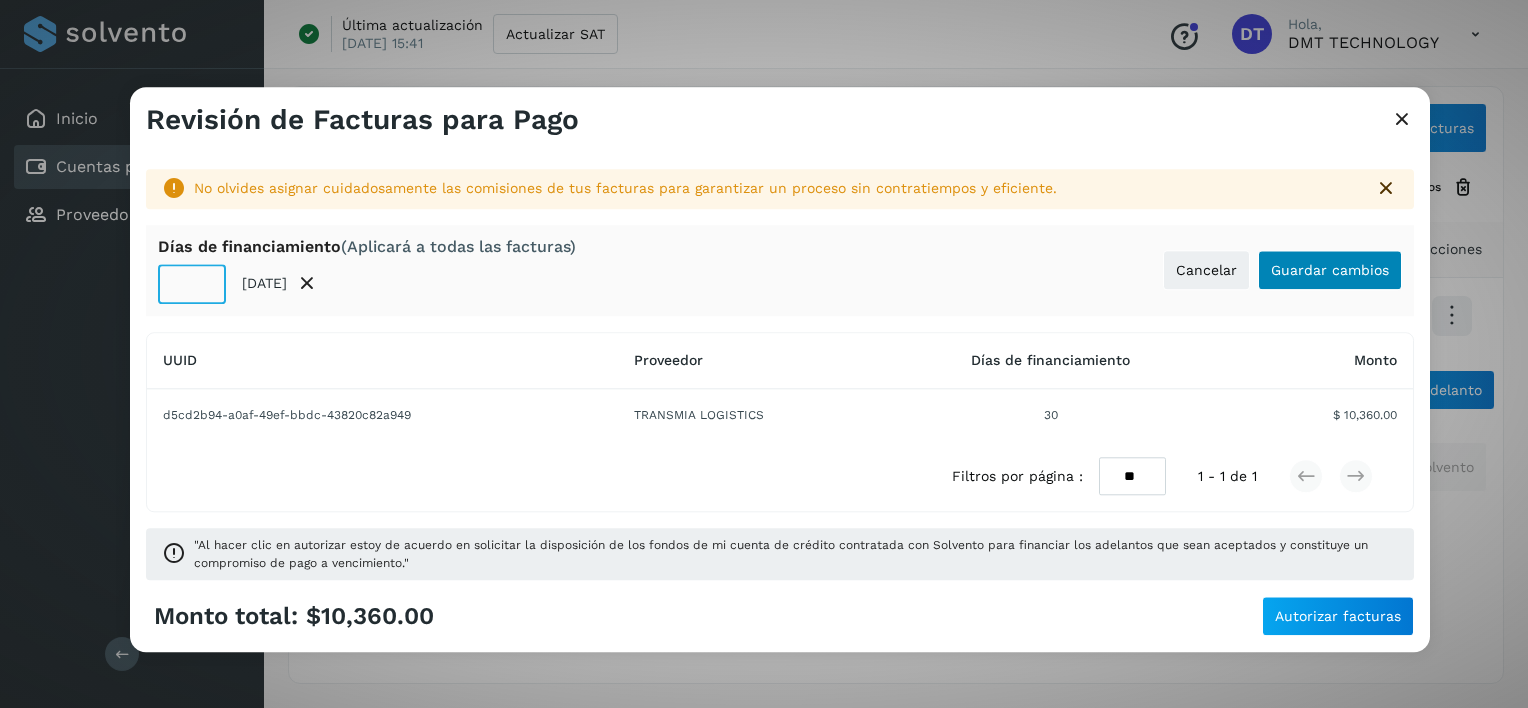 type on "**" 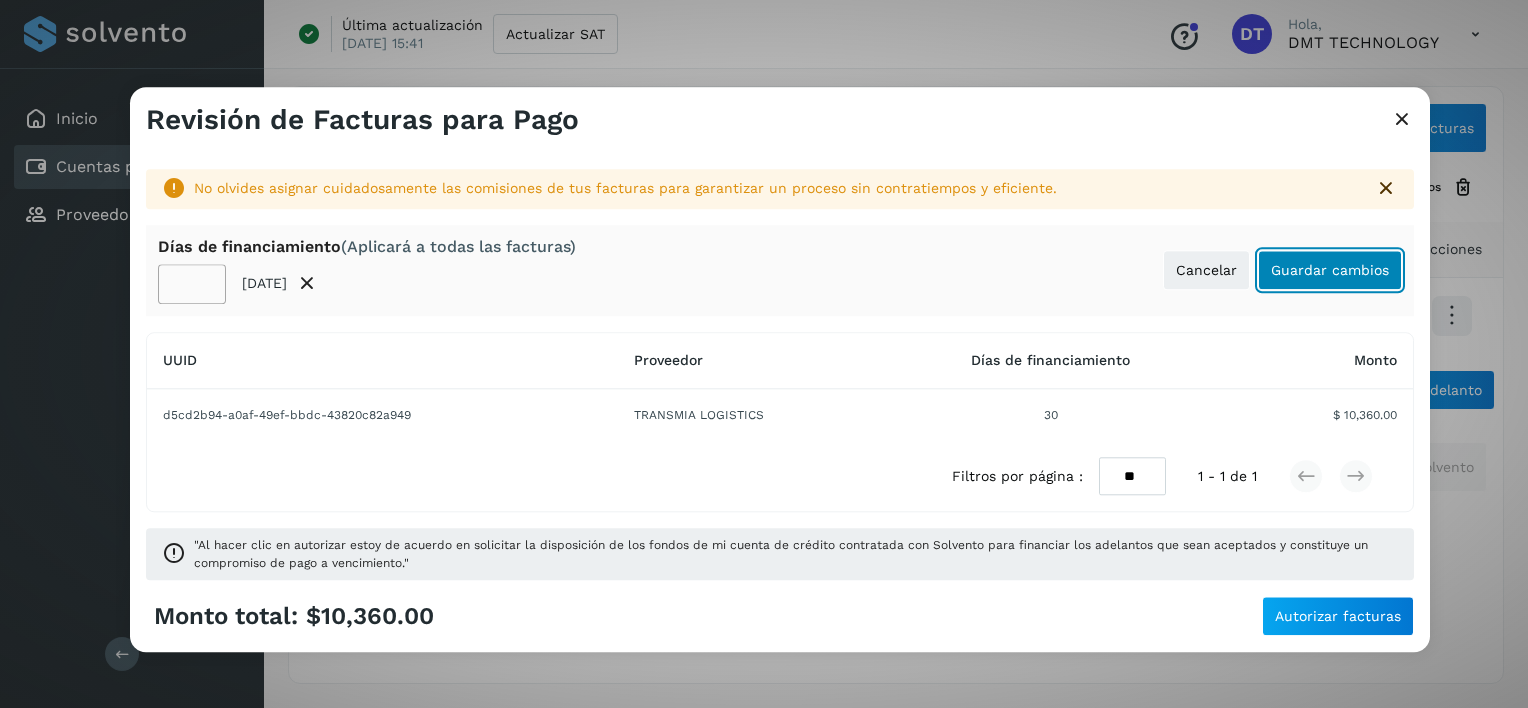 click on "Guardar cambios" at bounding box center [1330, 270] 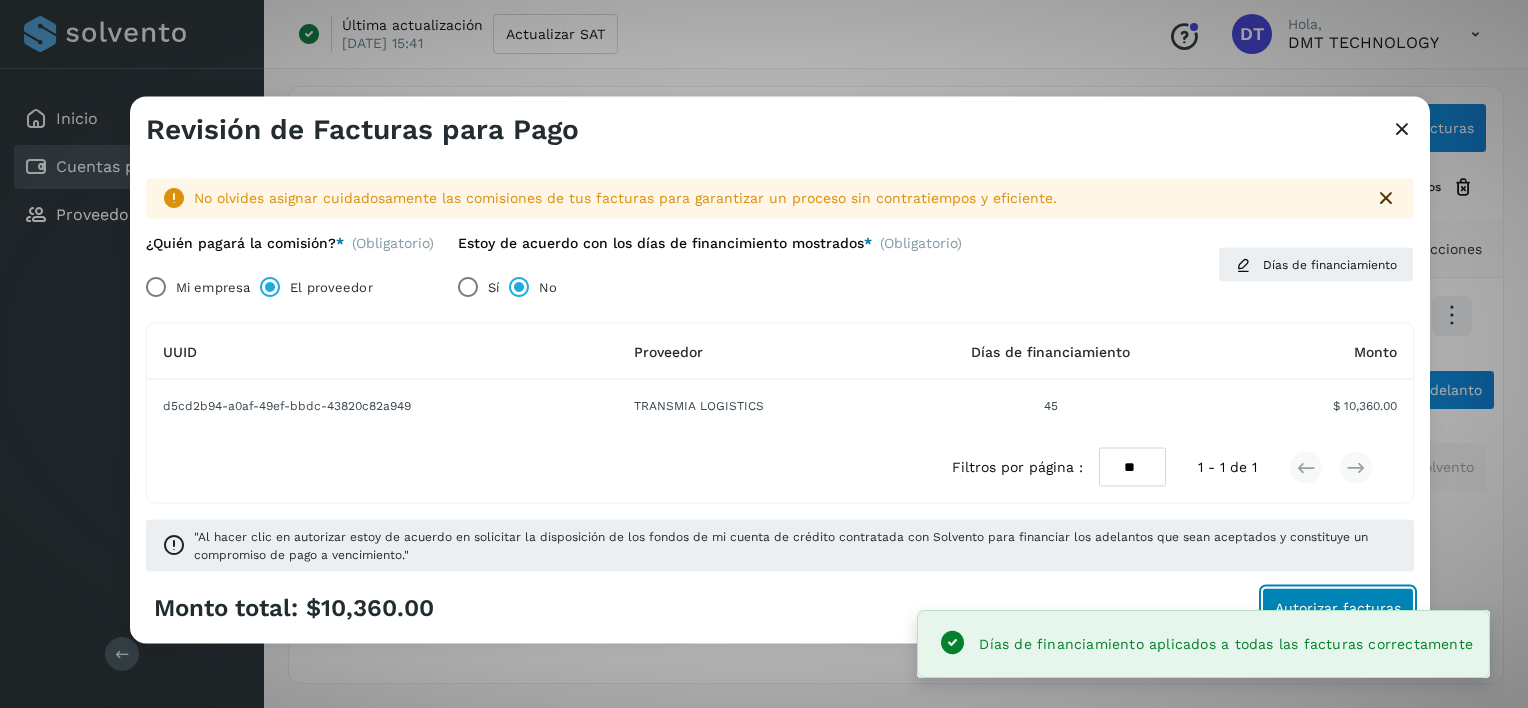 click on "Autorizar facturas" 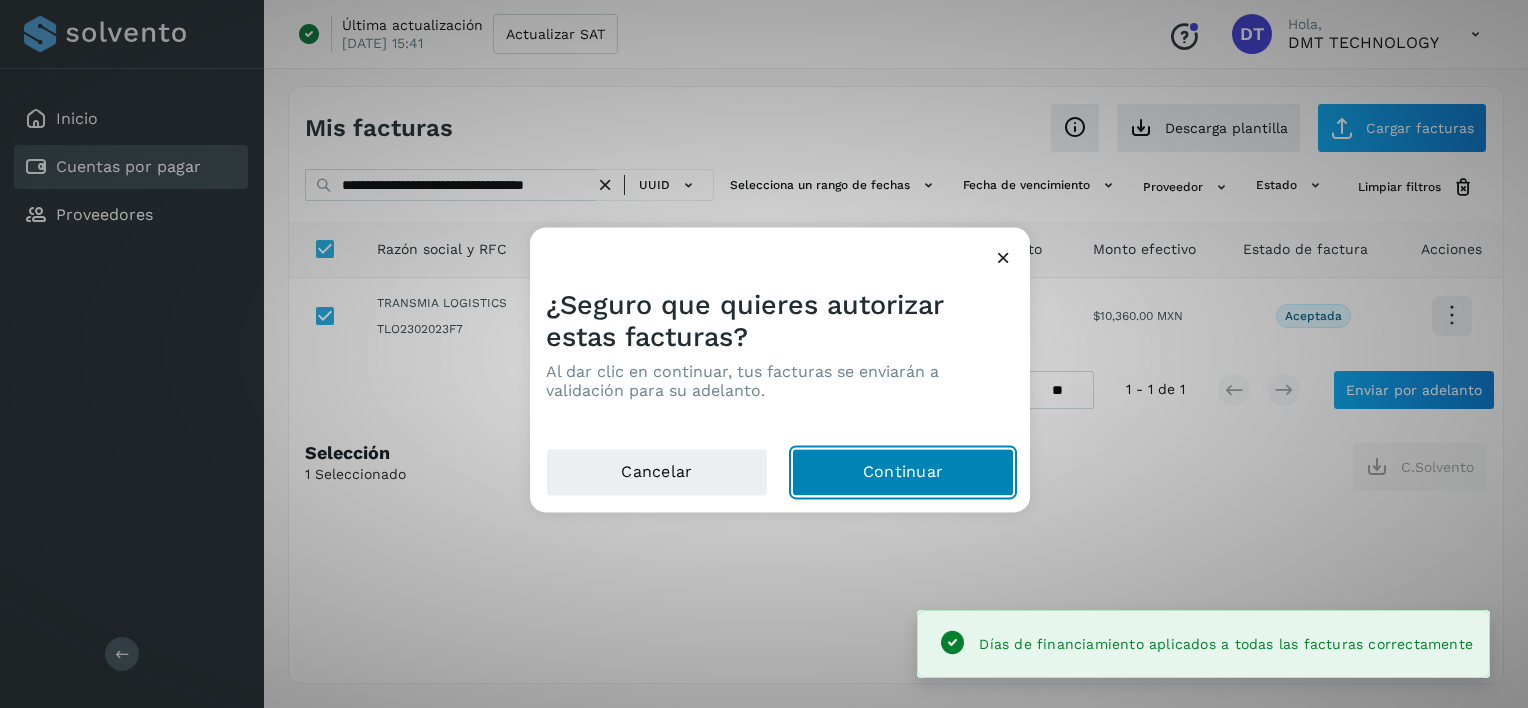 click on "Continuar" 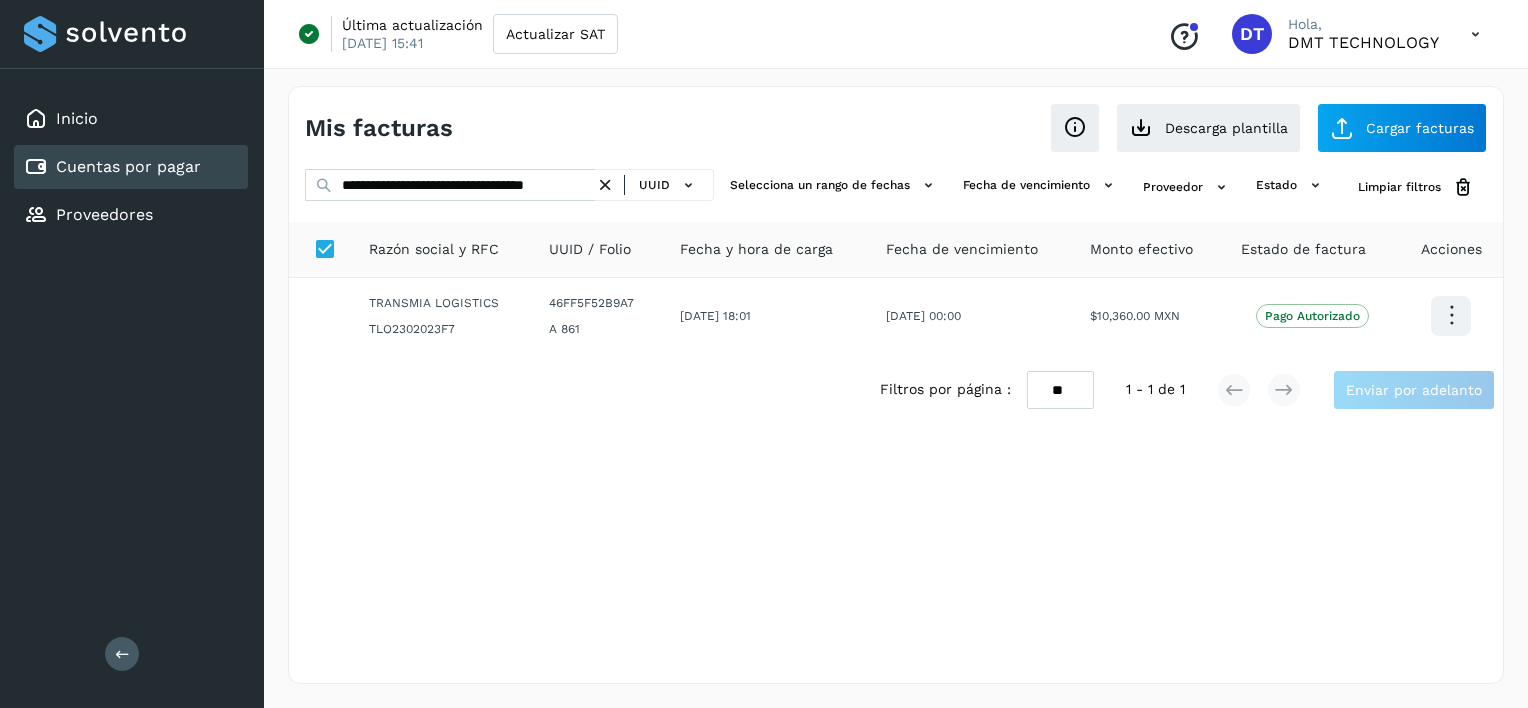 click at bounding box center (605, 185) 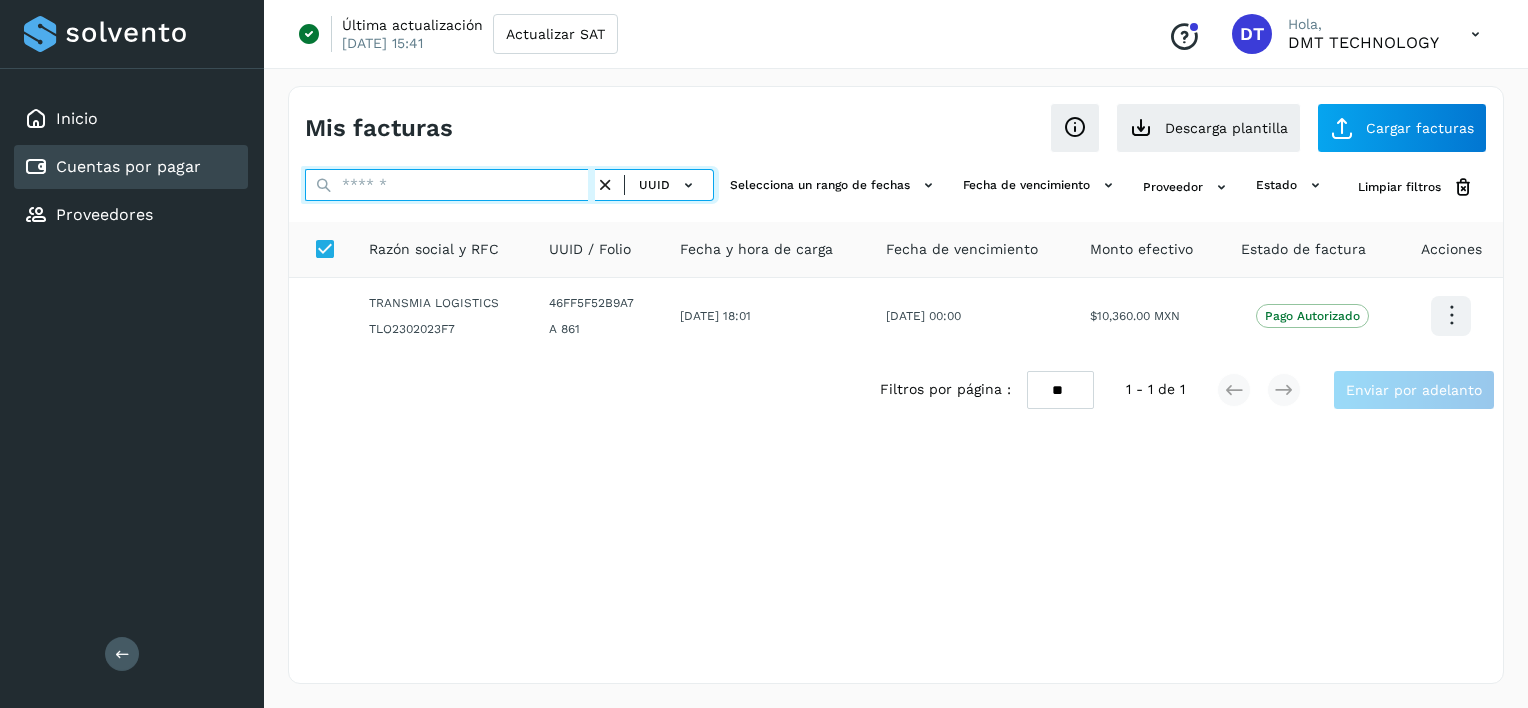 paste on "**********" 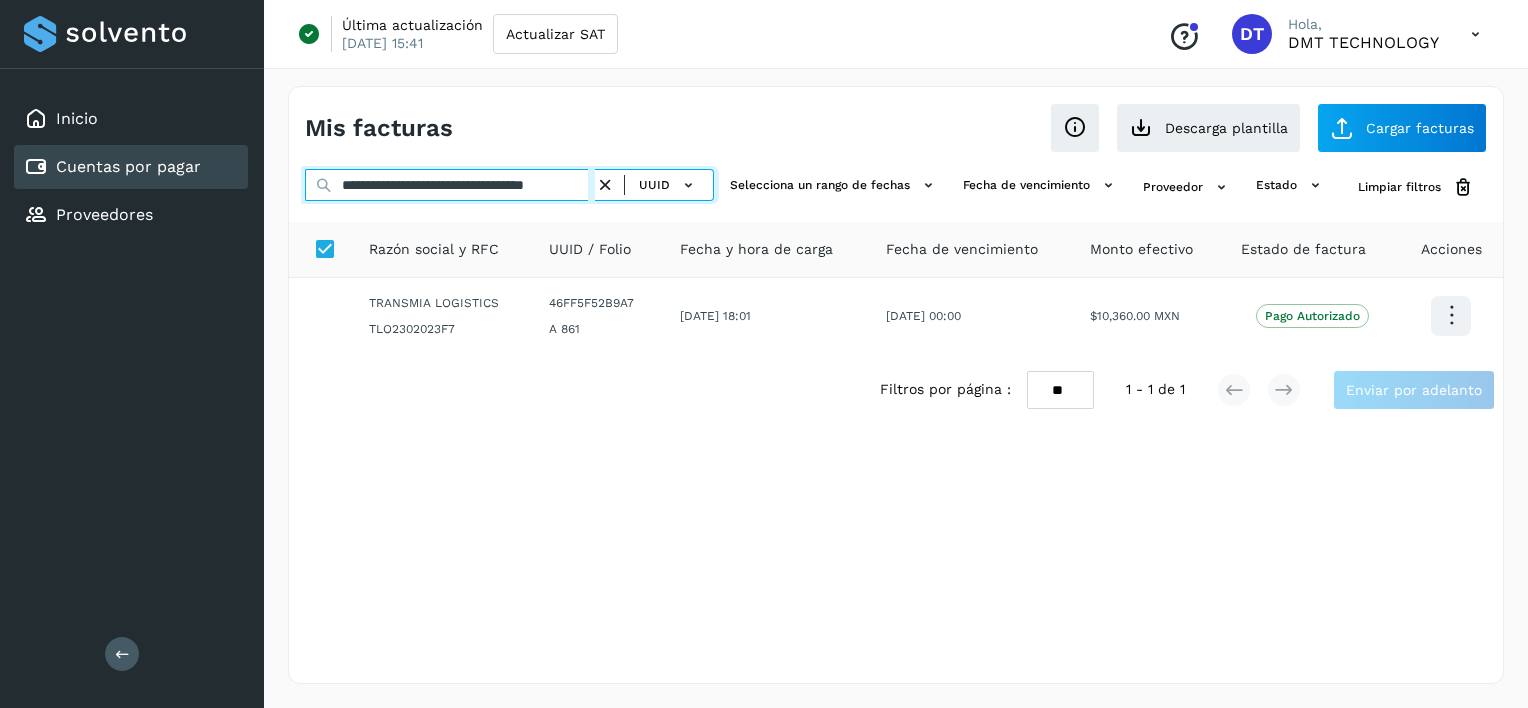 click on "**********" at bounding box center [450, 185] 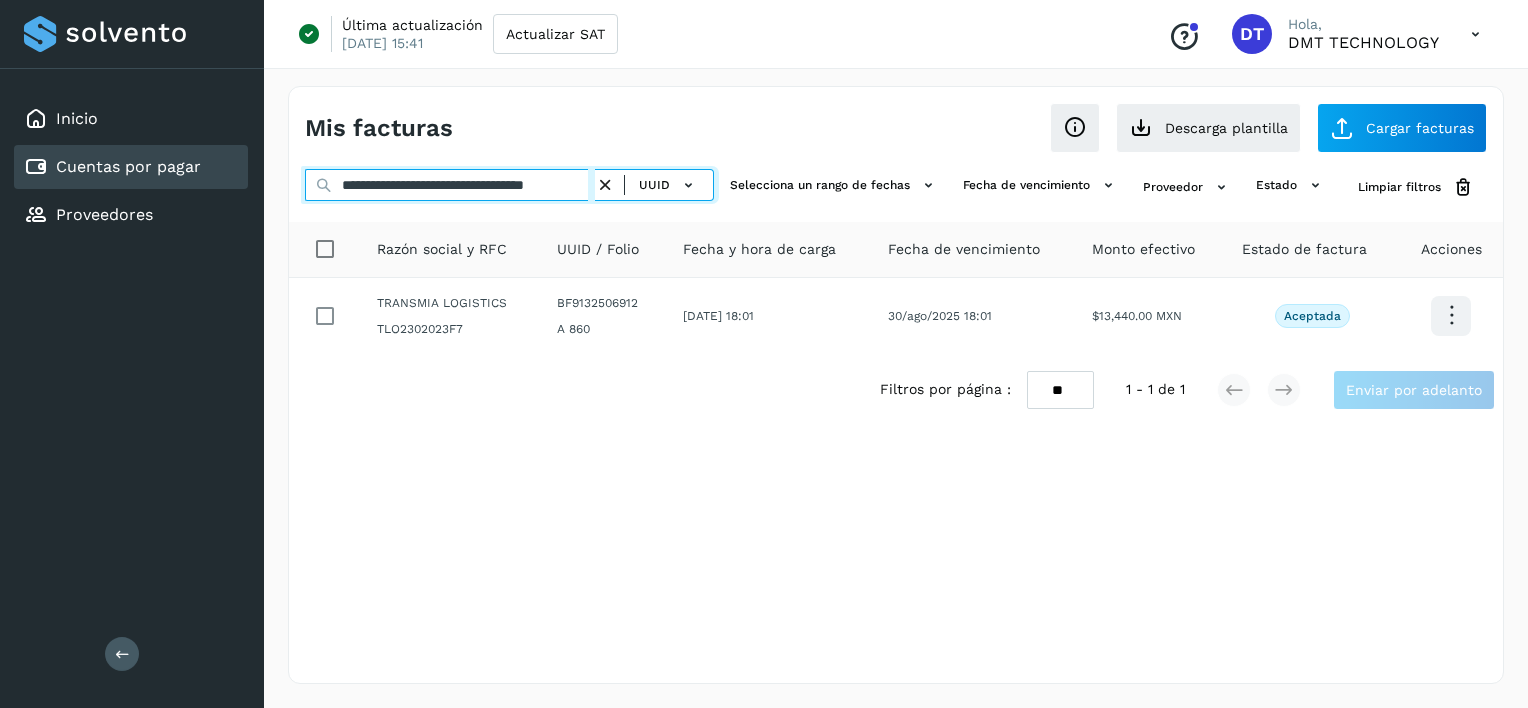 type on "**********" 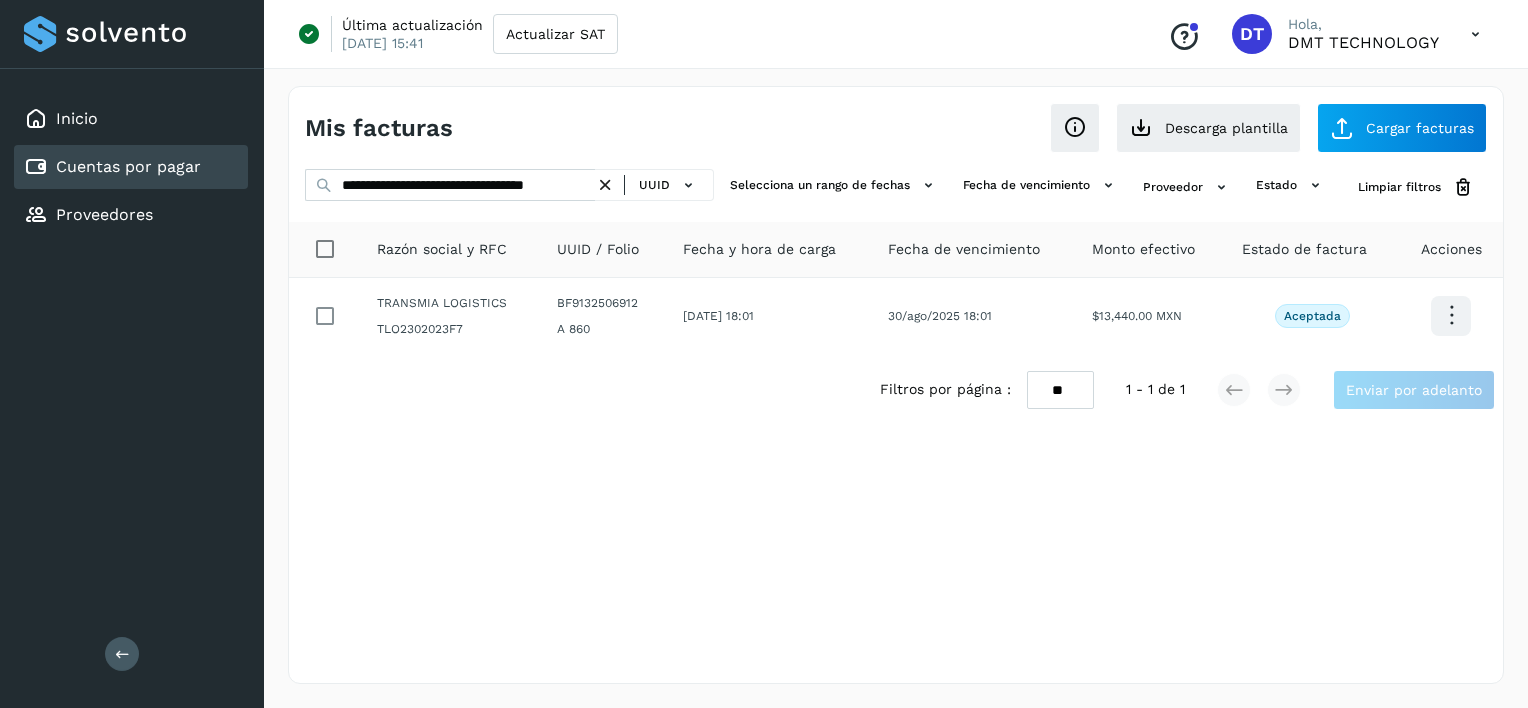 scroll, scrollTop: 0, scrollLeft: 0, axis: both 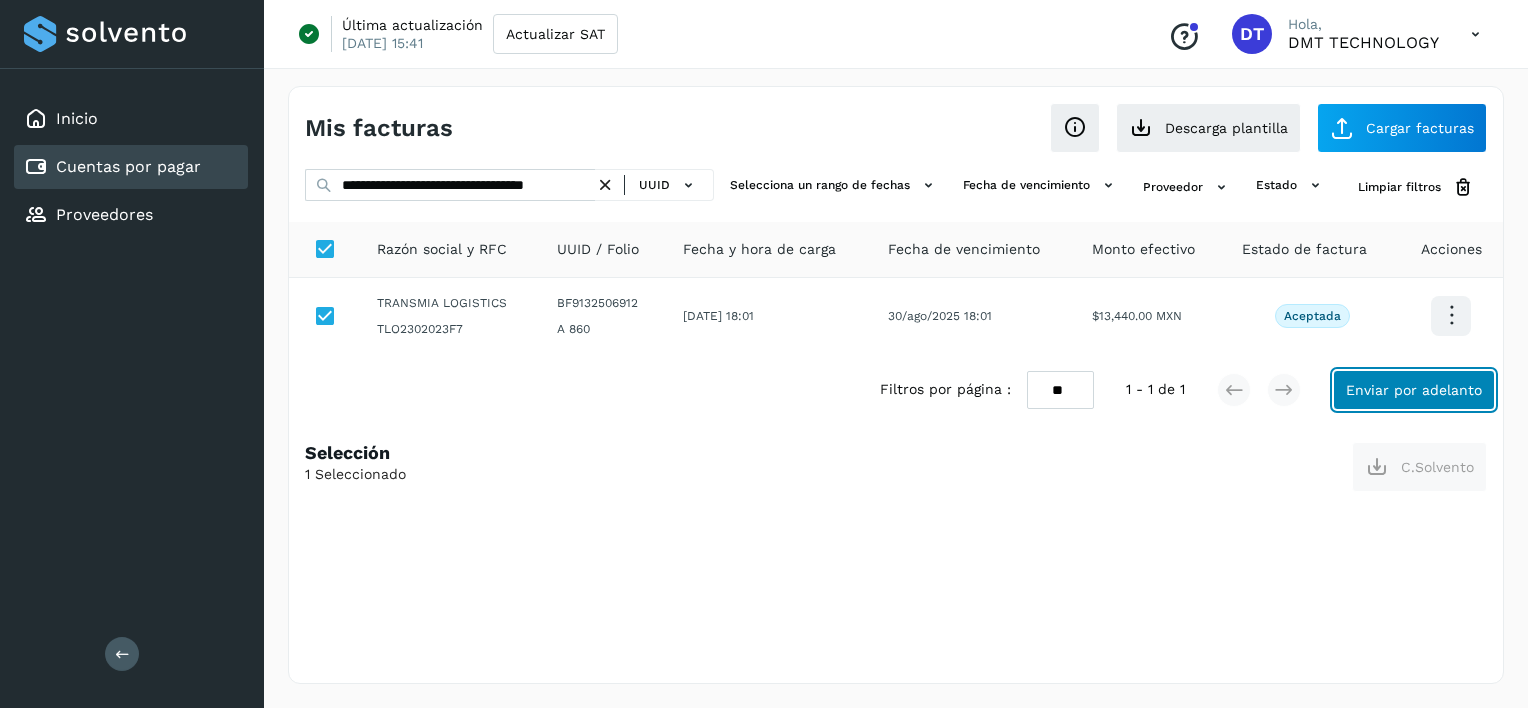 click on "Enviar por adelanto" 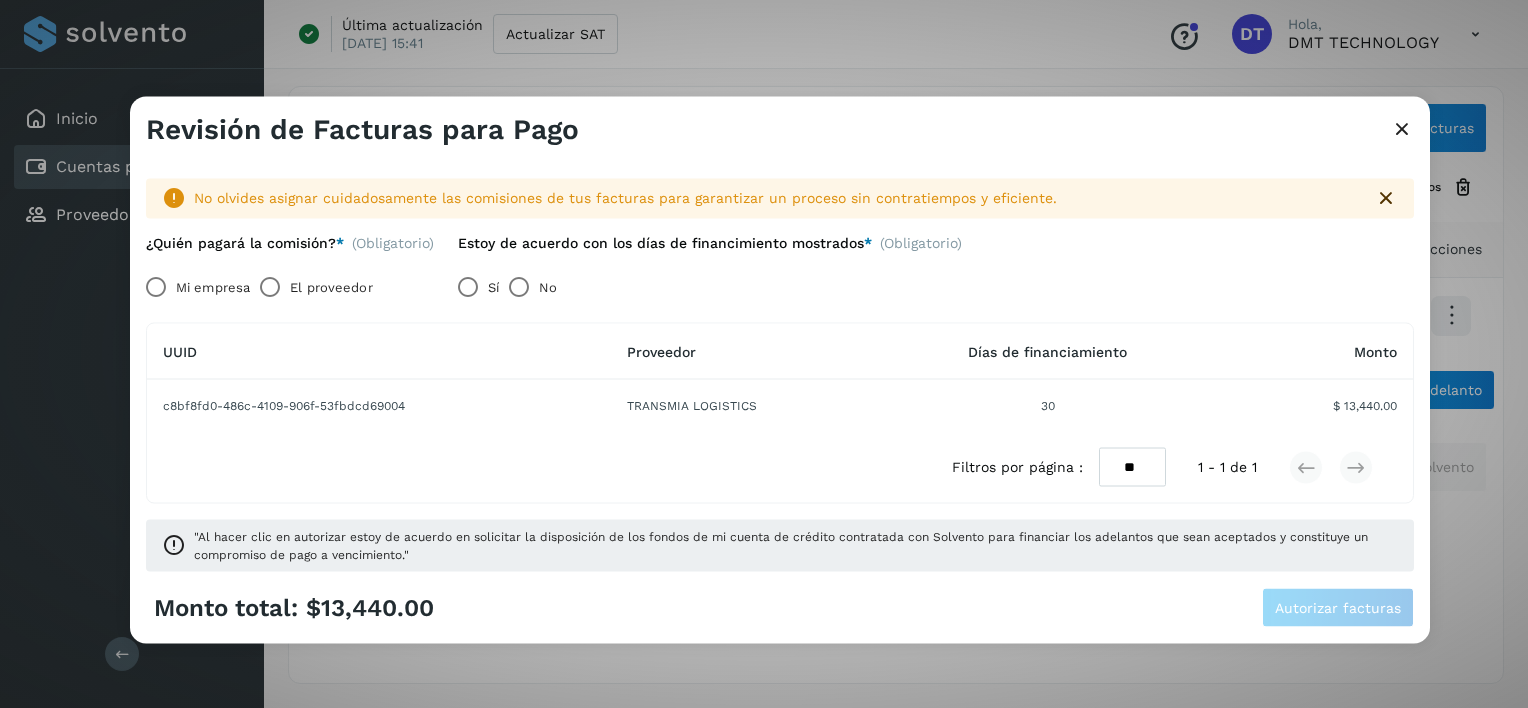 click on "El proveedor" at bounding box center [331, 287] 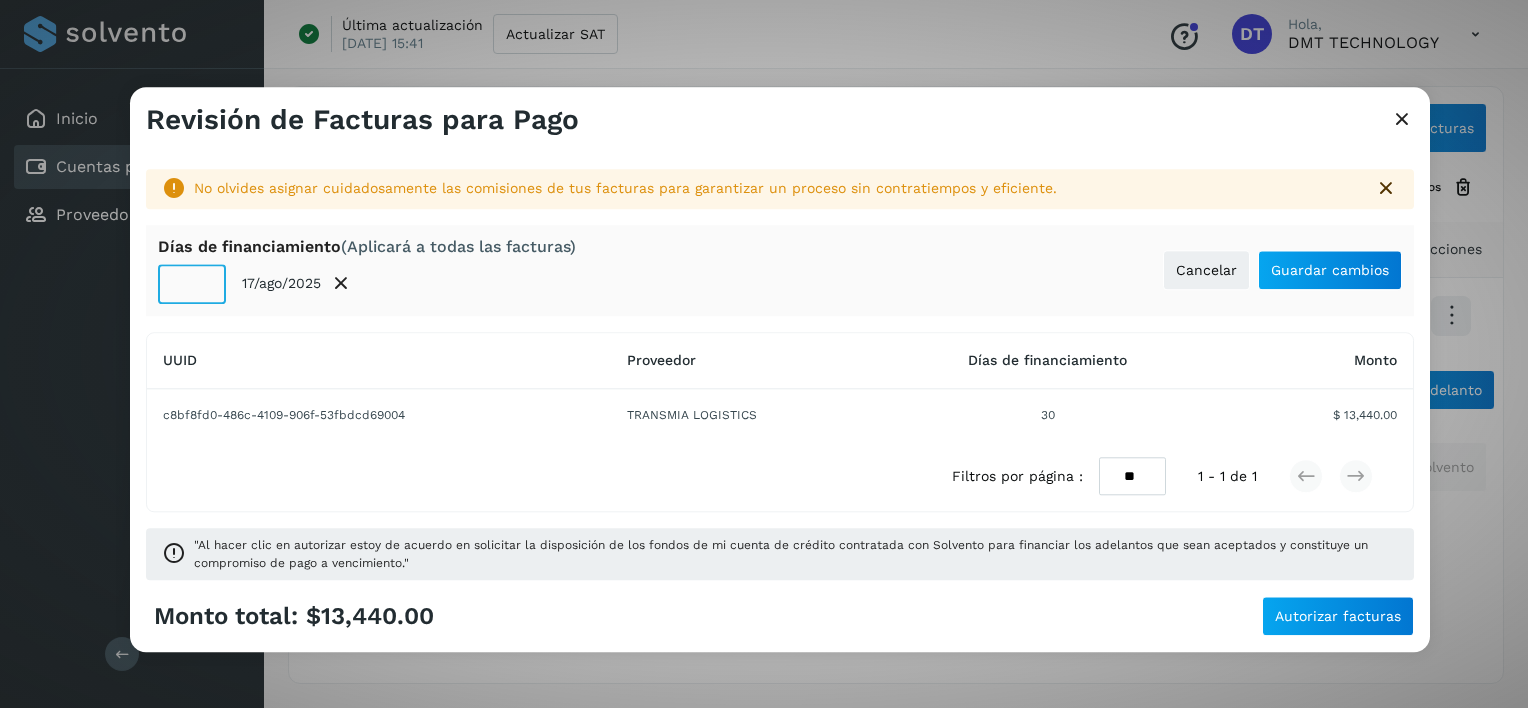 click on "**" 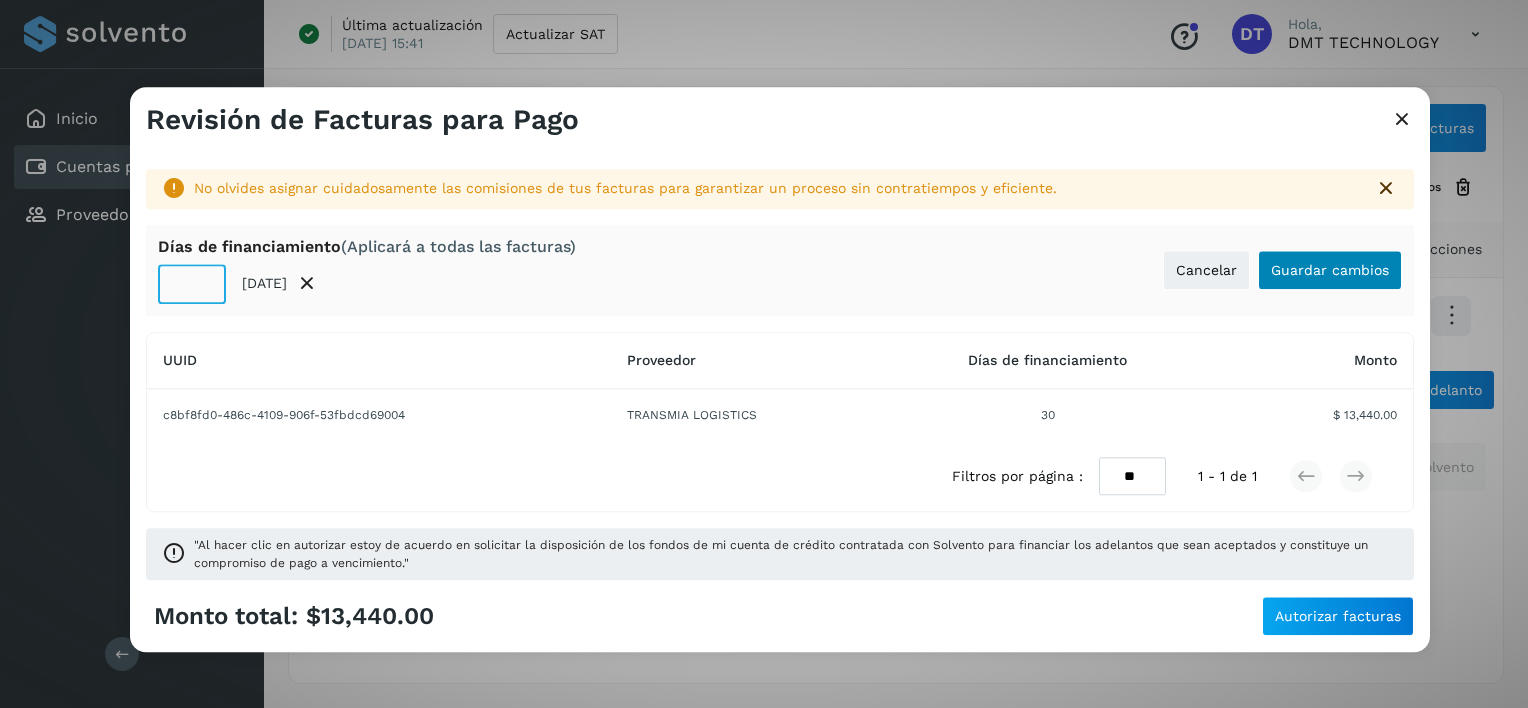 type on "**" 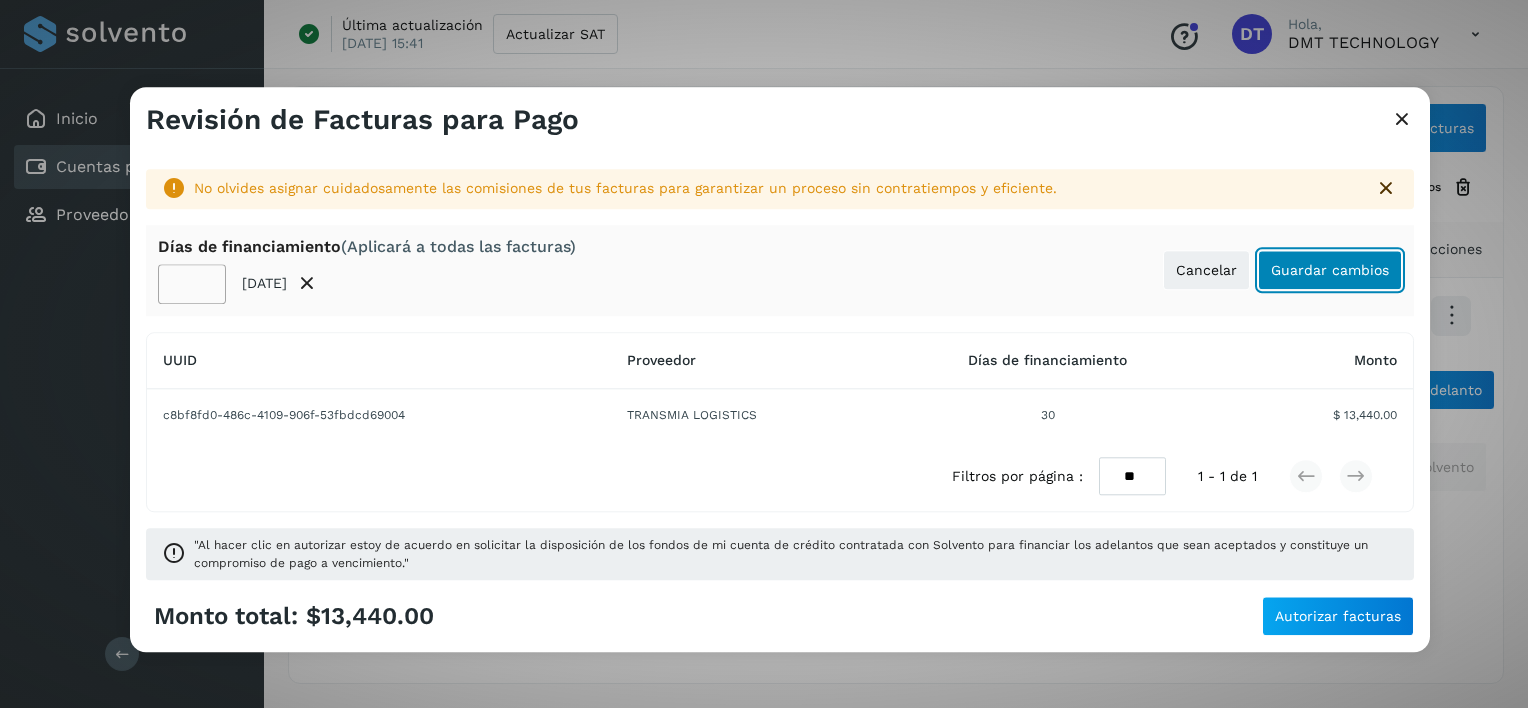 click on "Guardar cambios" at bounding box center (1330, 270) 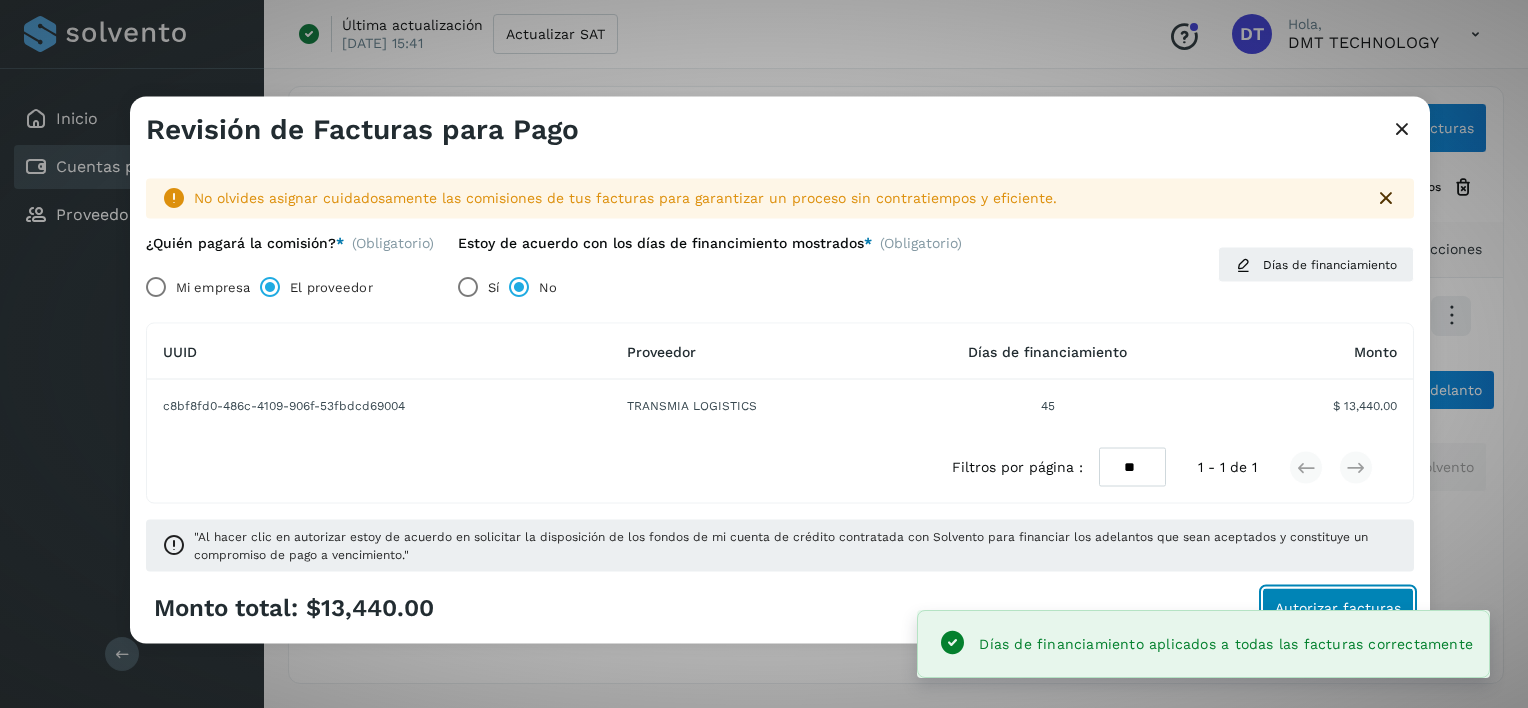 click on "Autorizar facturas" at bounding box center (1338, 607) 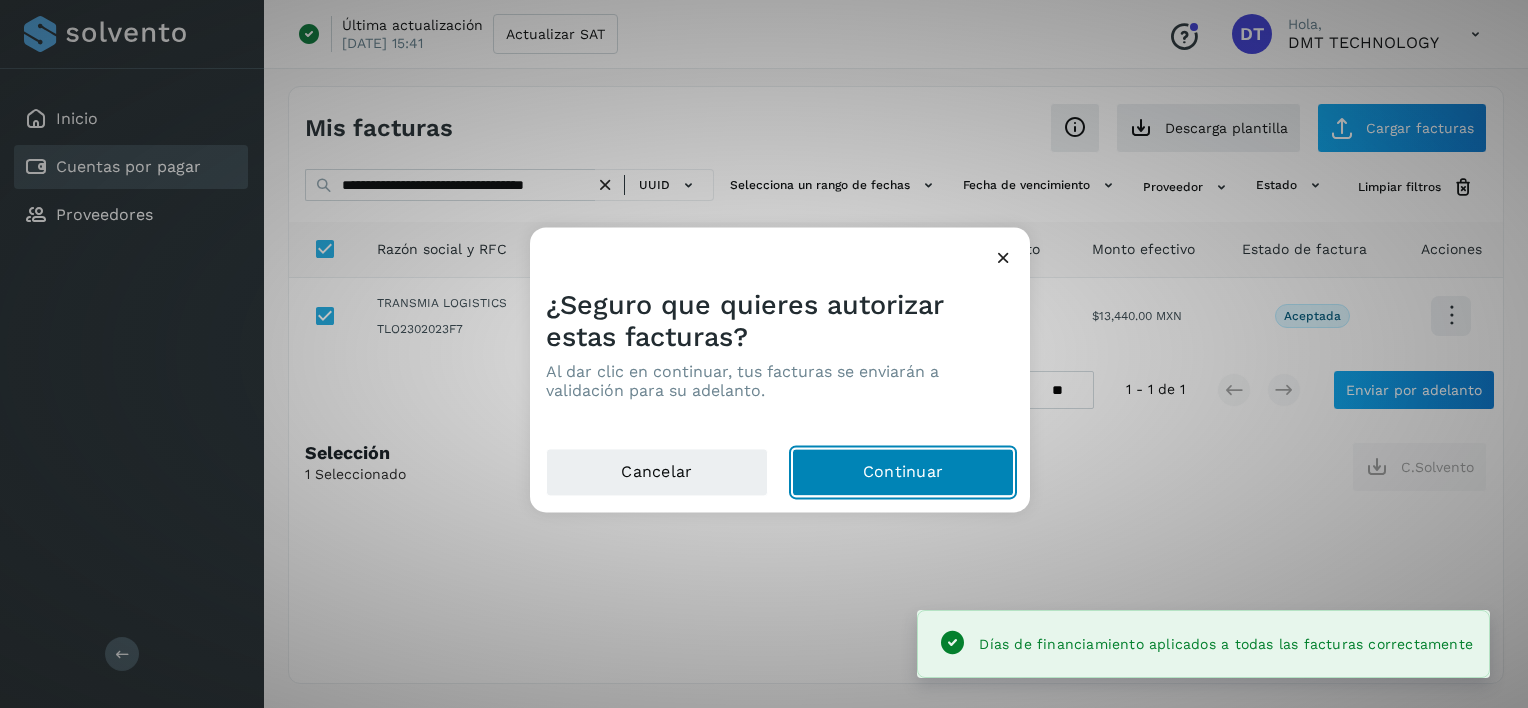 click on "Continuar" 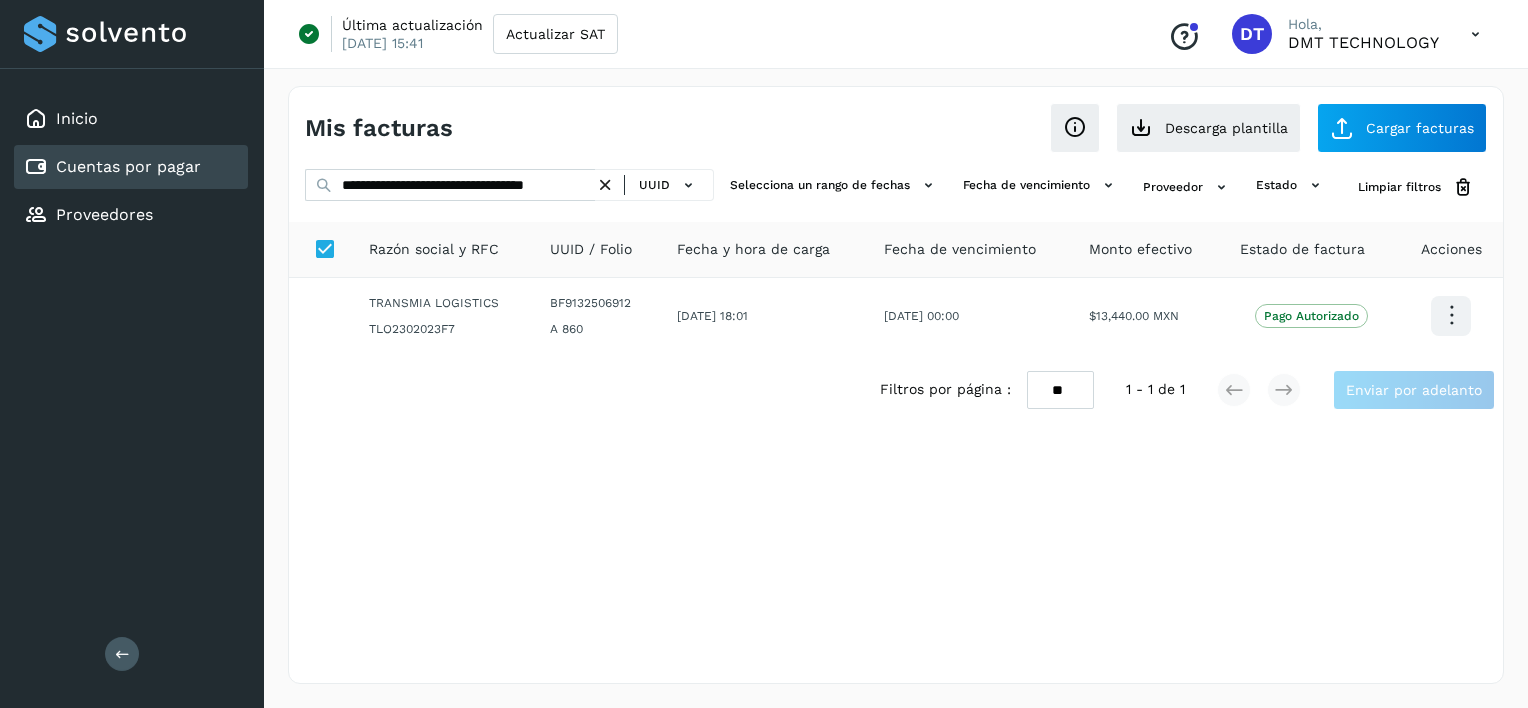 click at bounding box center [605, 185] 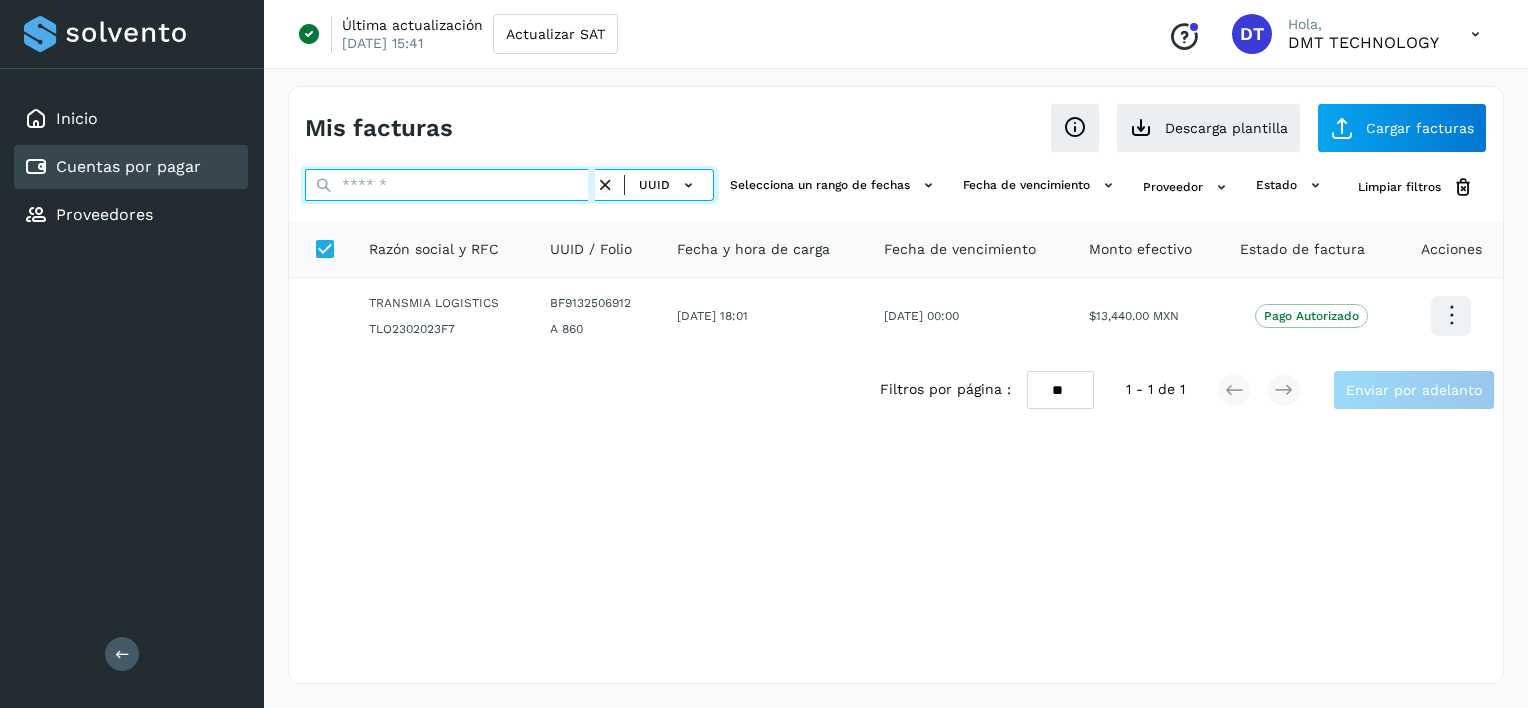 click at bounding box center (450, 185) 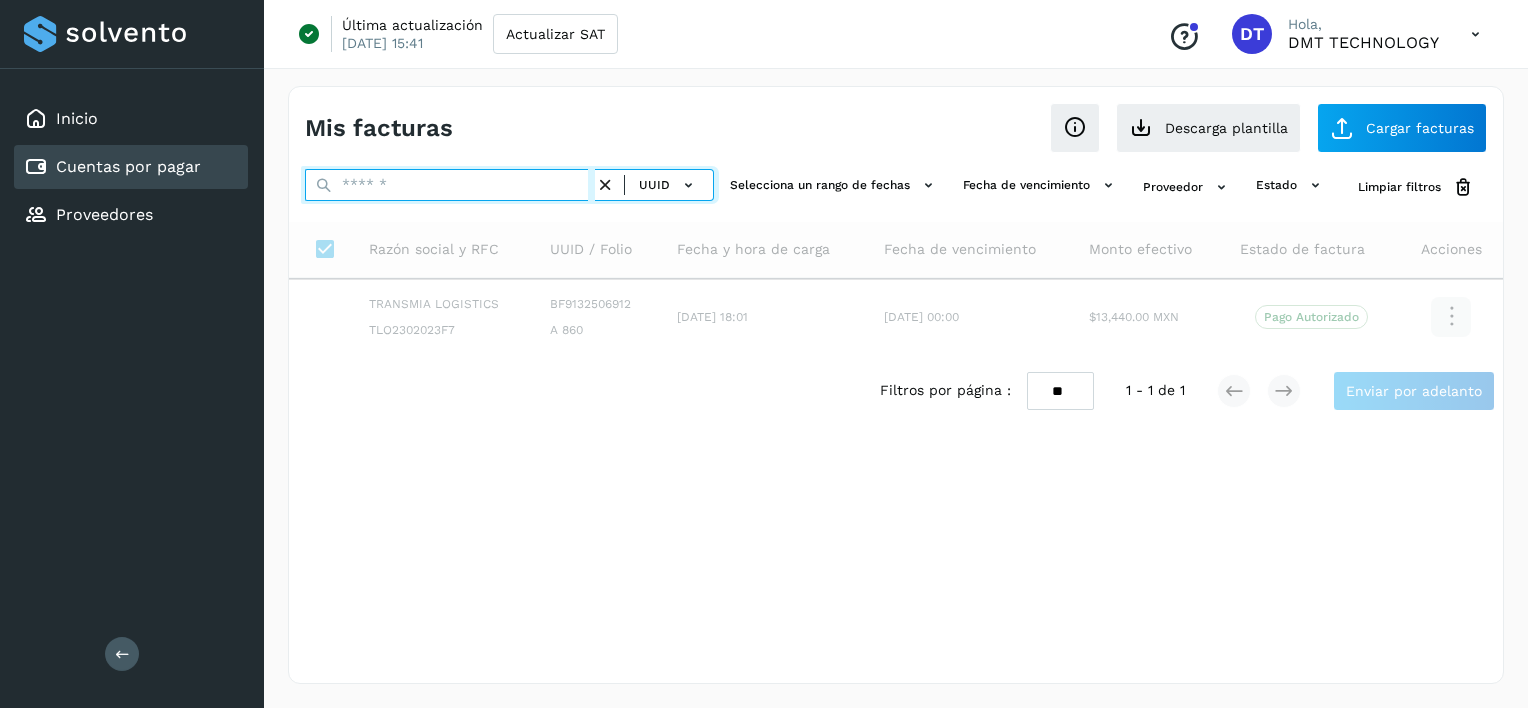 paste on "**********" 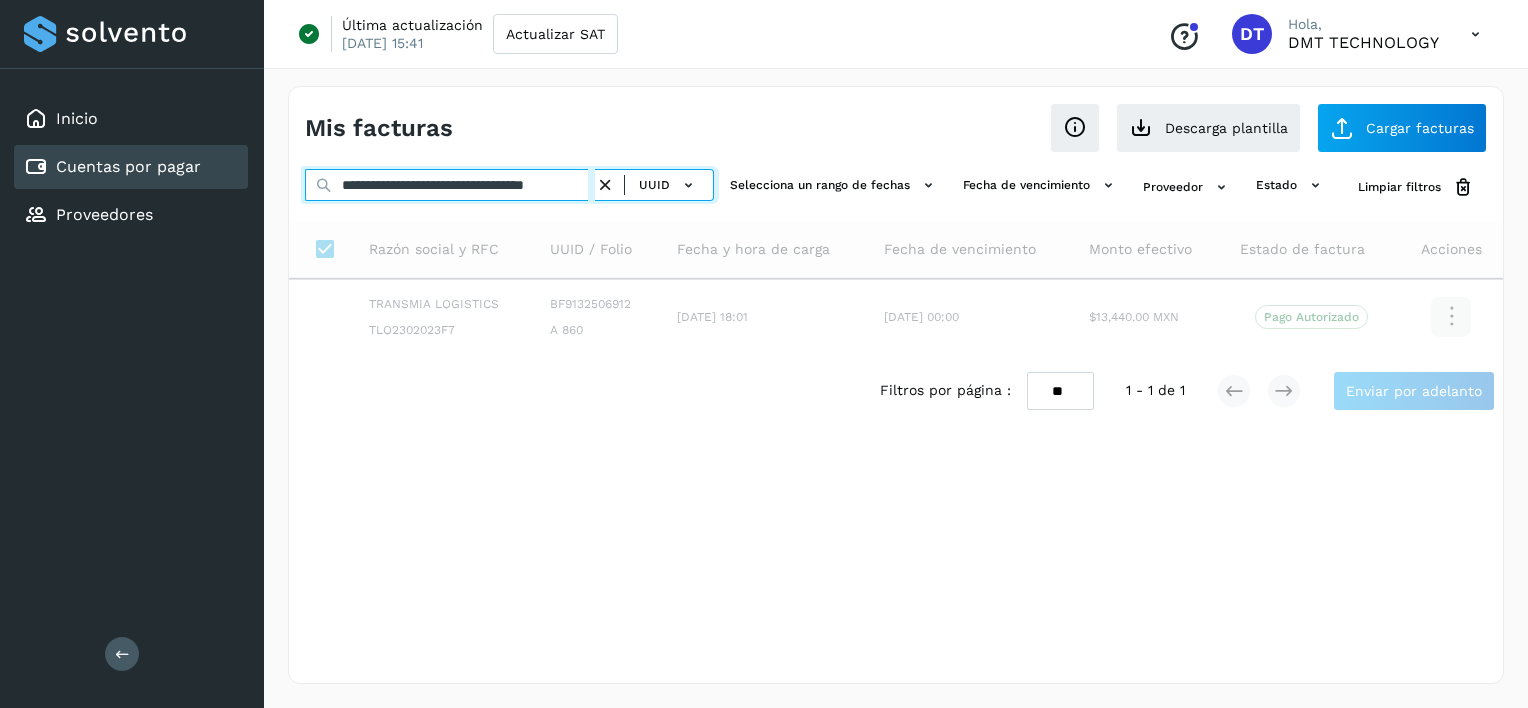 scroll, scrollTop: 0, scrollLeft: 49, axis: horizontal 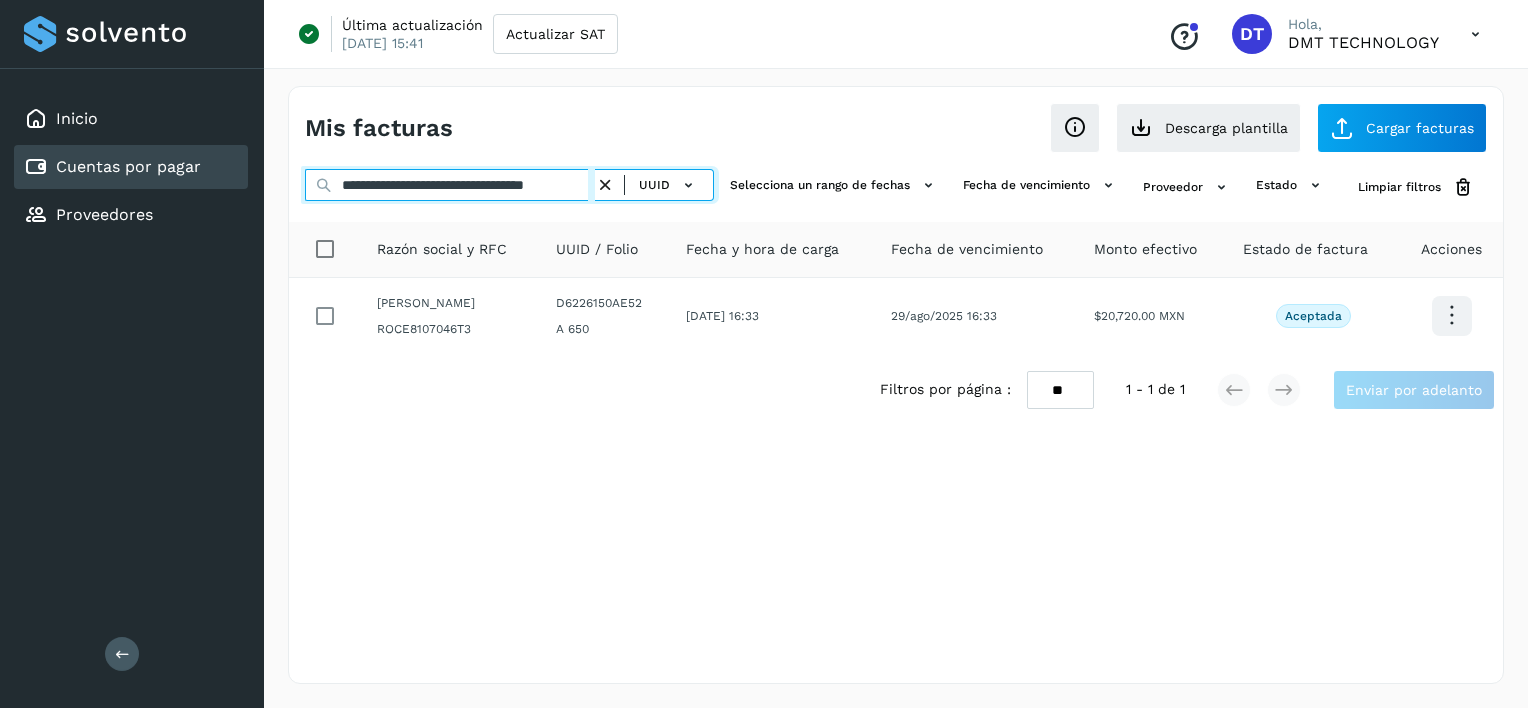 type on "**********" 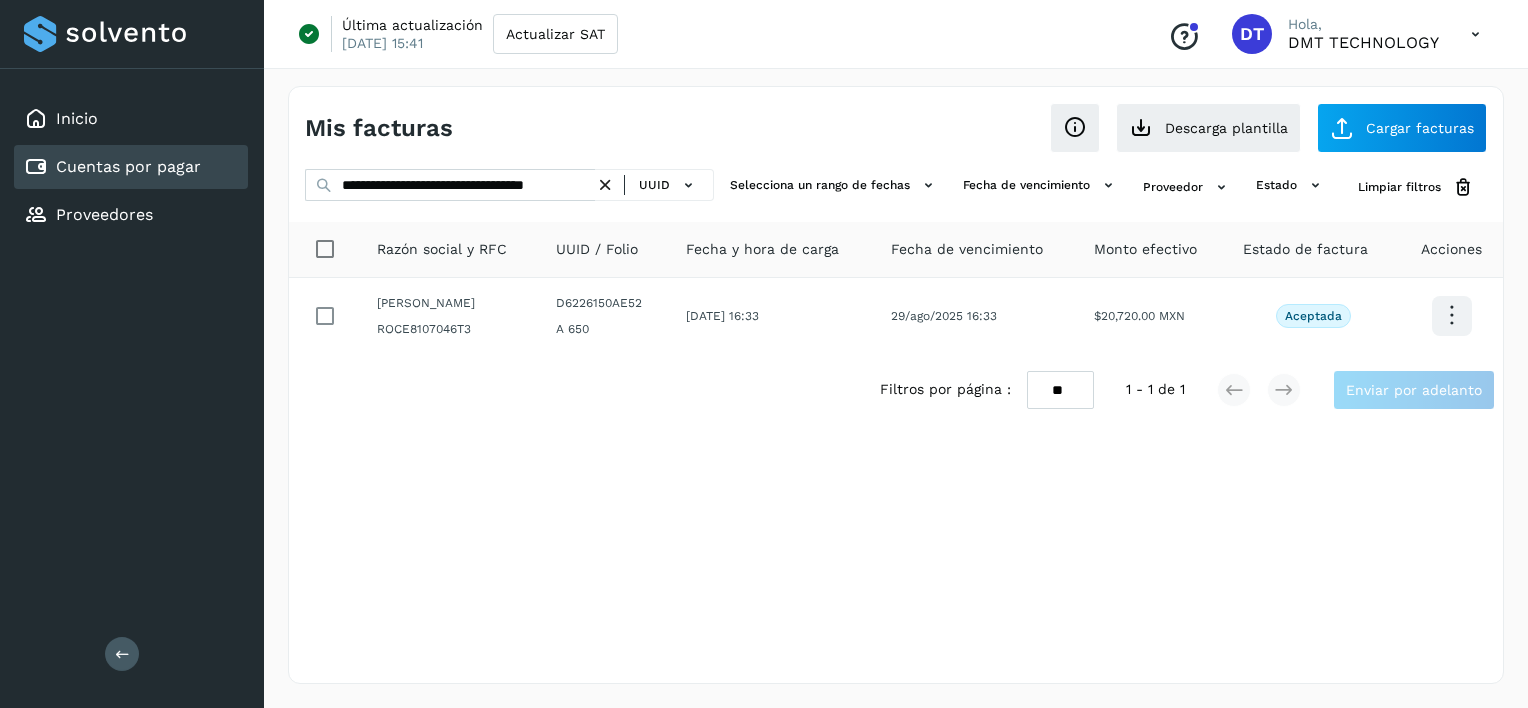 scroll, scrollTop: 0, scrollLeft: 0, axis: both 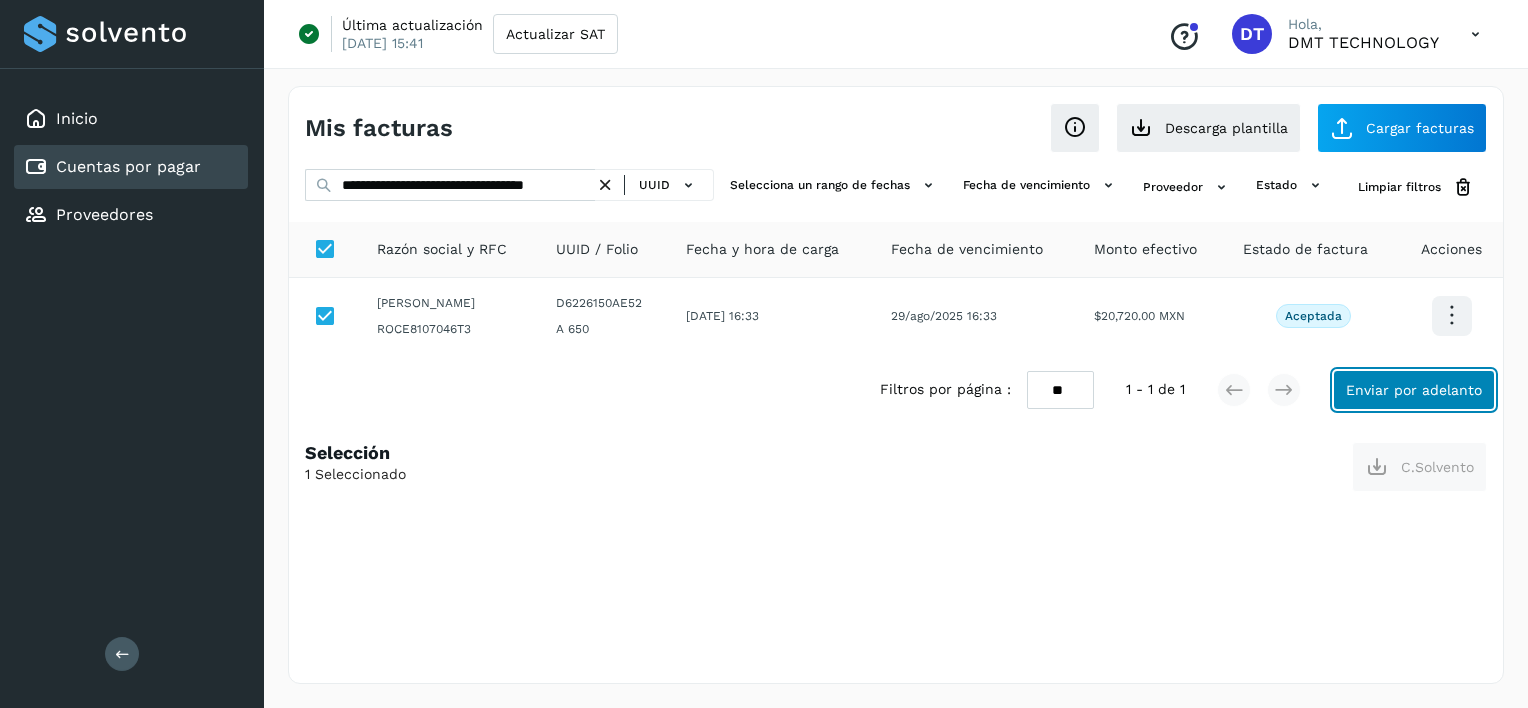click on "Enviar por adelanto" 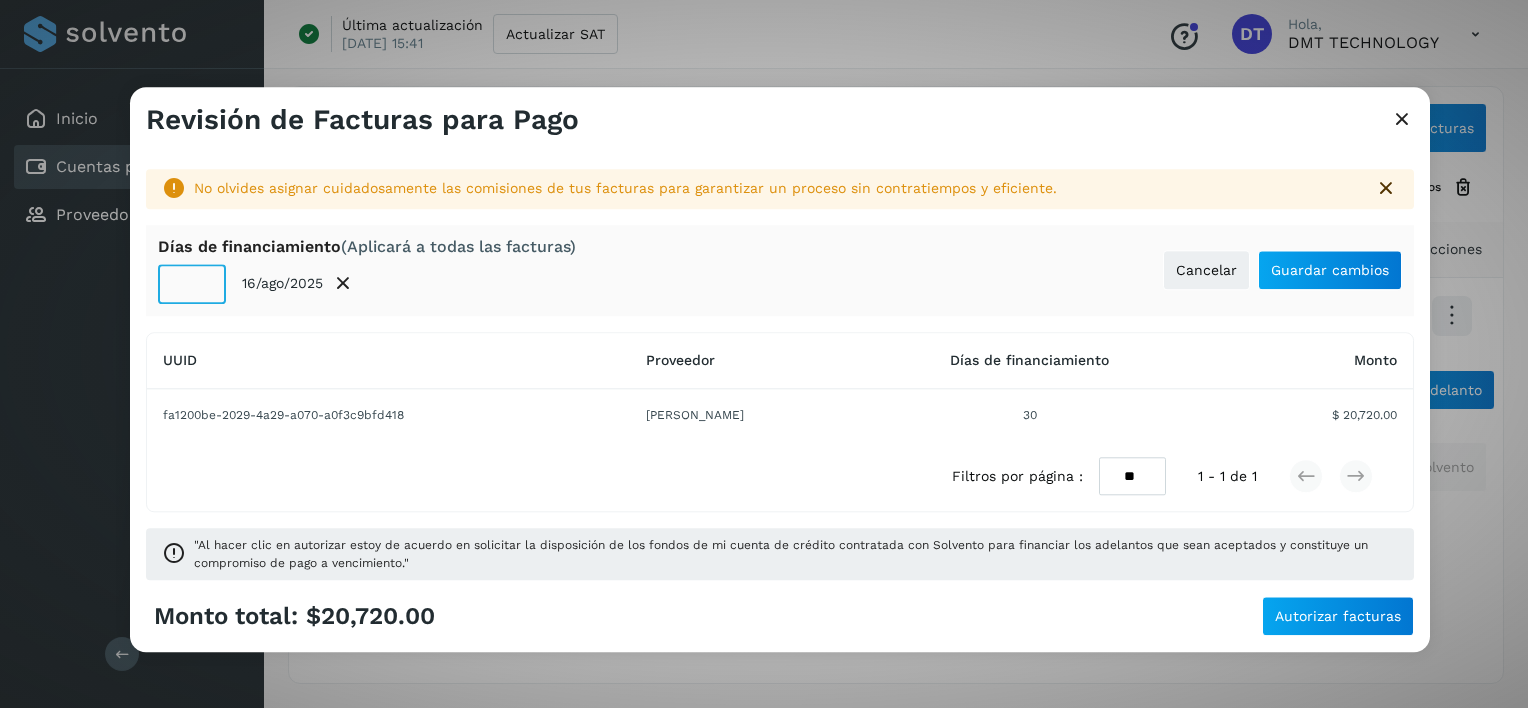 click on "**" 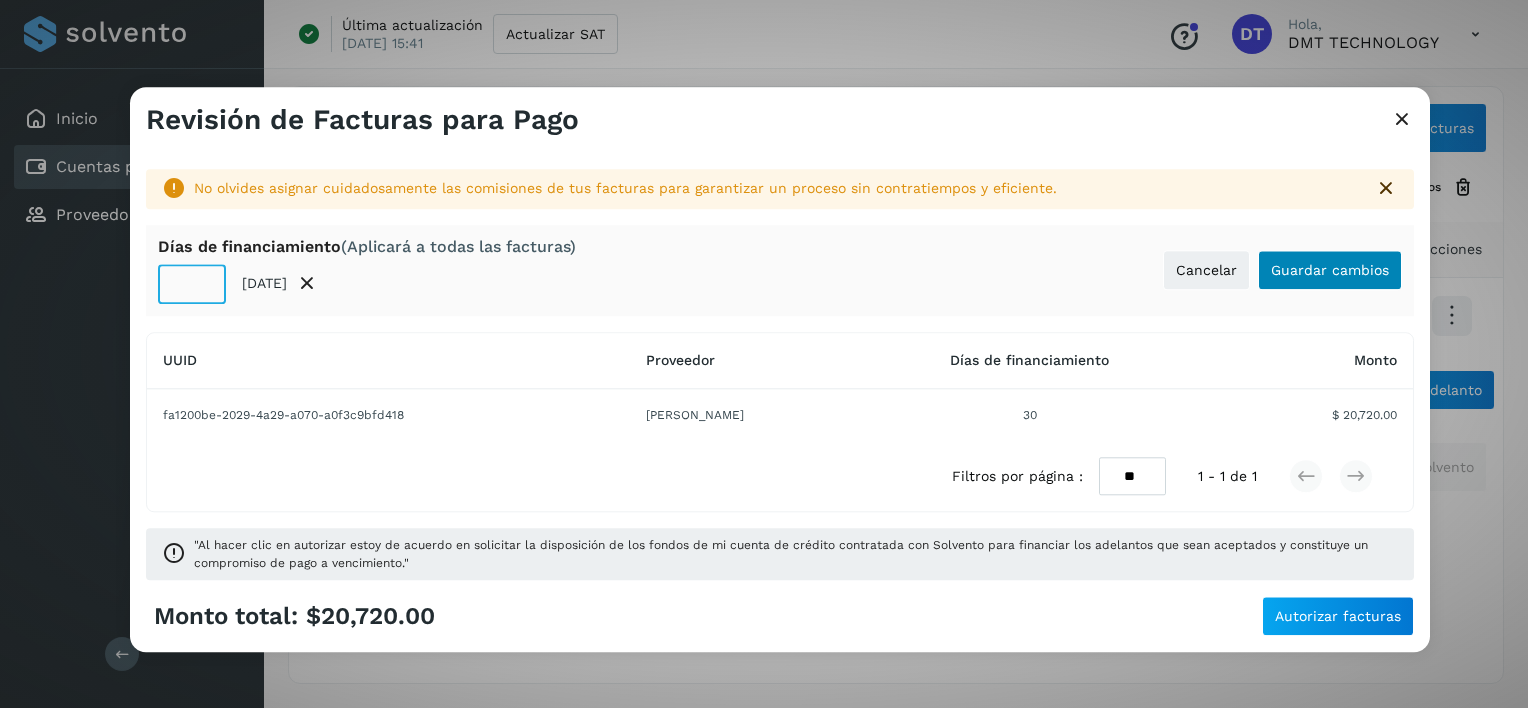 type on "**" 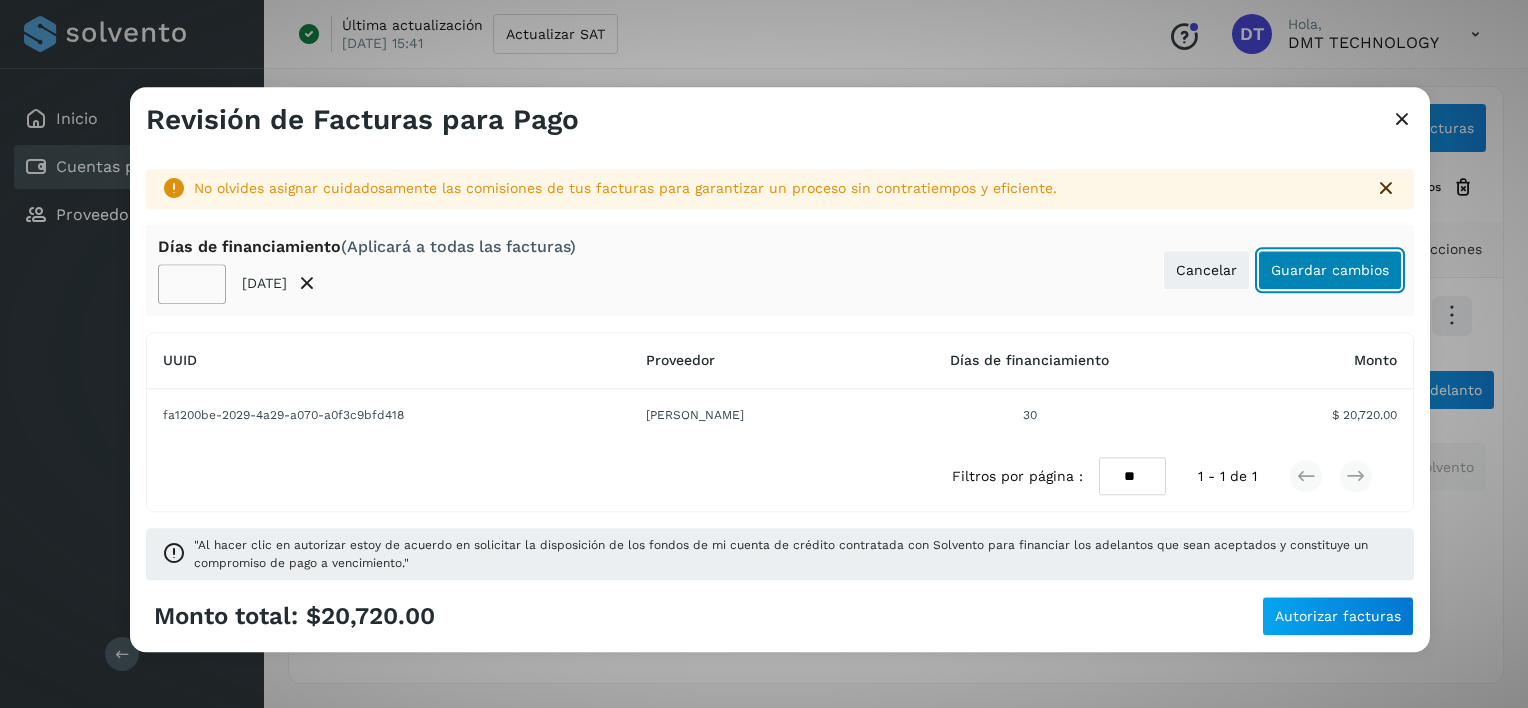 click on "Guardar cambios" 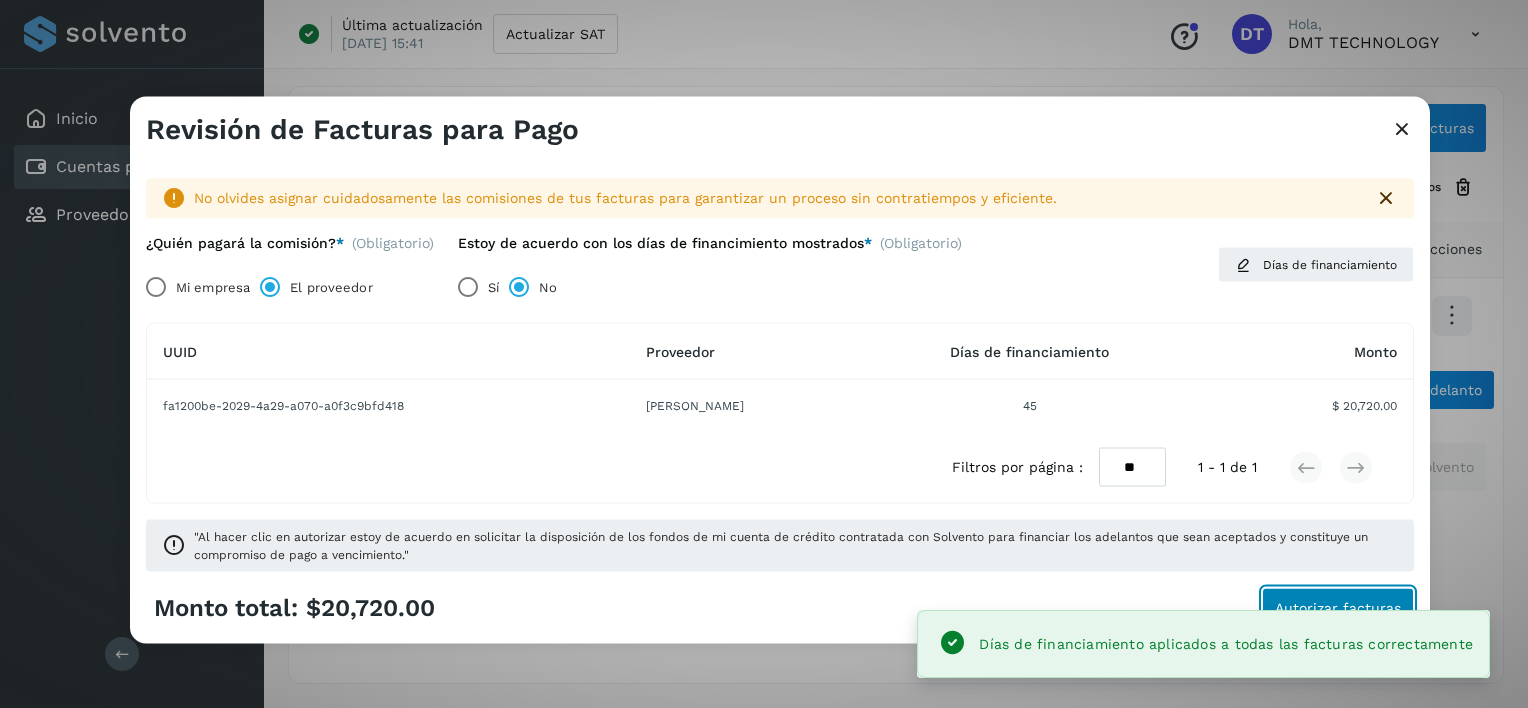 click on "Autorizar facturas" at bounding box center (1338, 607) 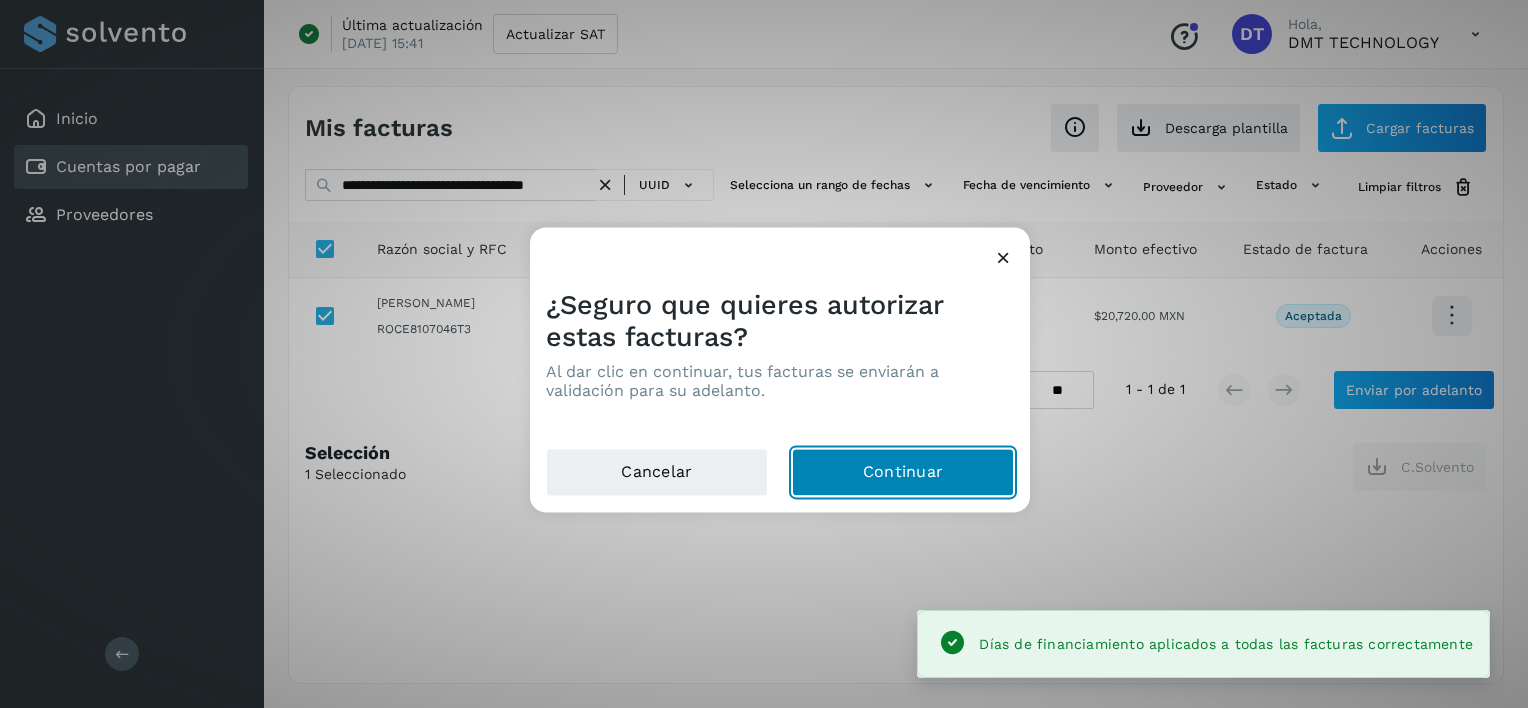 click on "Continuar" 